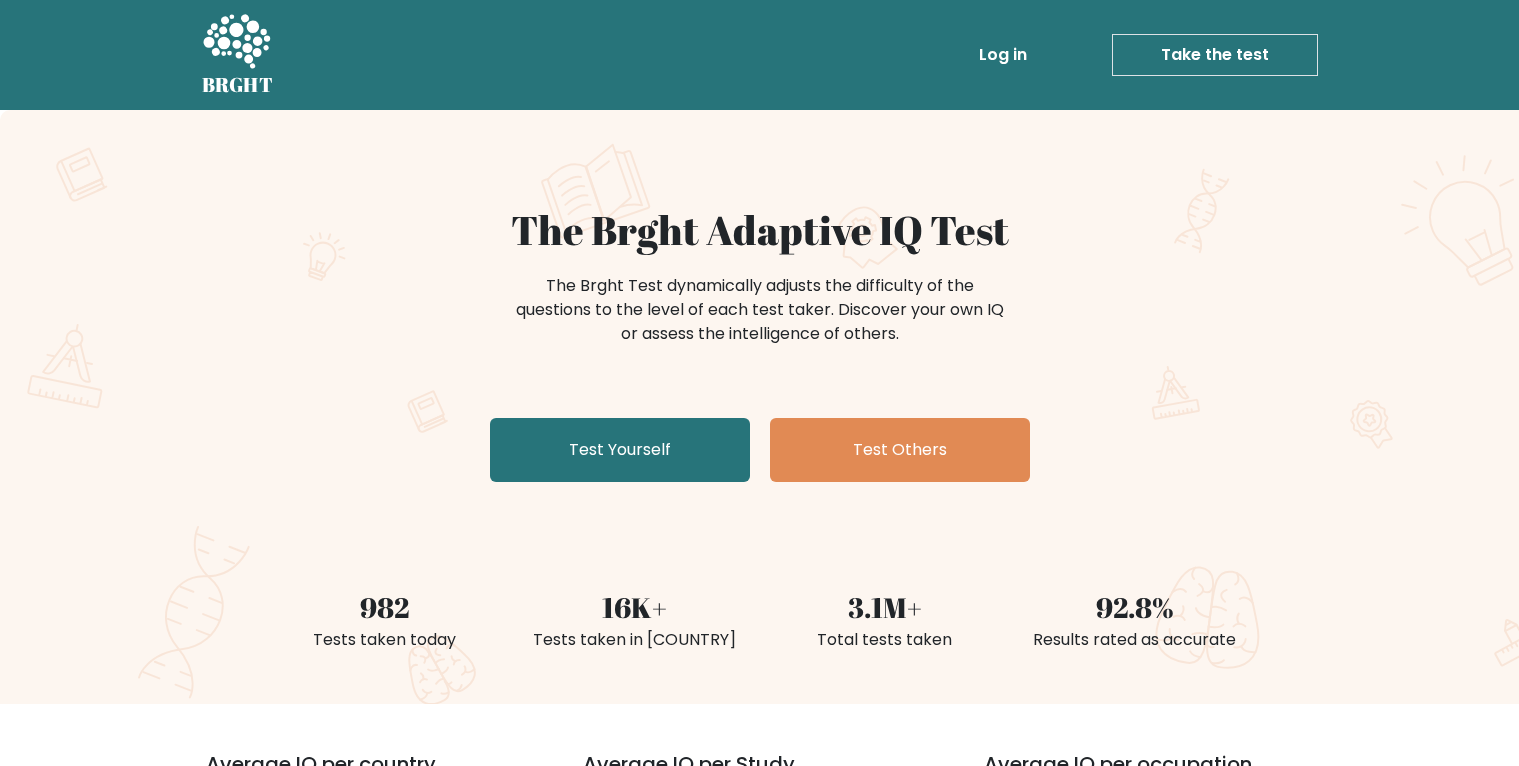 scroll, scrollTop: 0, scrollLeft: 0, axis: both 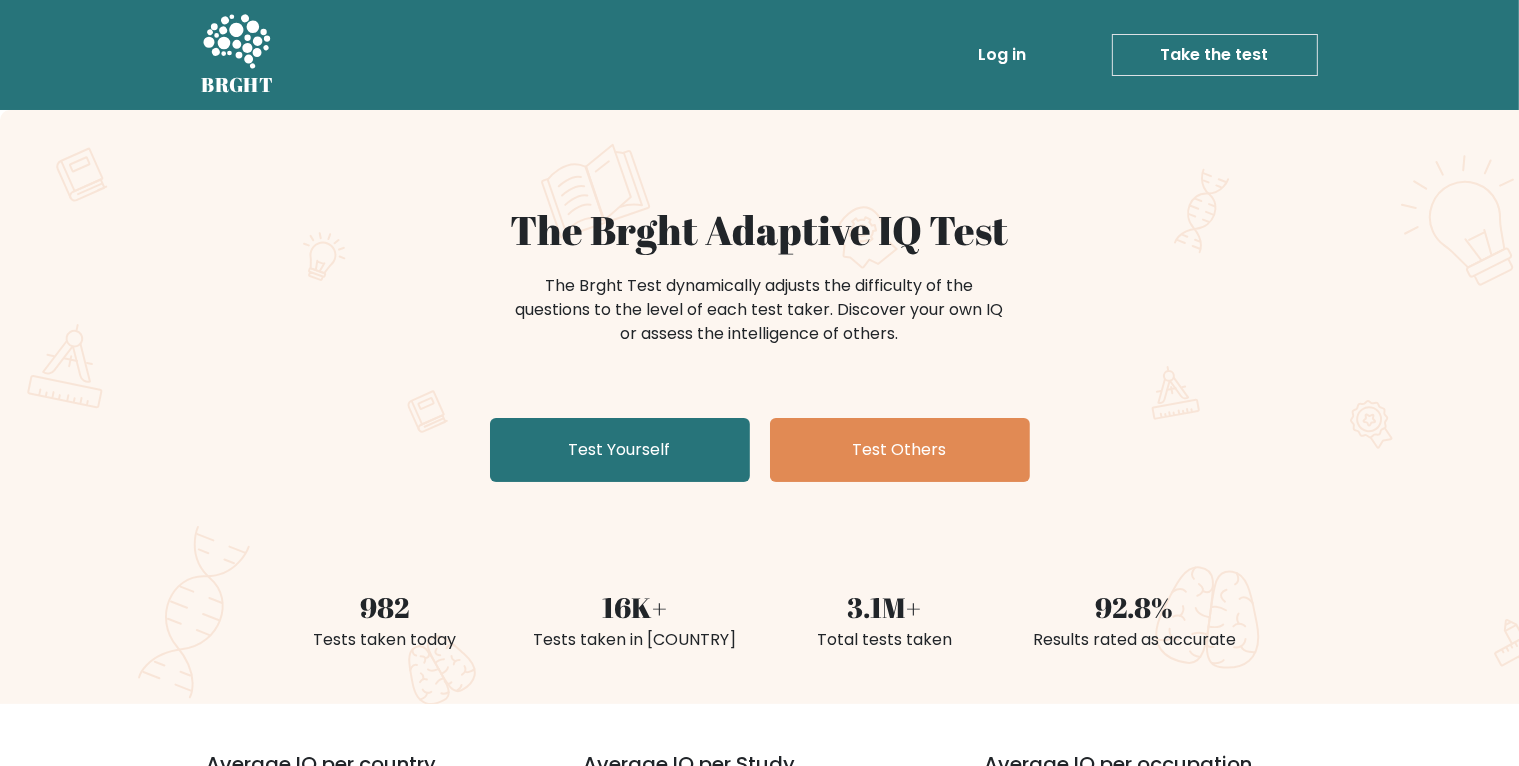 click on "Test Yourself" at bounding box center [620, 450] 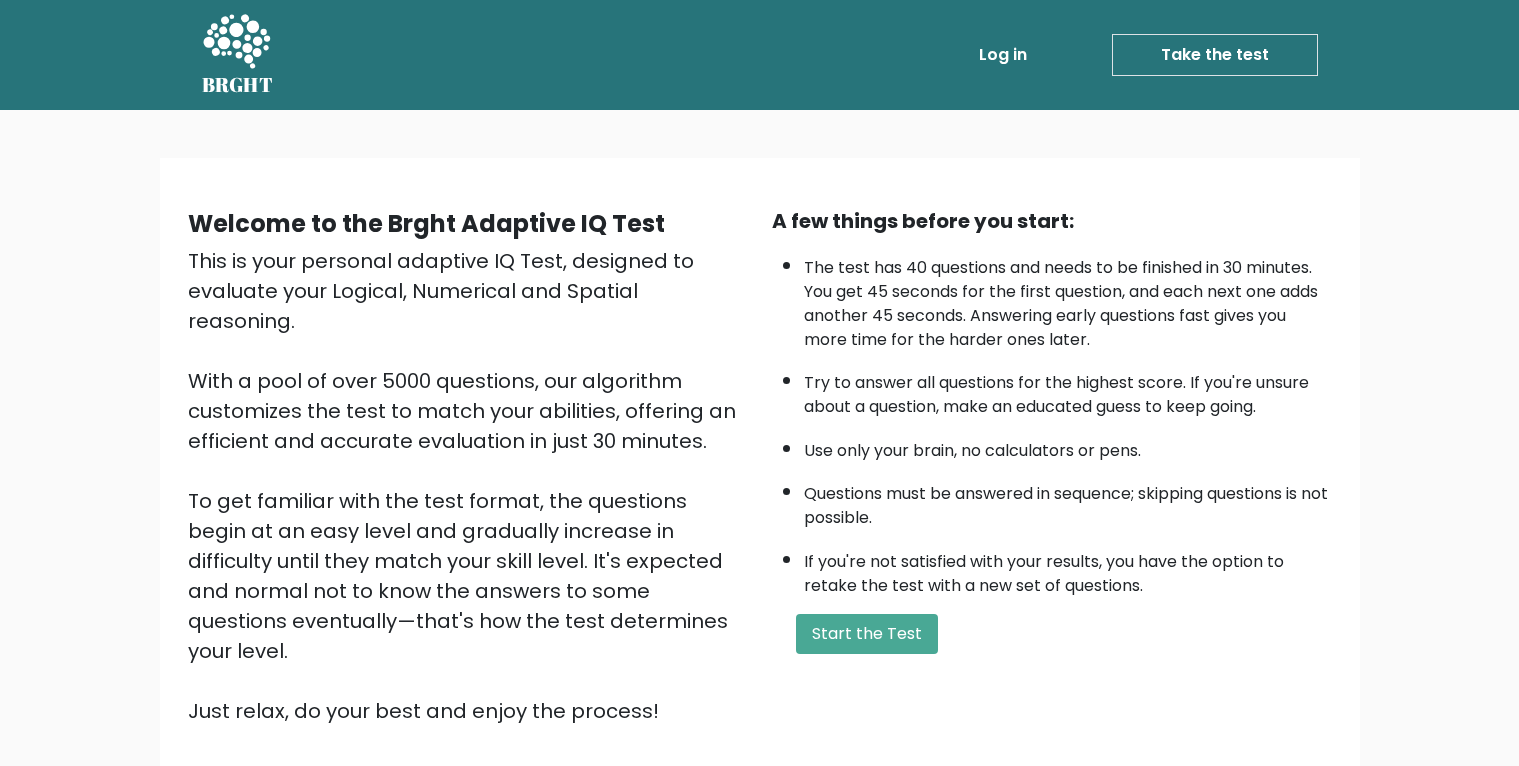 scroll, scrollTop: 0, scrollLeft: 0, axis: both 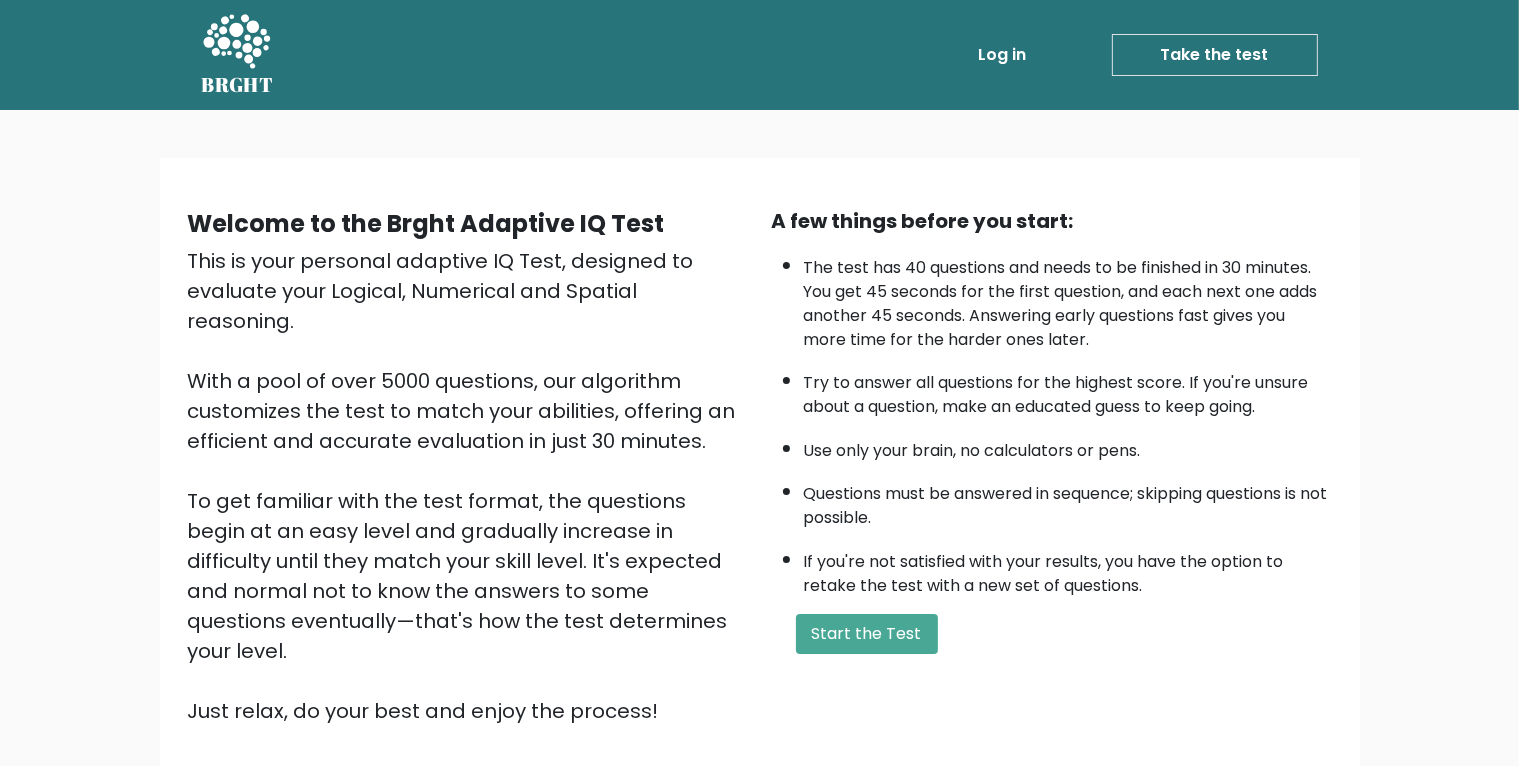click on "Start the Test" at bounding box center [867, 634] 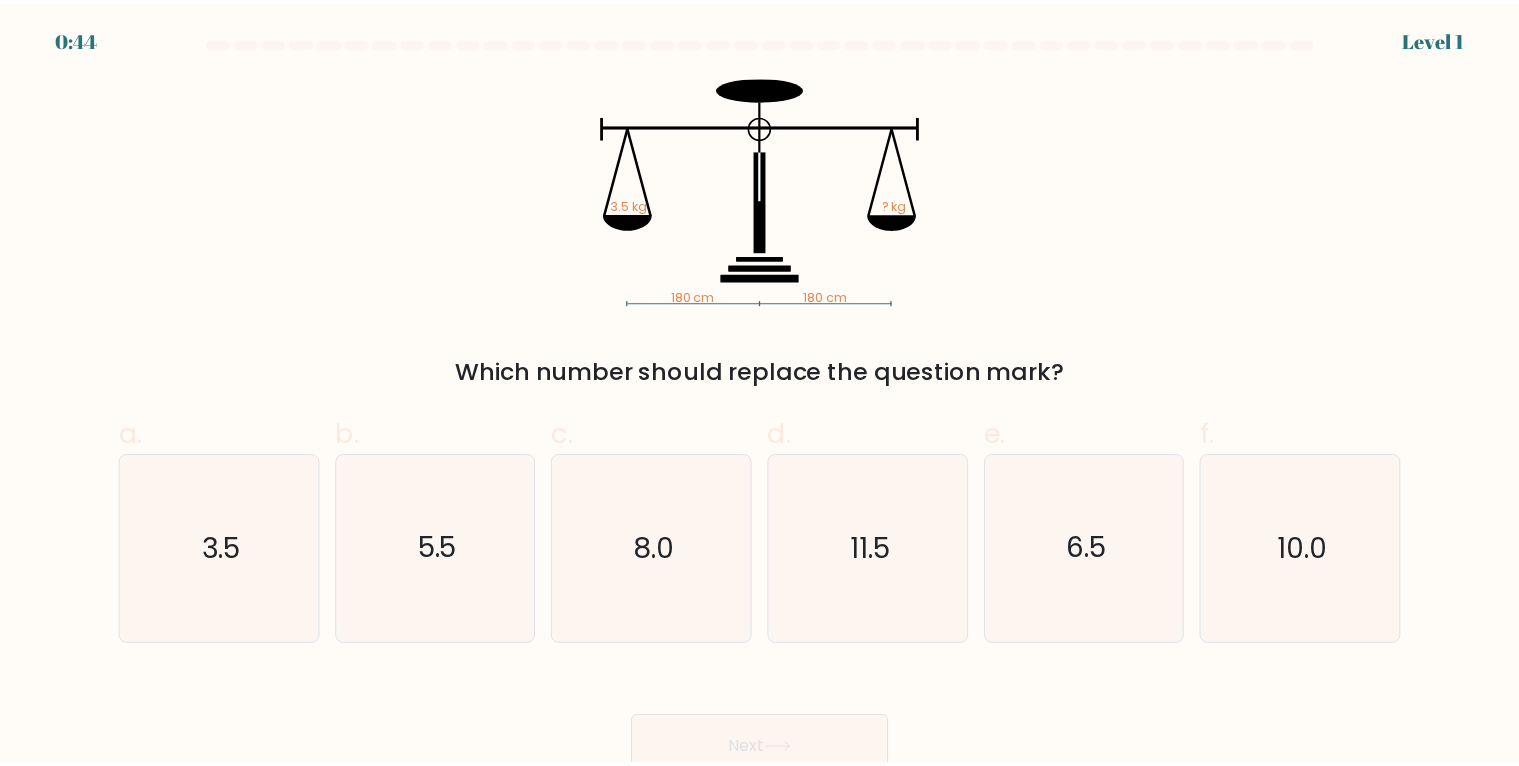 scroll, scrollTop: 0, scrollLeft: 0, axis: both 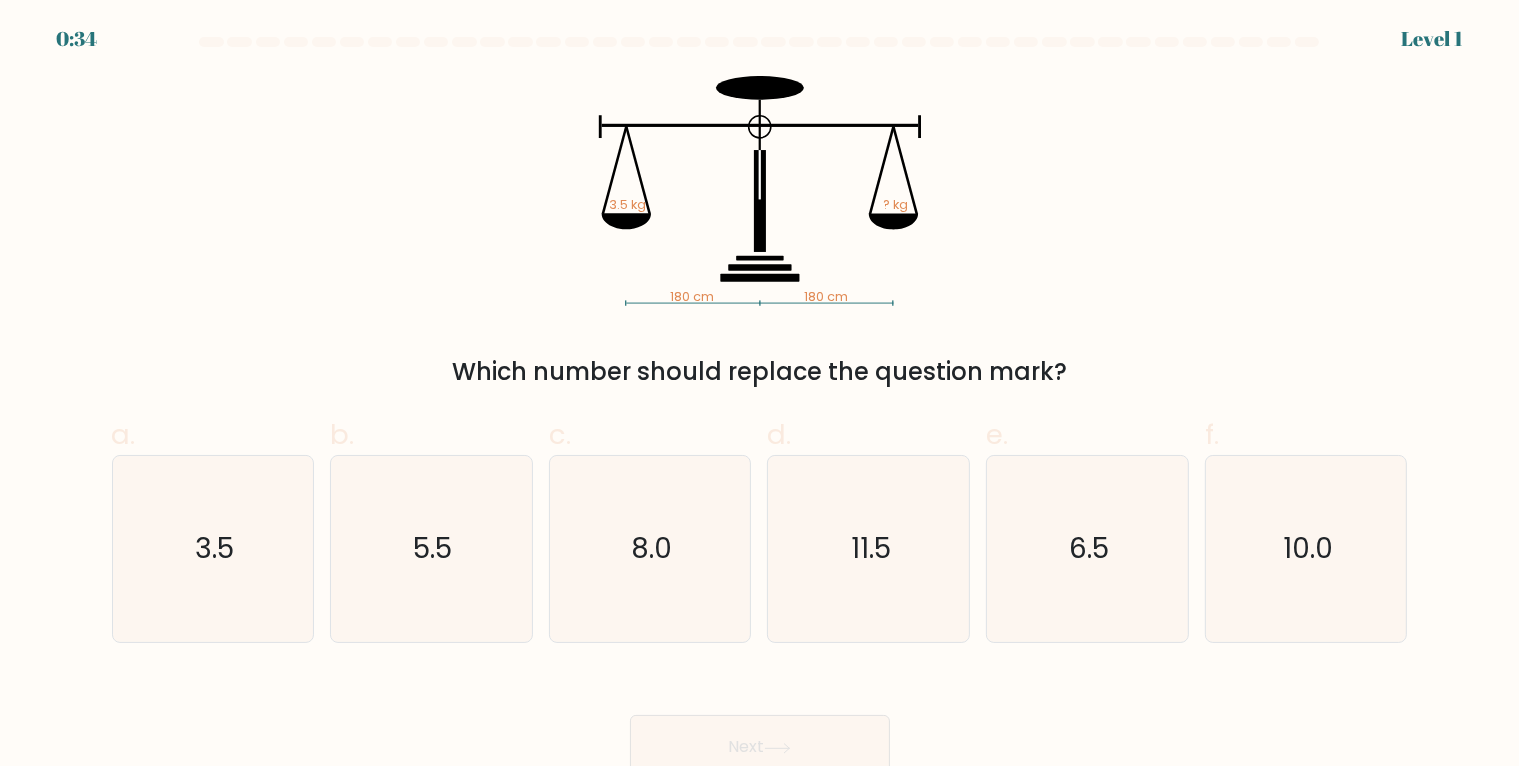 click on "3.5" 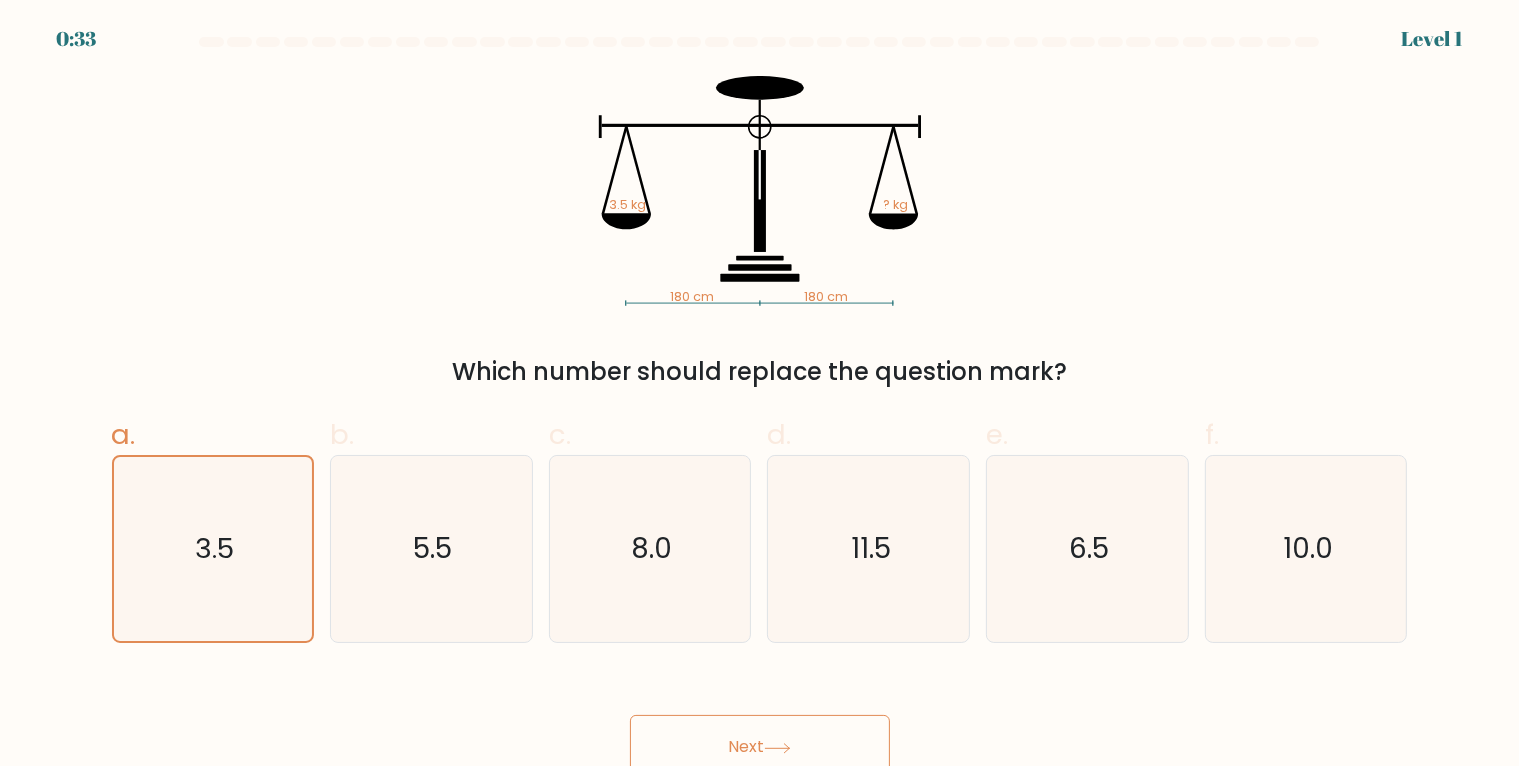 click on "Next" at bounding box center [760, 747] 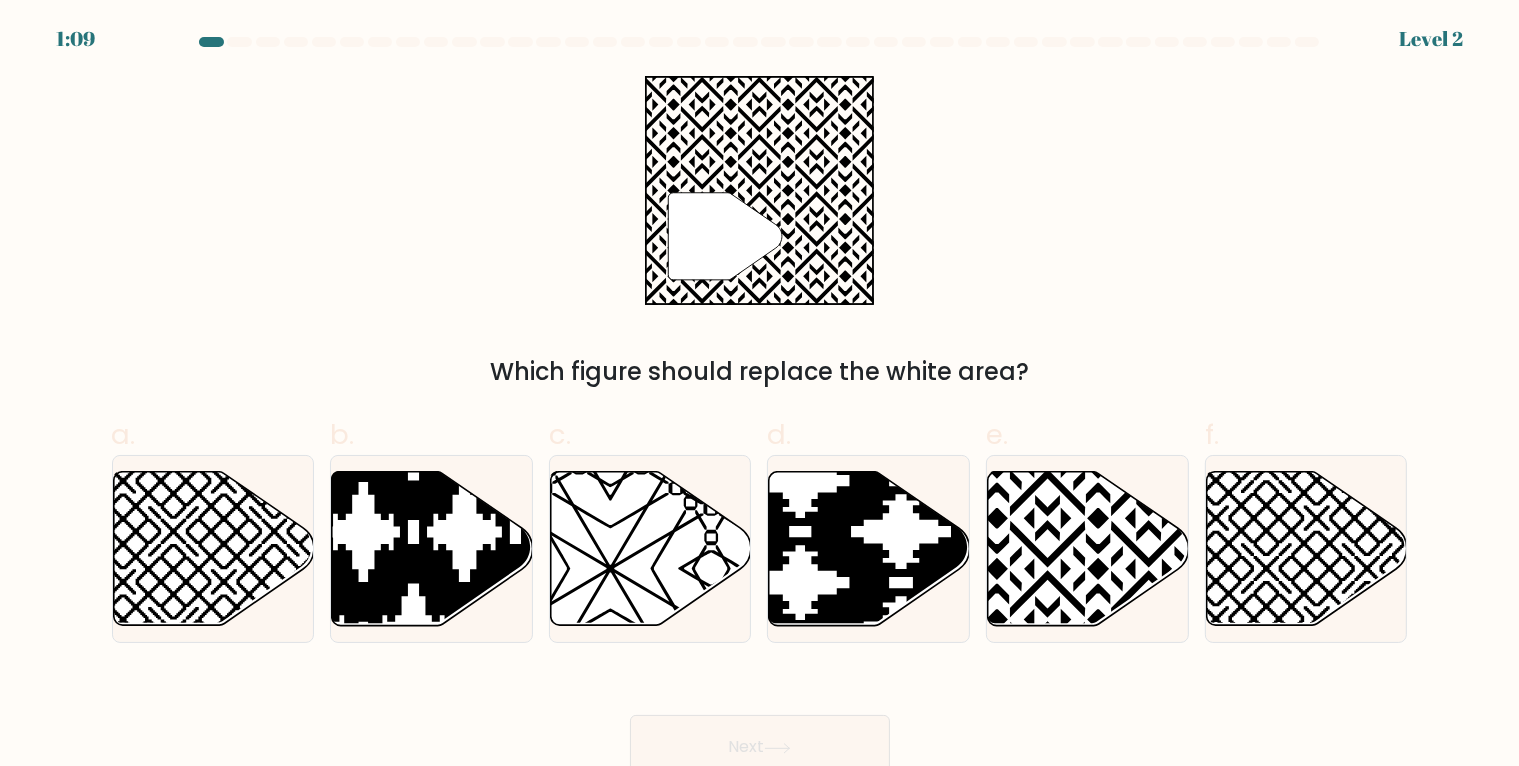 click 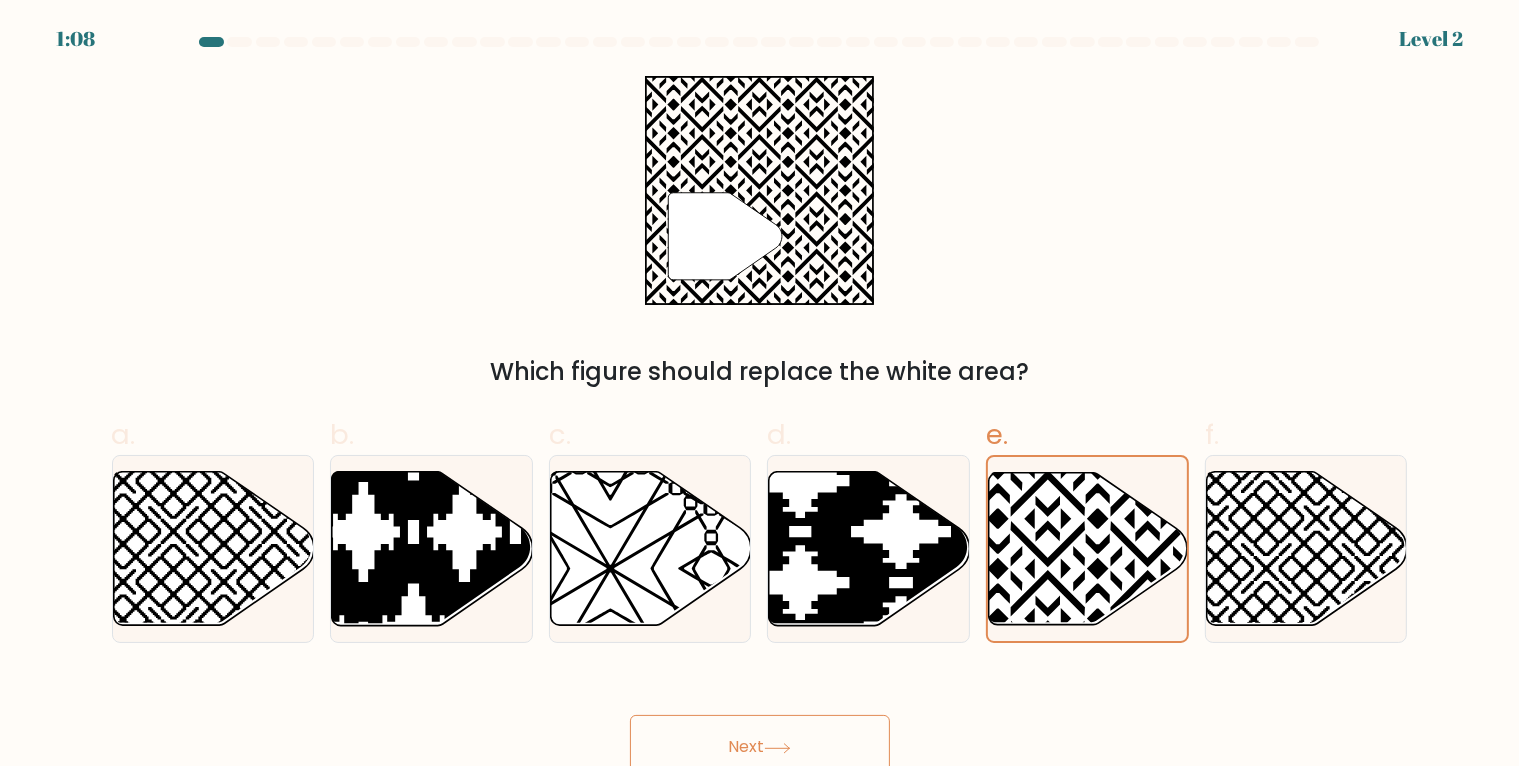 click on "Next" at bounding box center (760, 747) 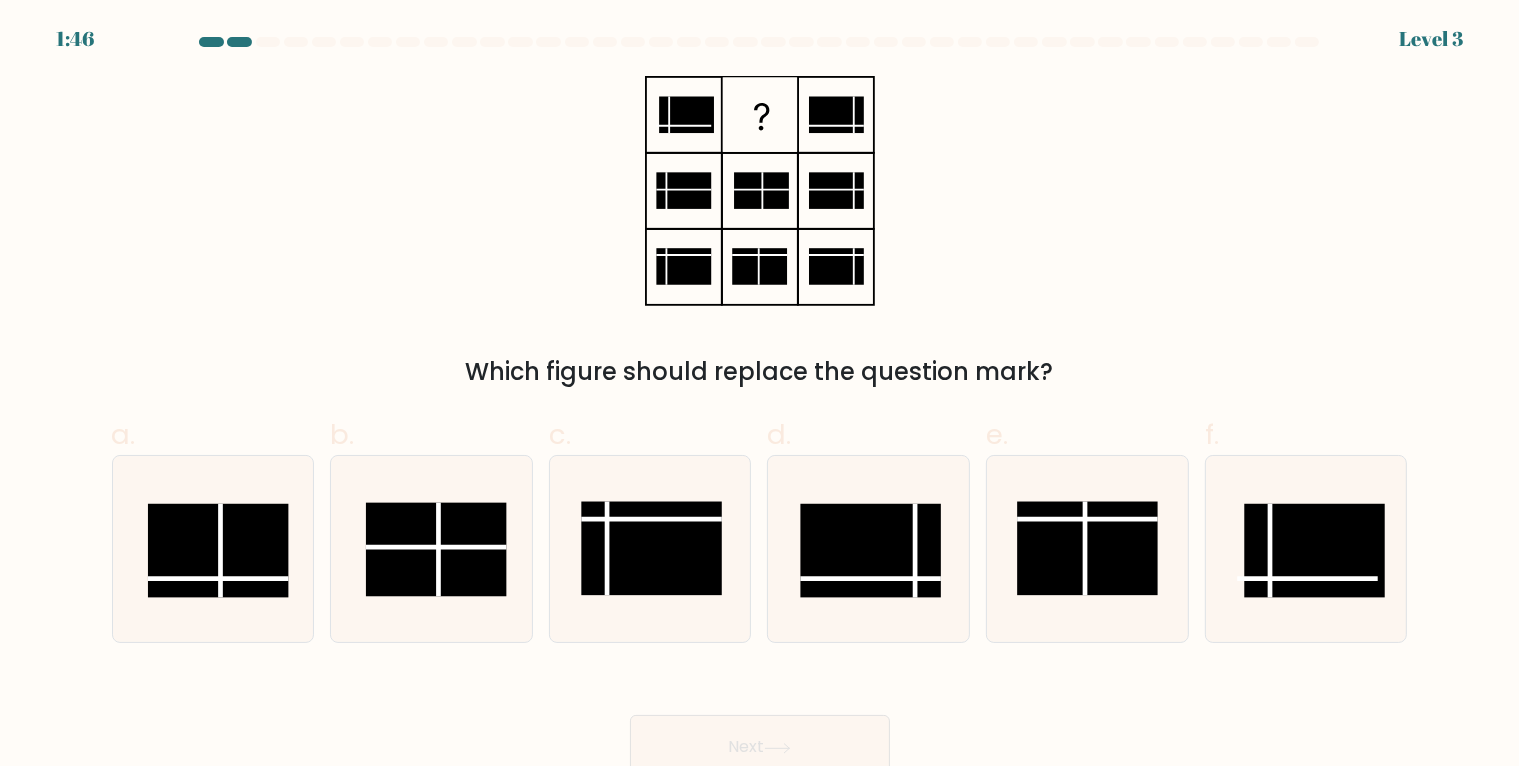 click 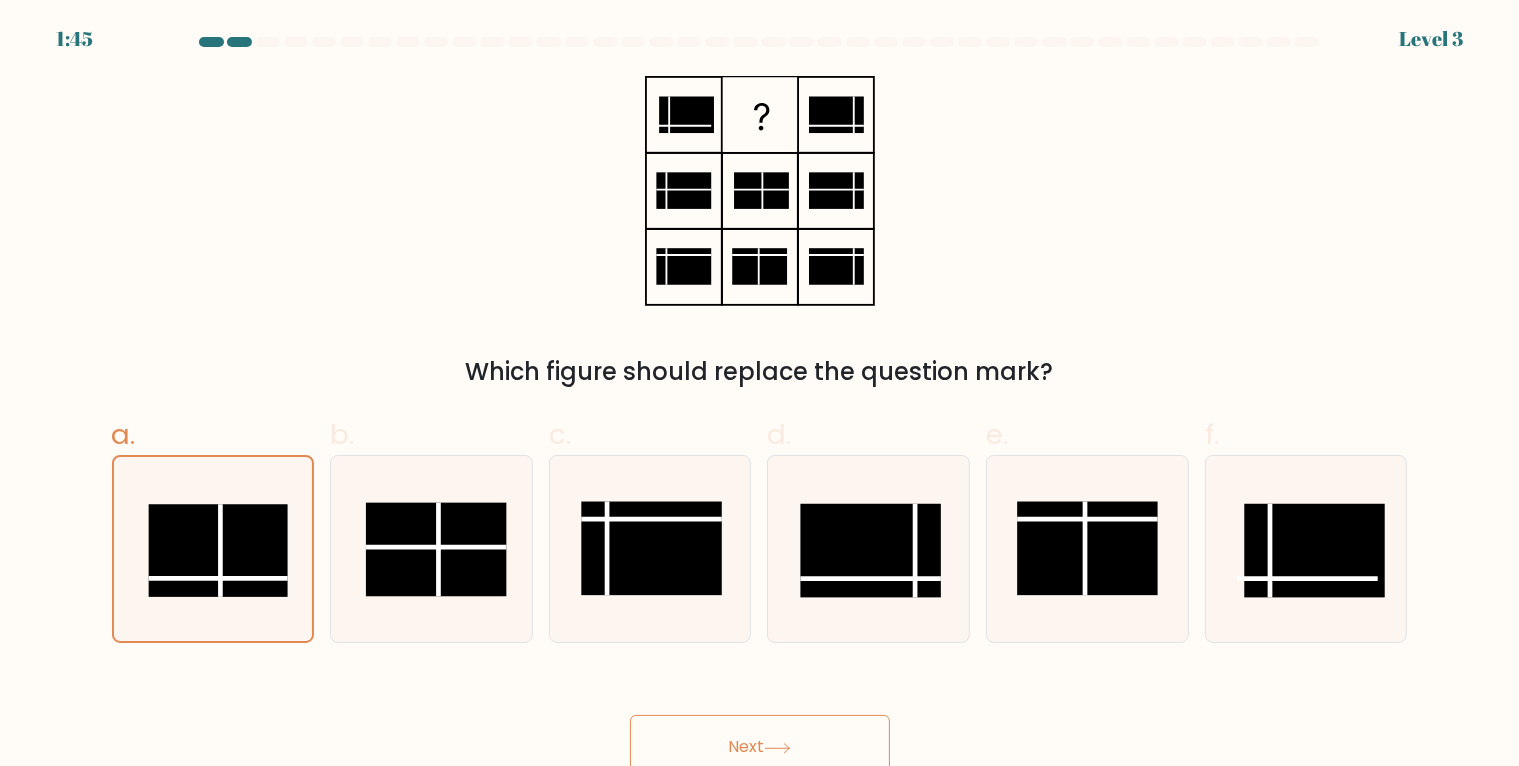 click on "Next" at bounding box center (760, 747) 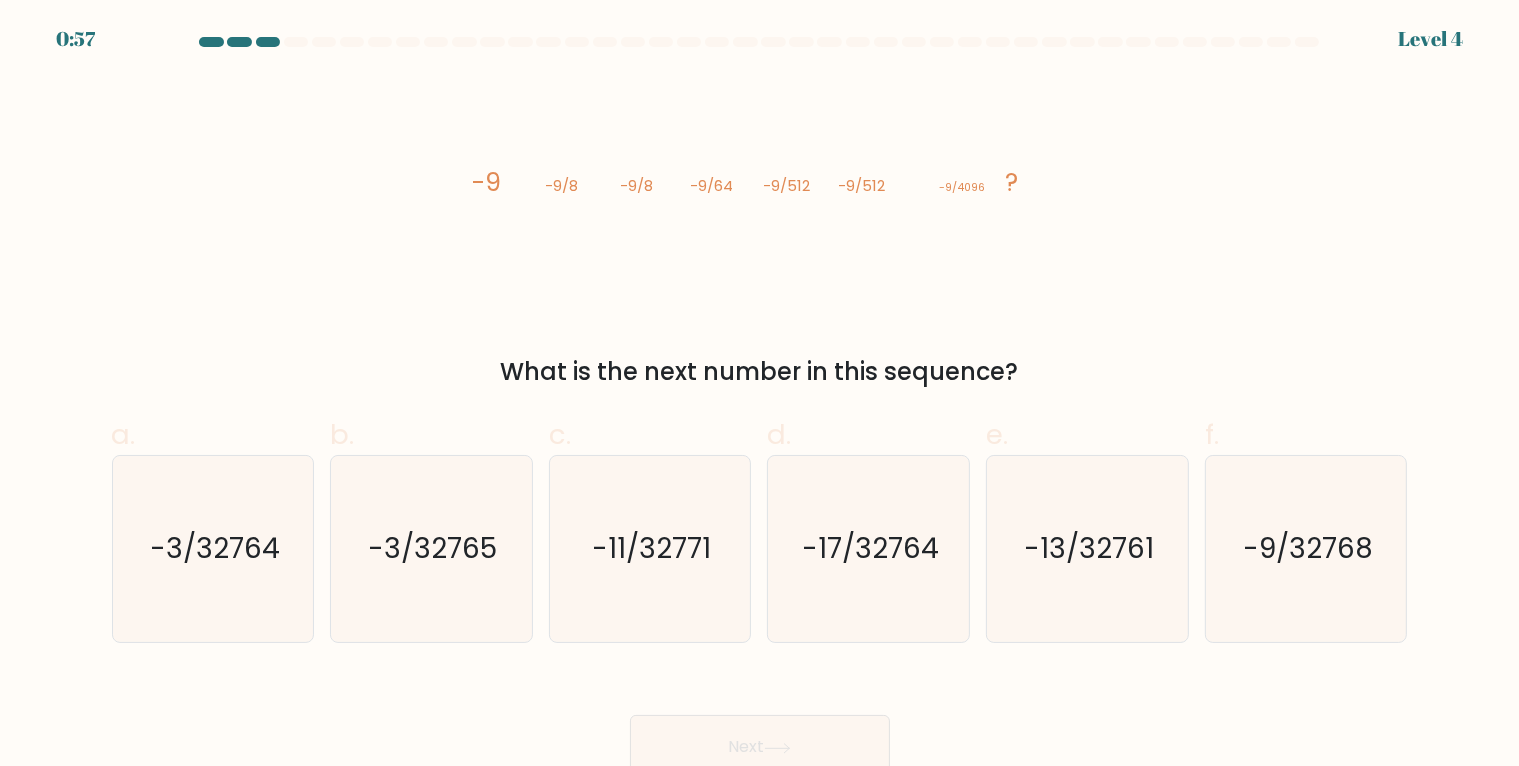 click on "-9/32768" 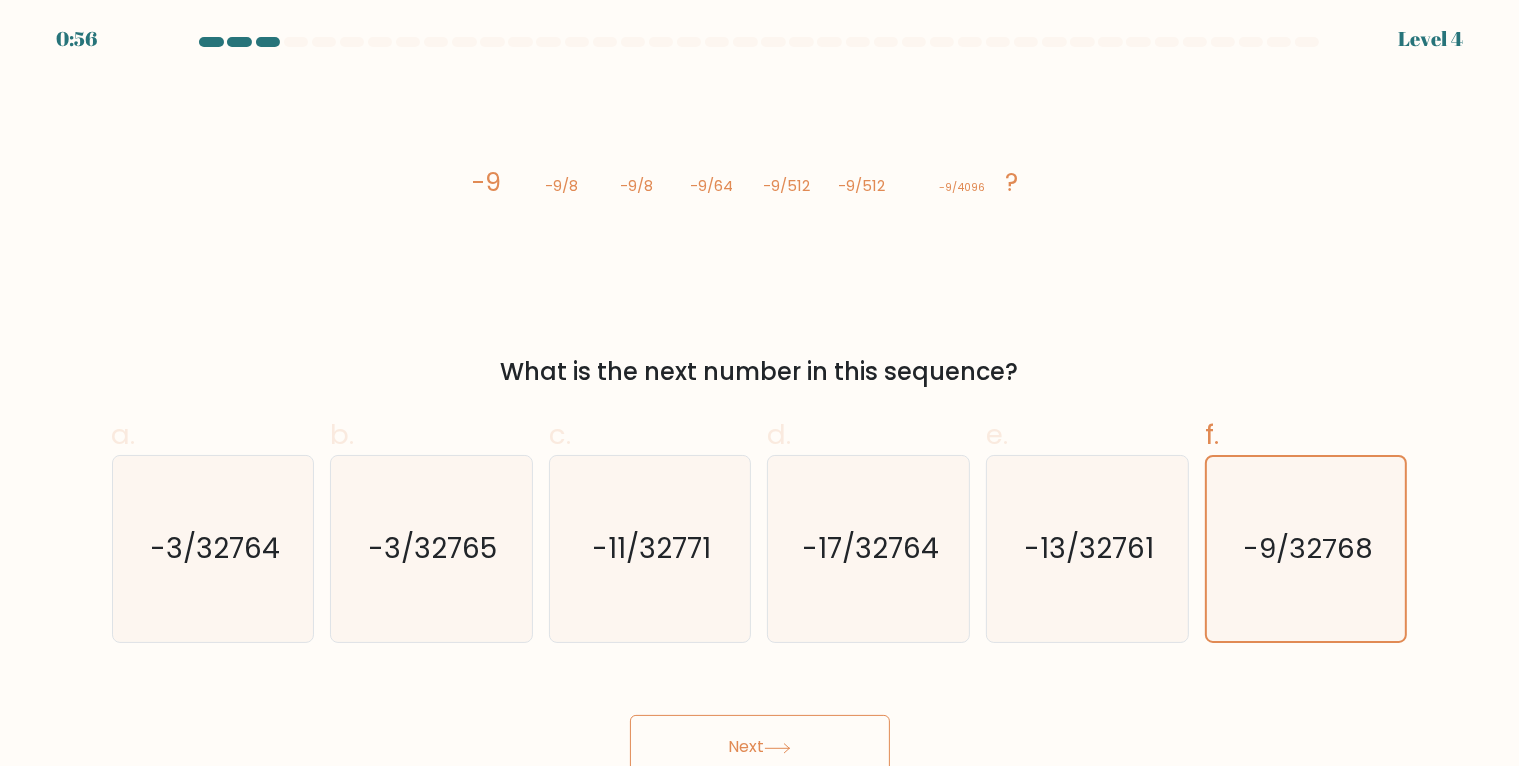 click on "Next" at bounding box center (760, 747) 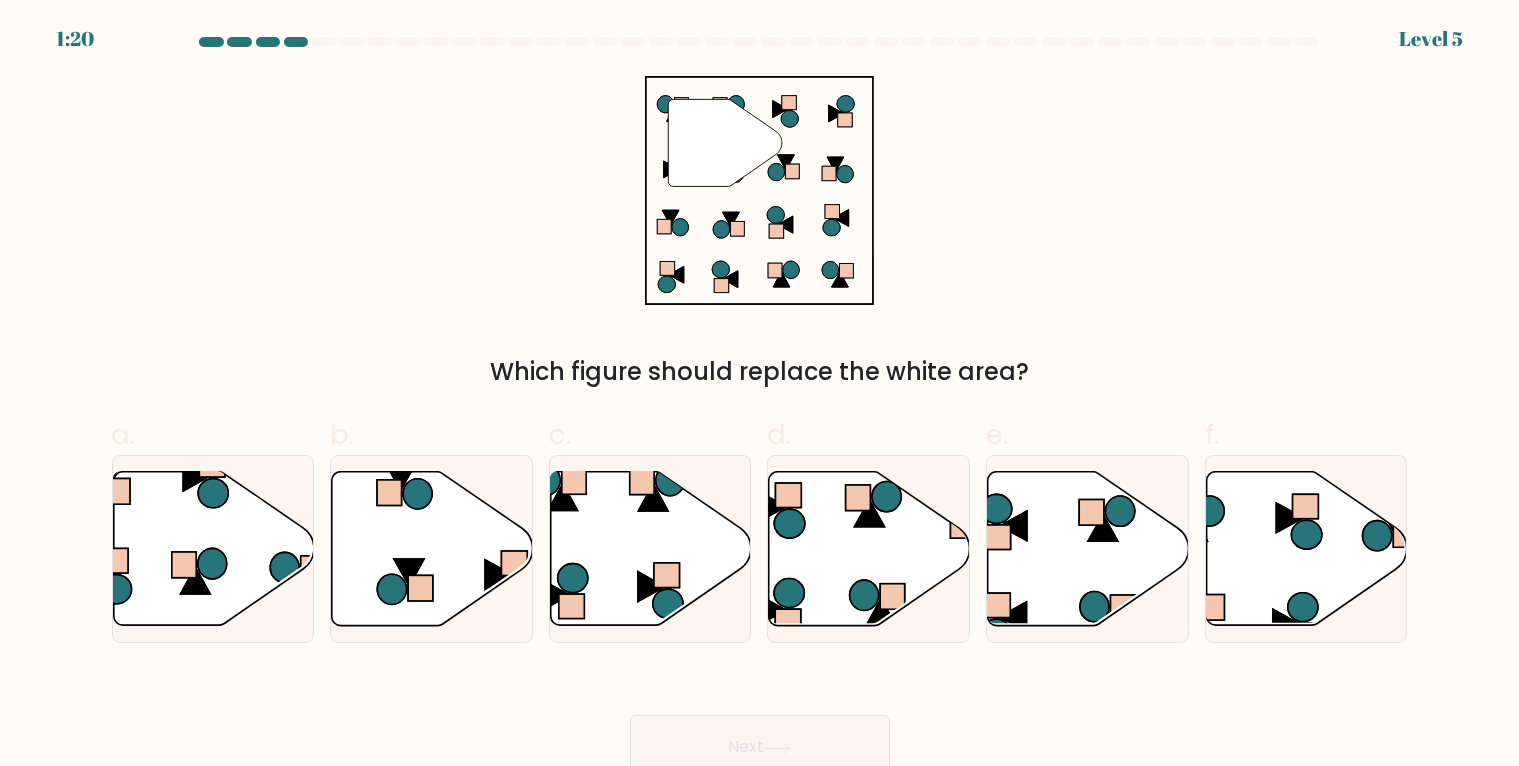 click 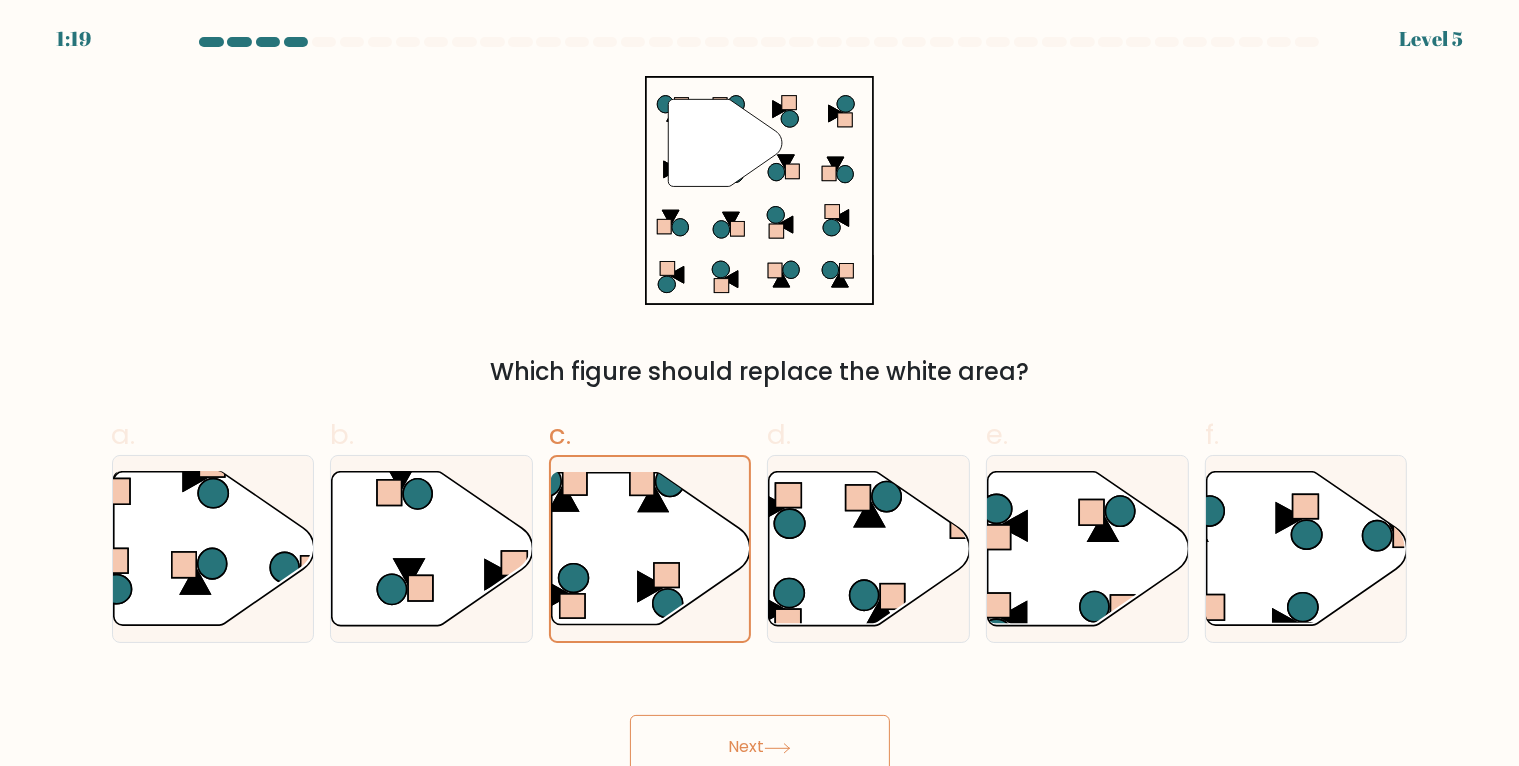 click on "Next" at bounding box center [760, 747] 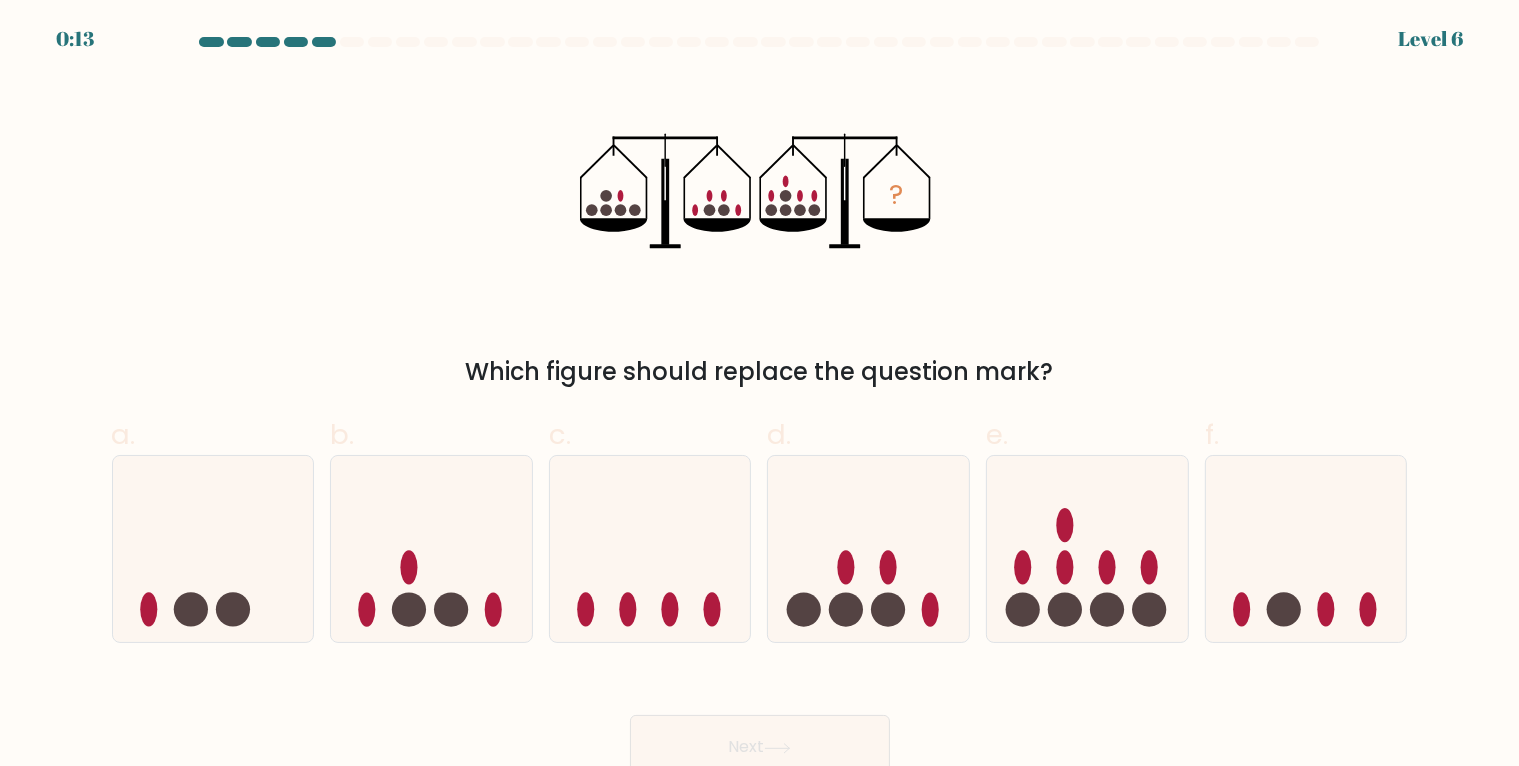 click 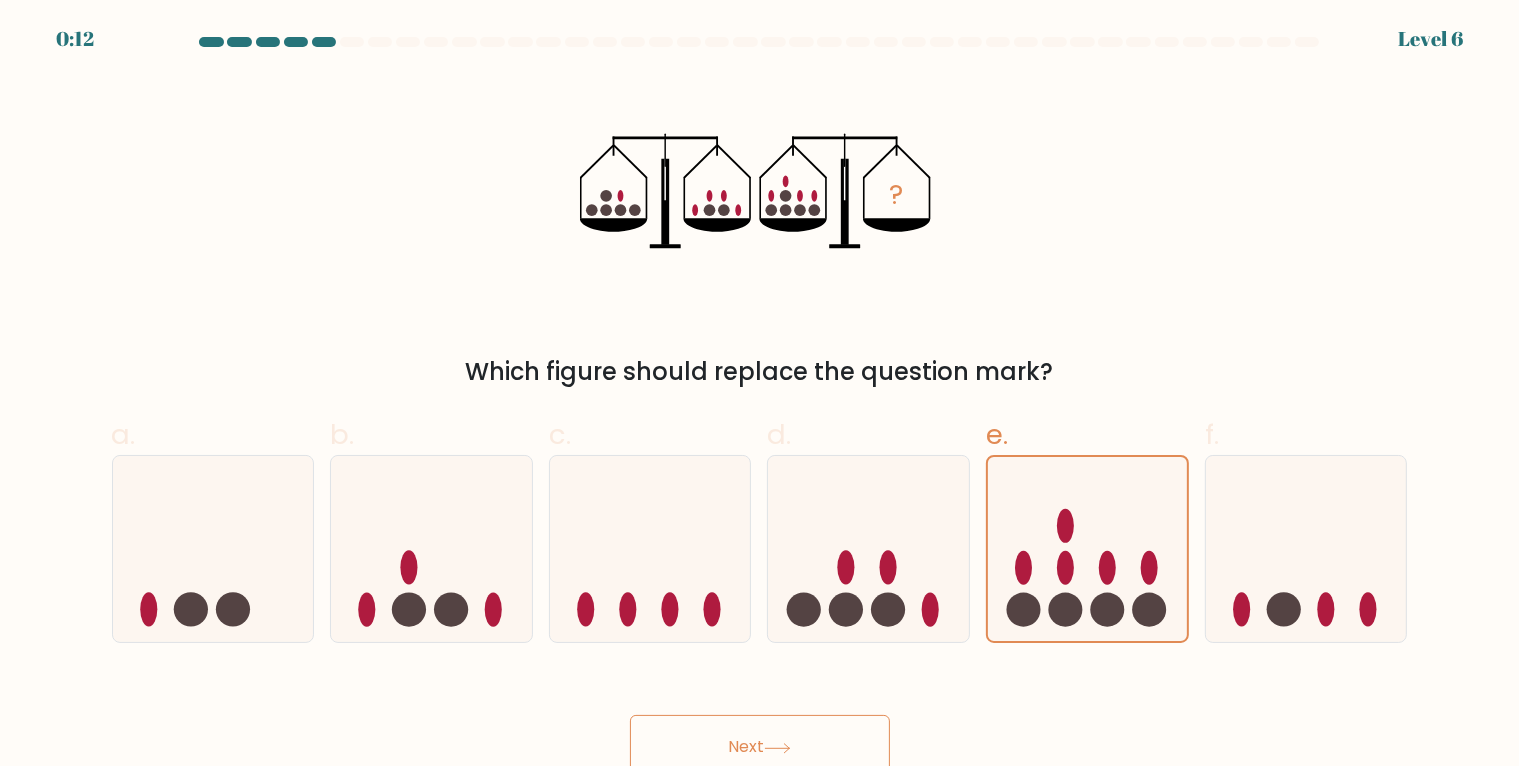 click on "Next" at bounding box center (760, 747) 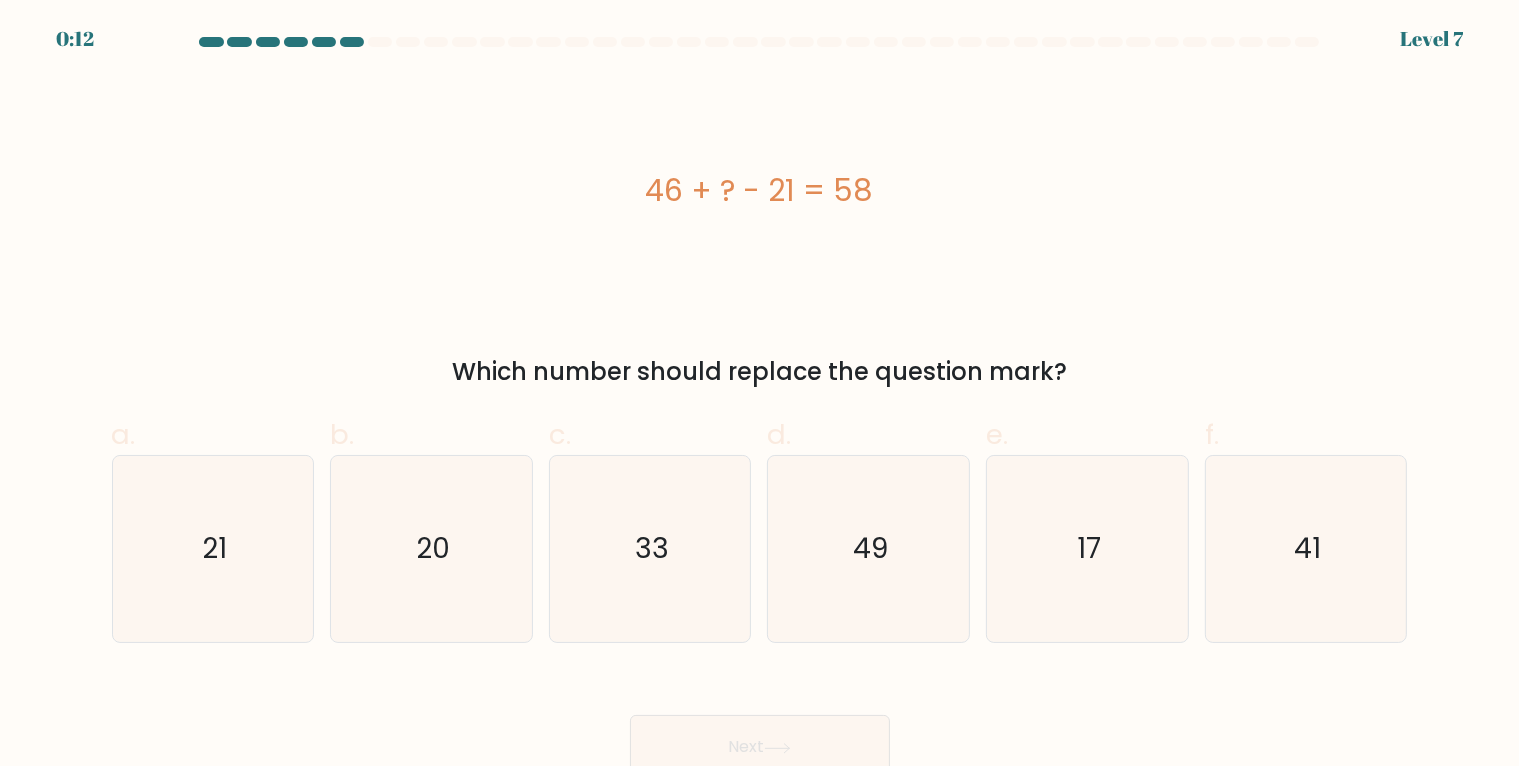 click on "33" 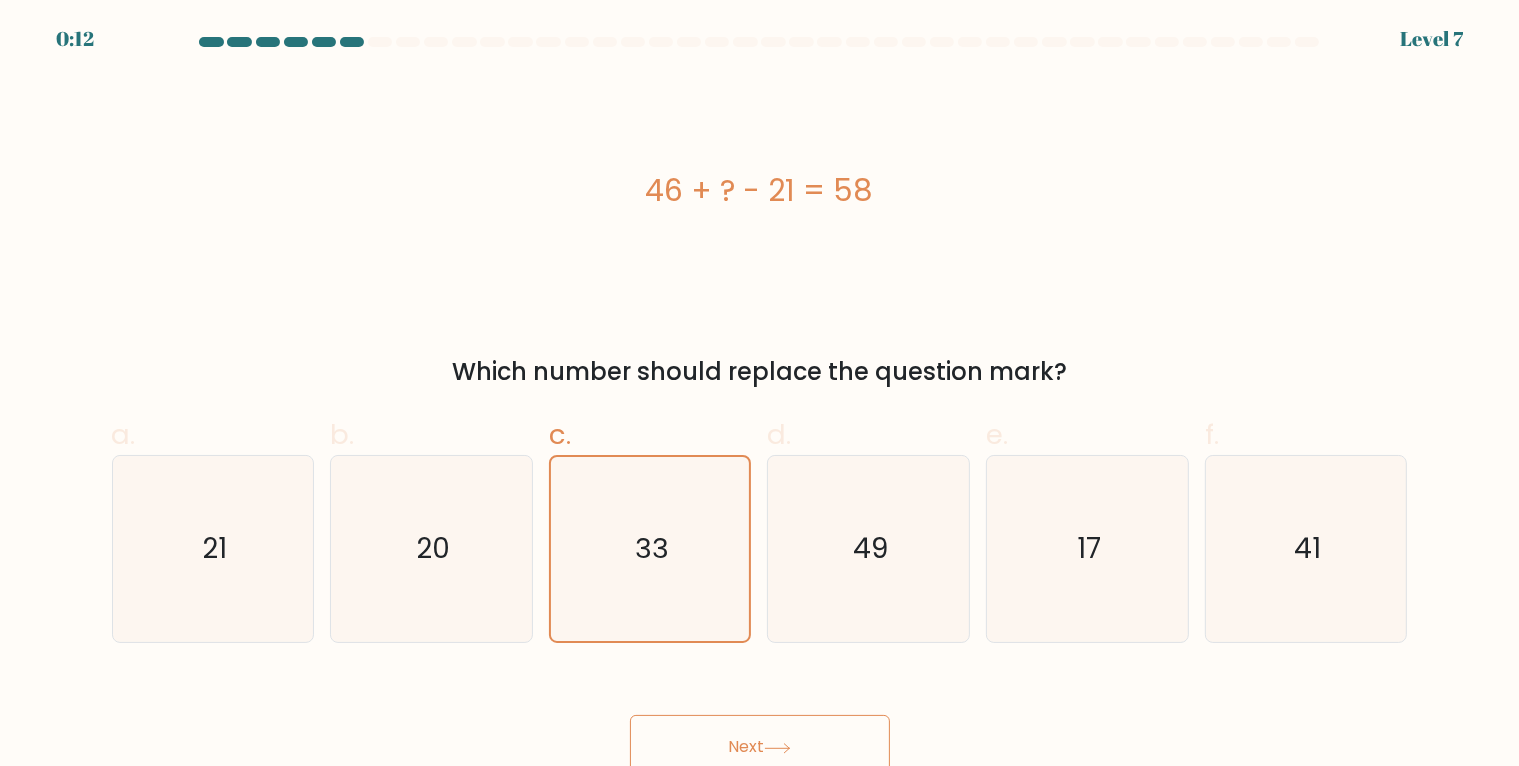click on "Next" at bounding box center (760, 747) 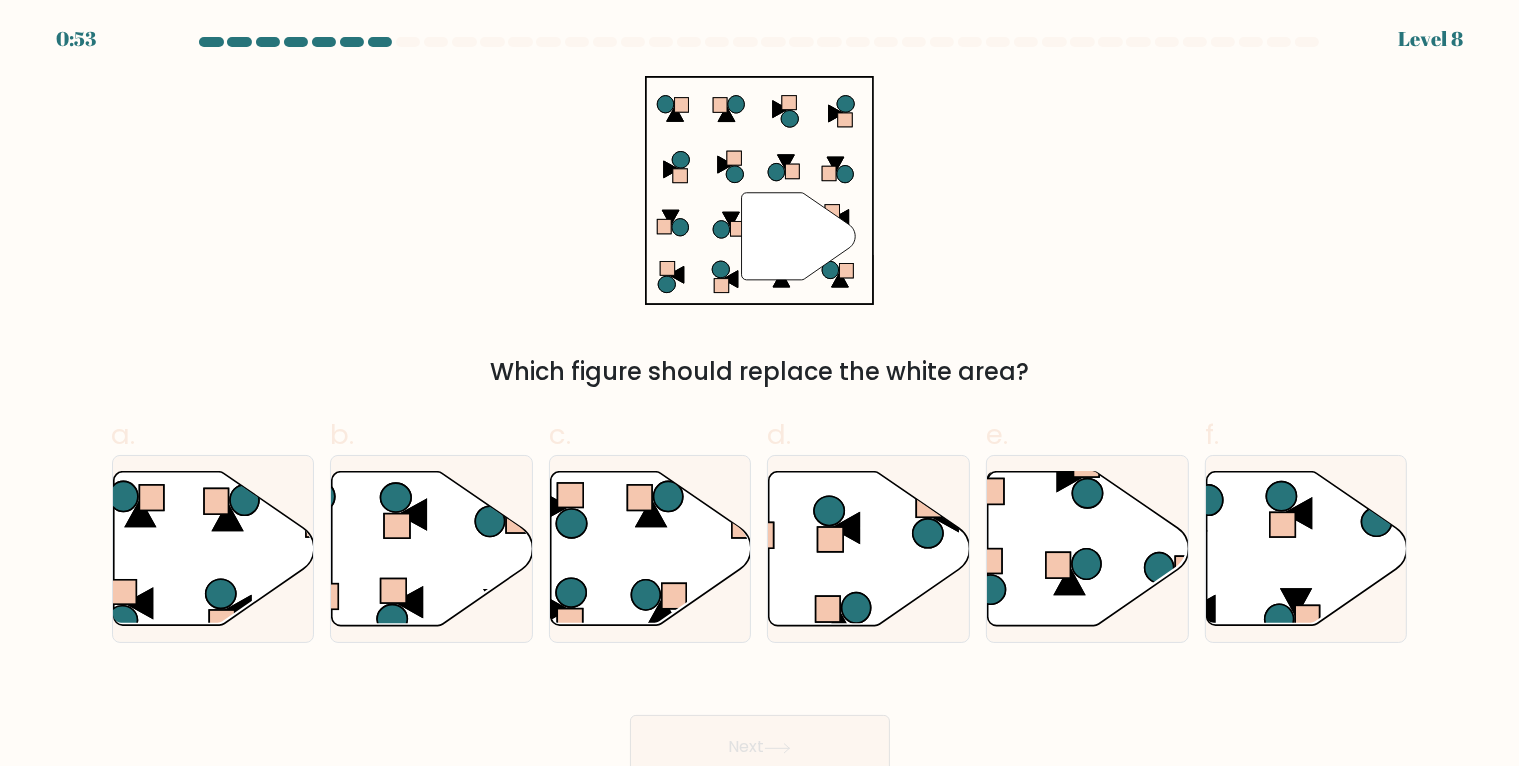 click on "Next" at bounding box center (760, 723) 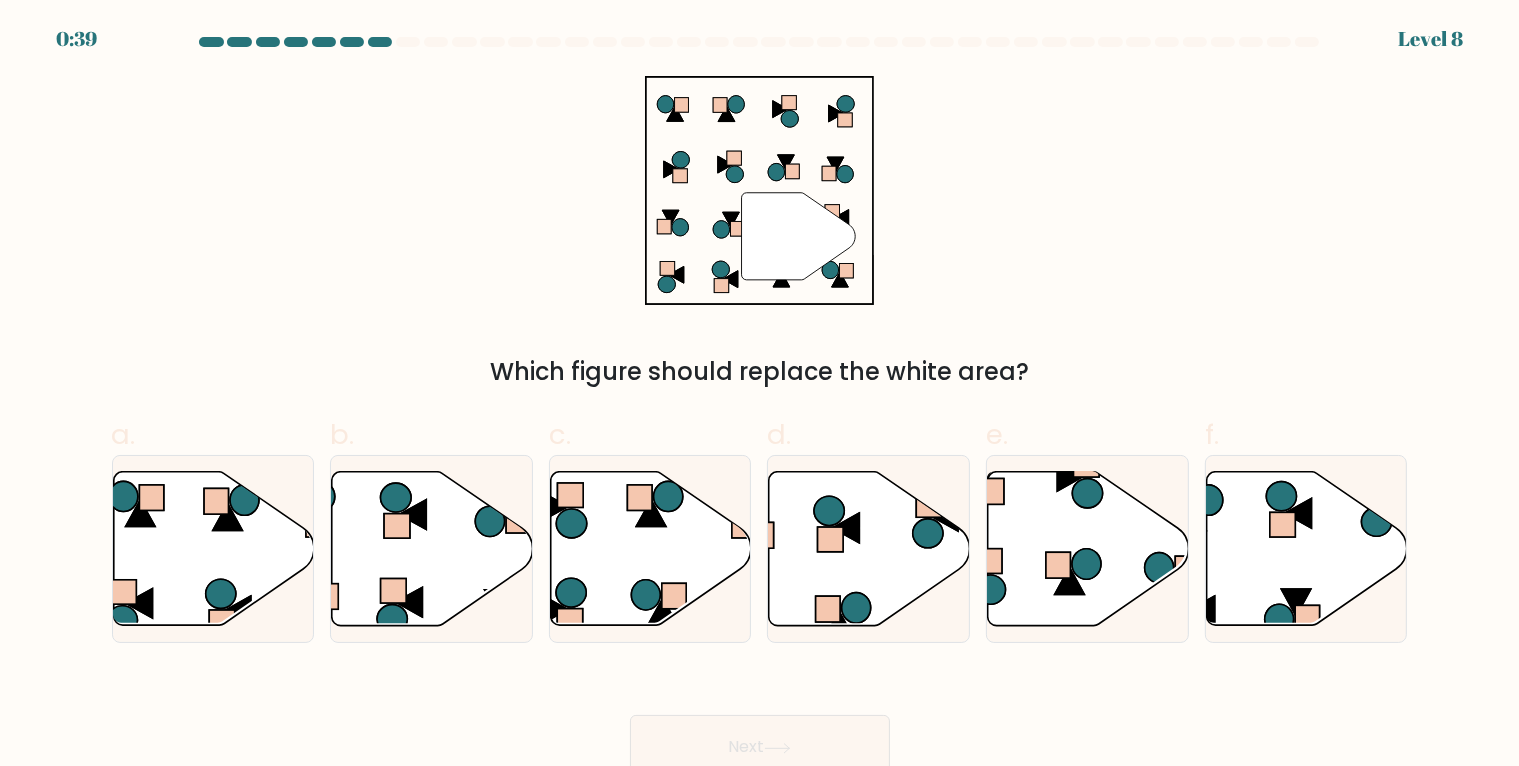 click 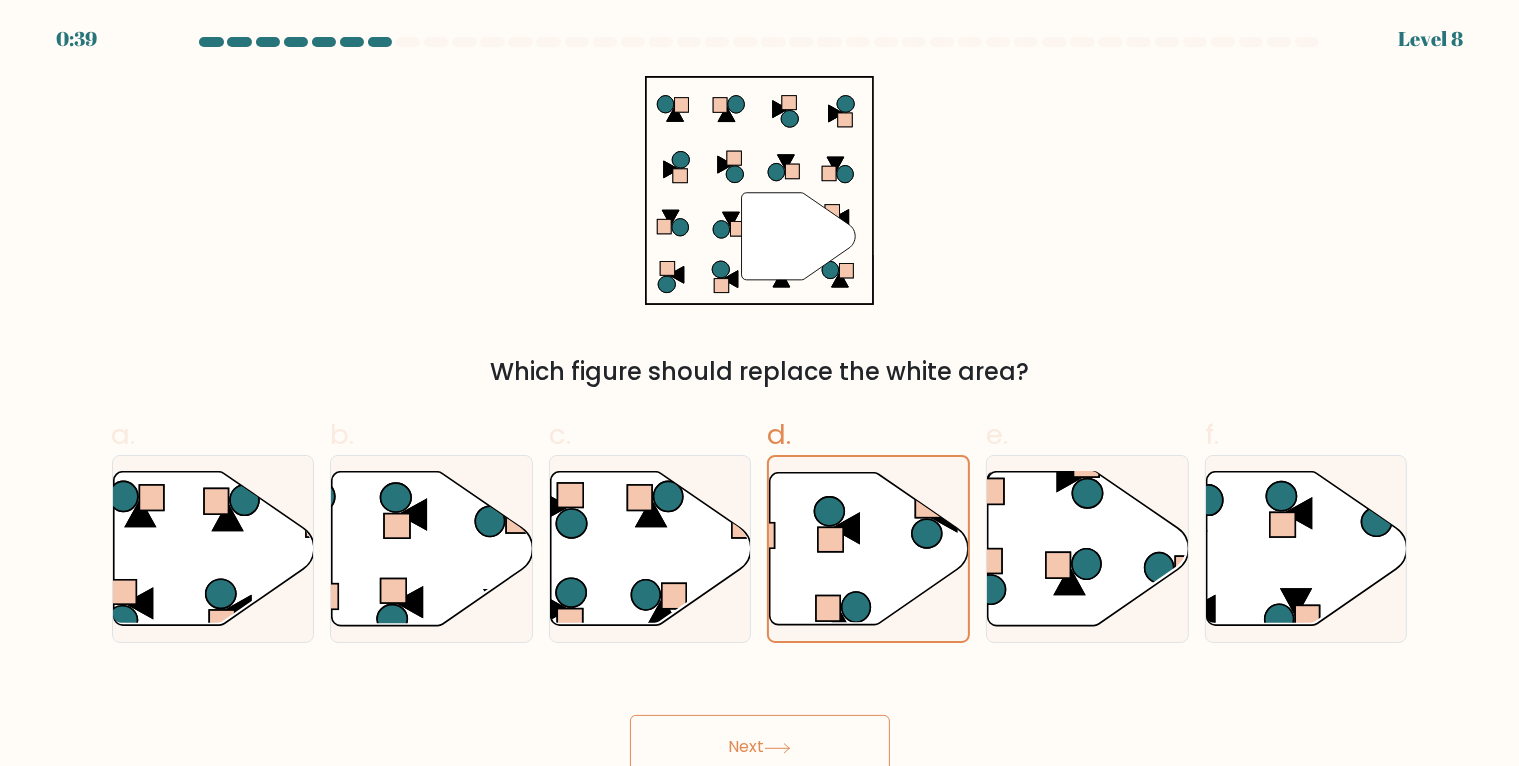 click on "Next" at bounding box center (760, 747) 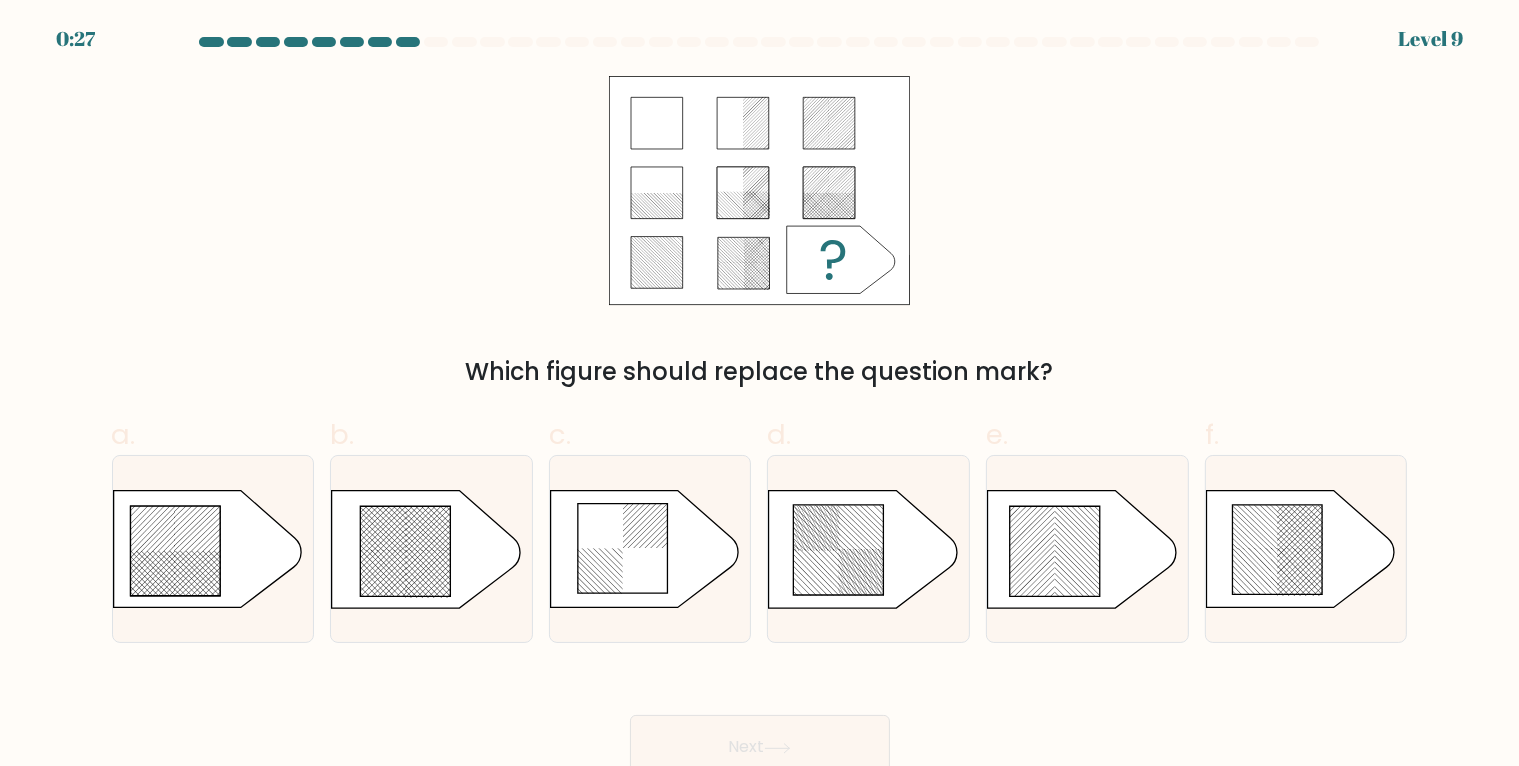 click 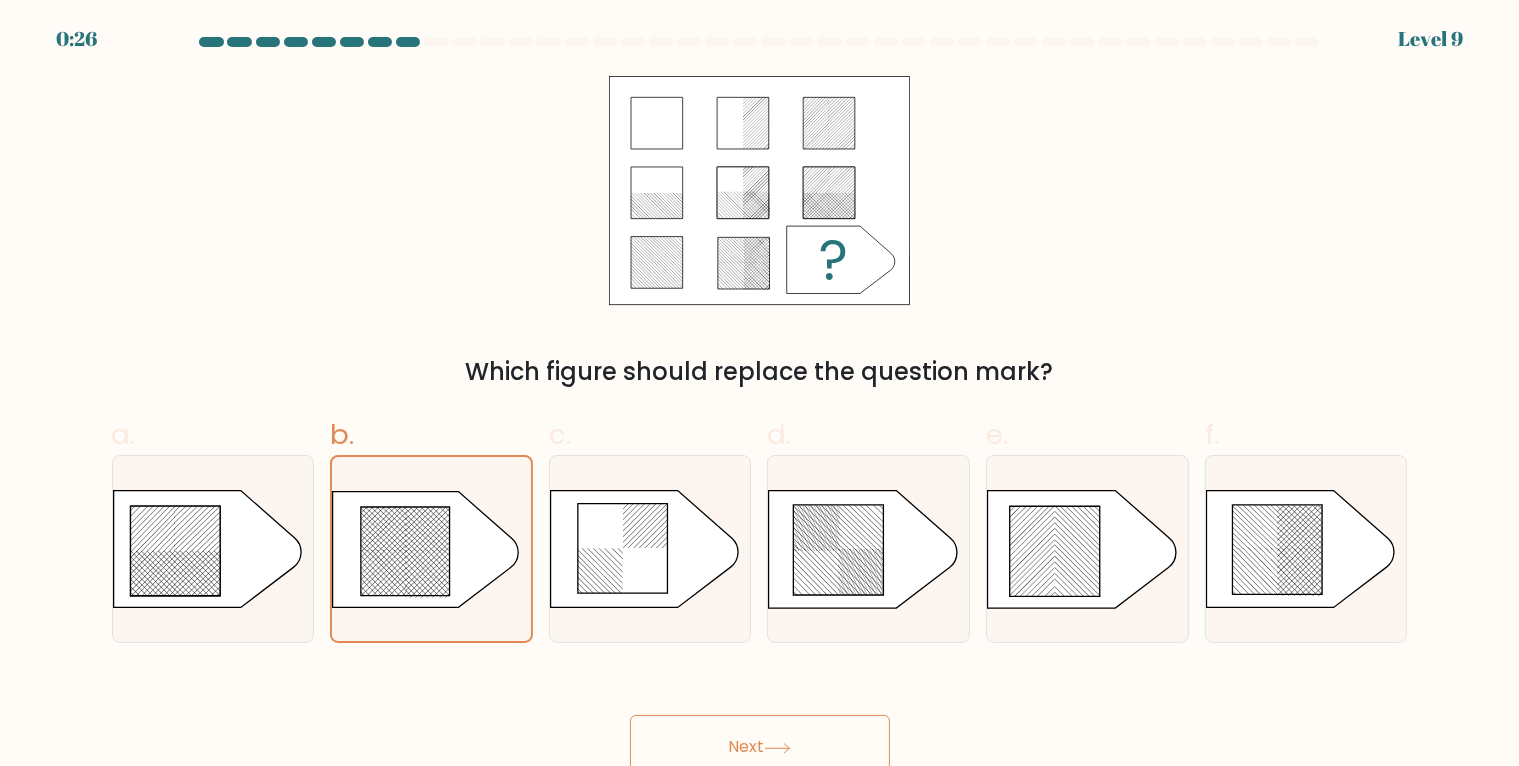 click on "Next" at bounding box center [760, 747] 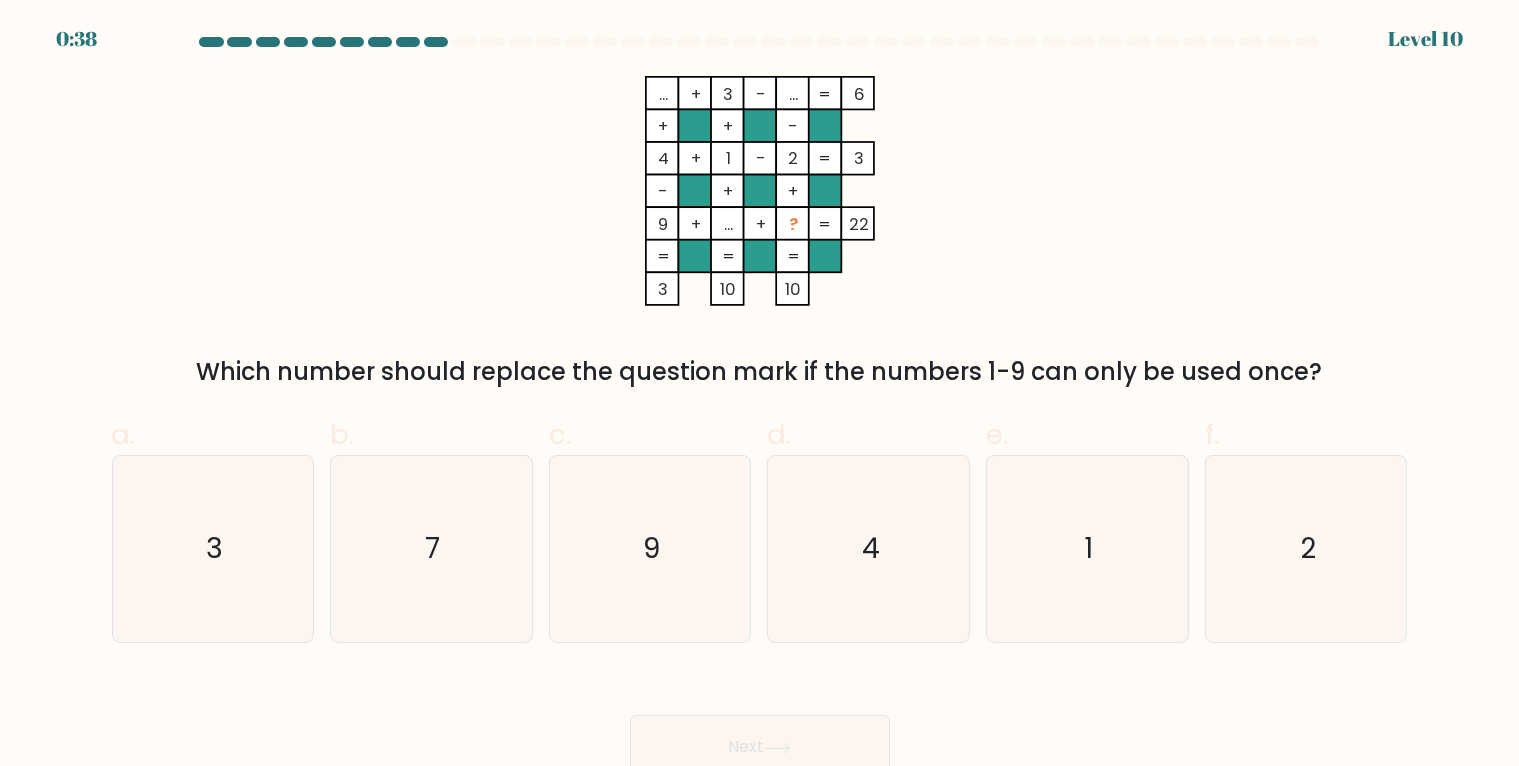 click on "9" 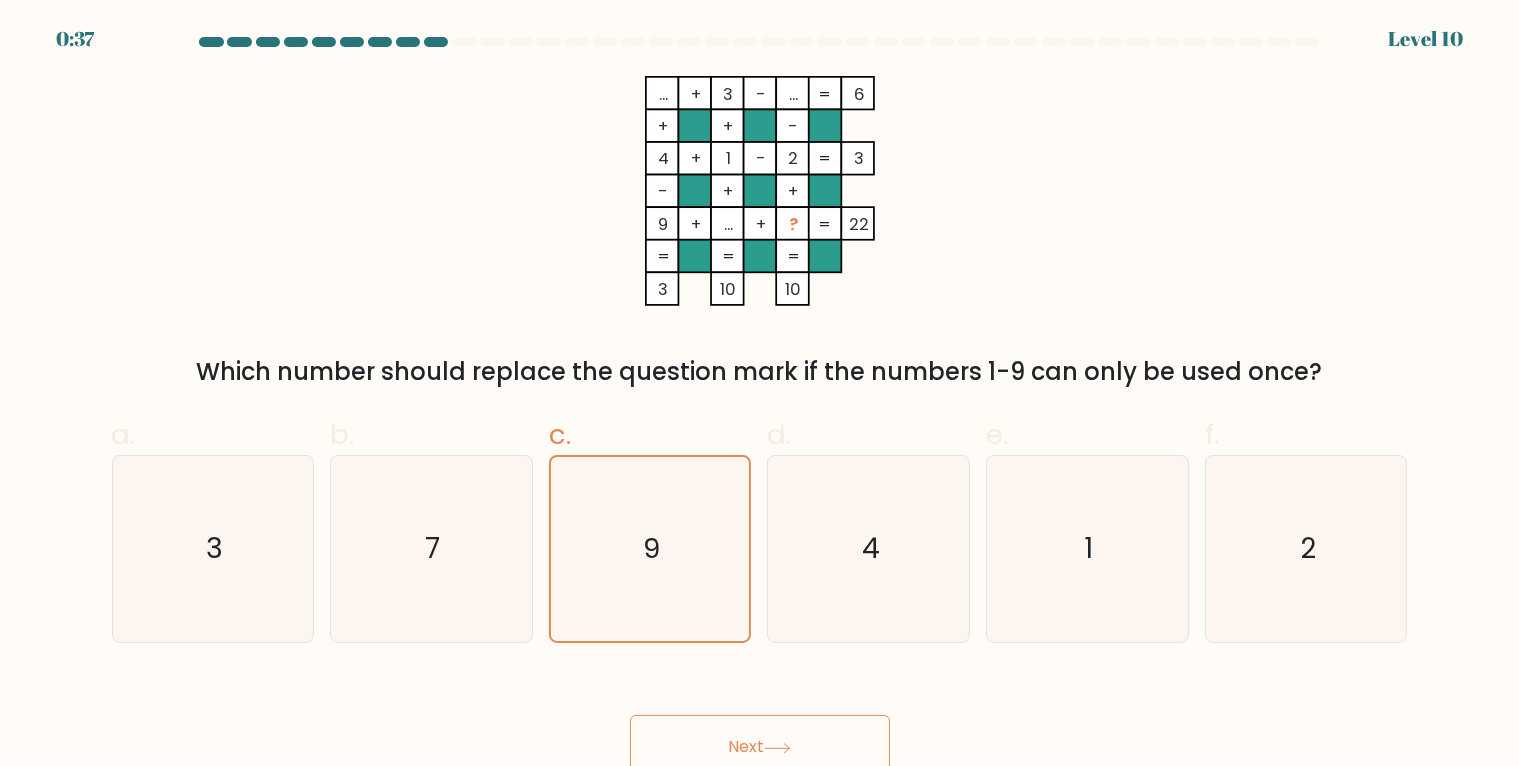 click on "Next" at bounding box center (760, 747) 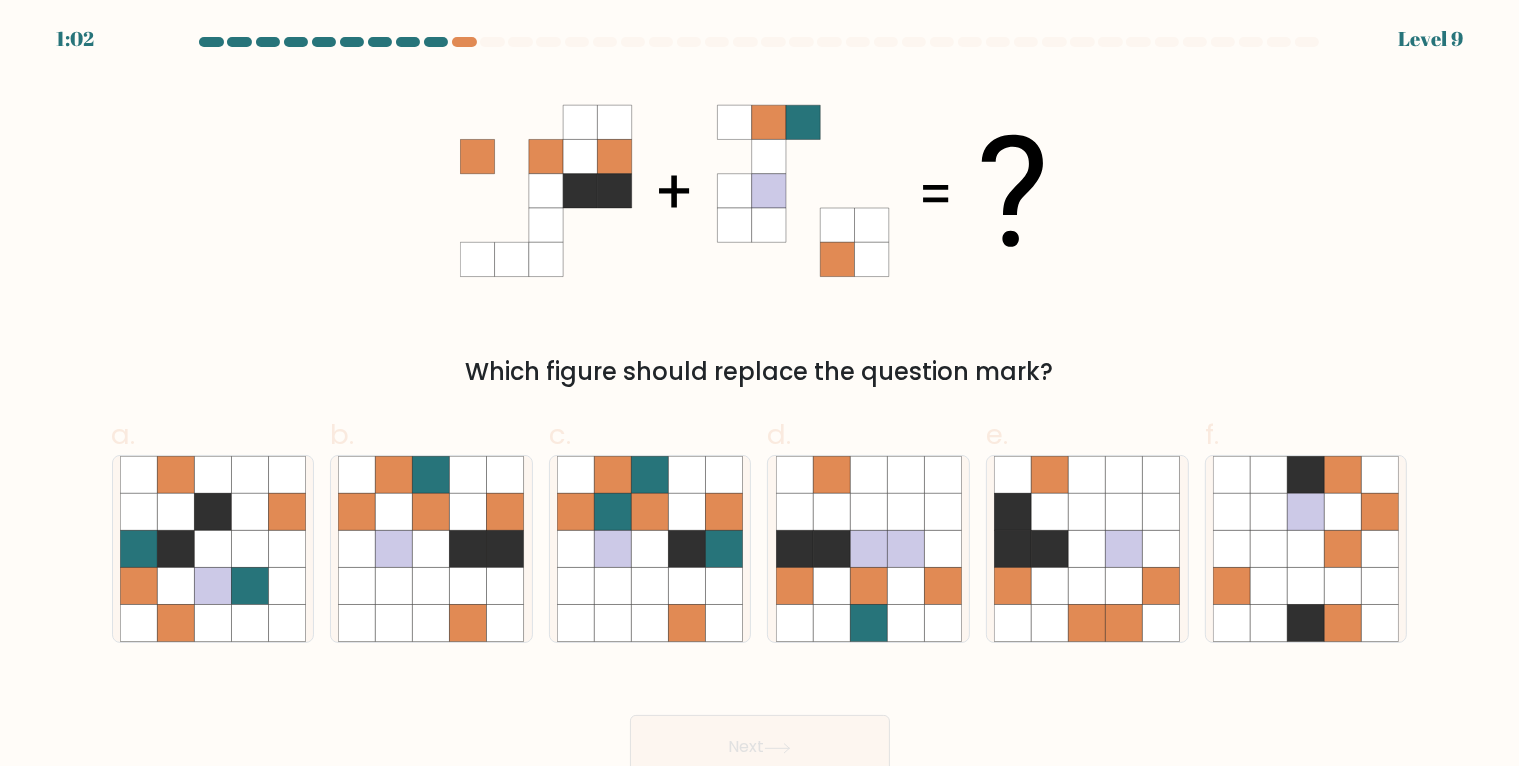 click 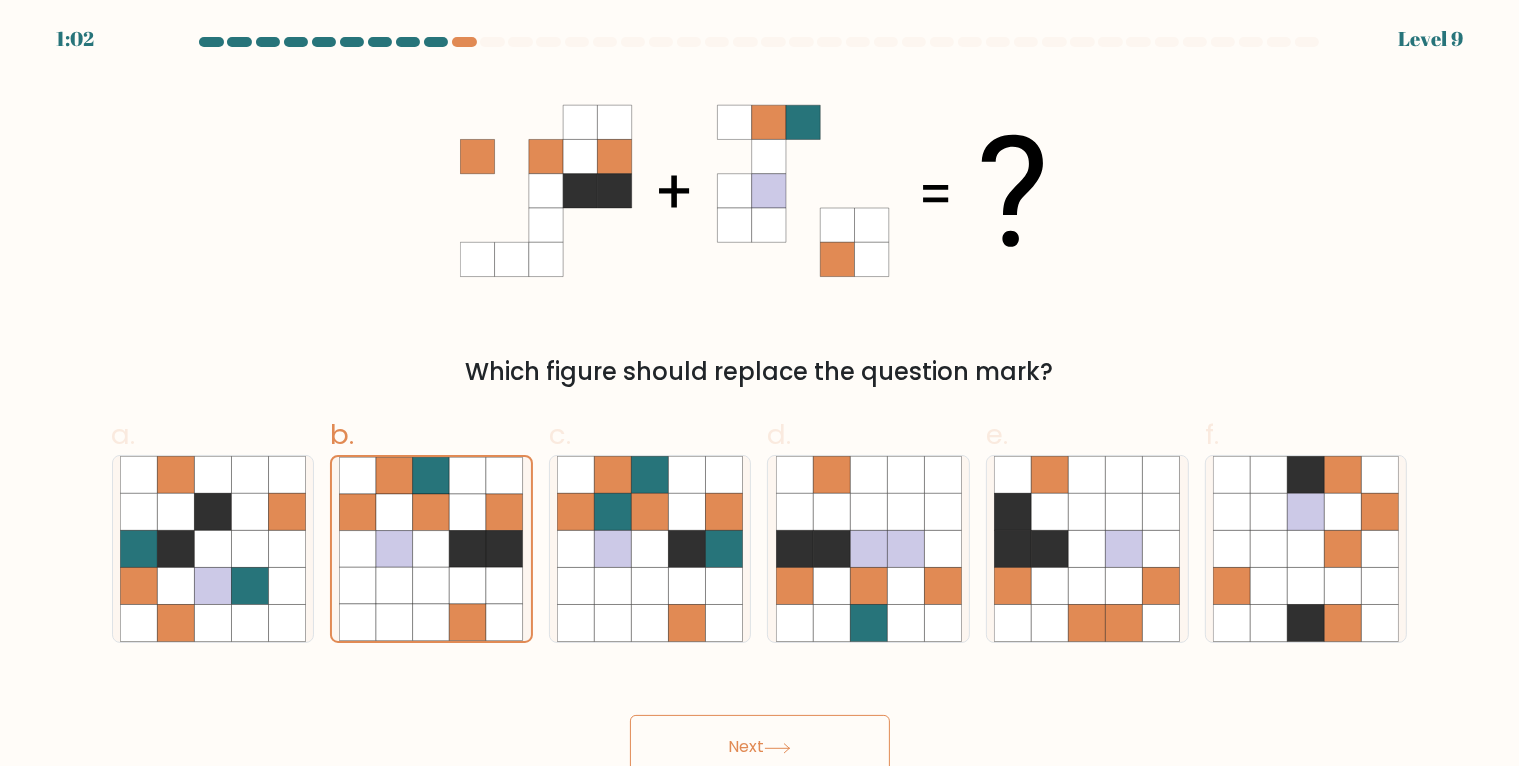 click on "Next" at bounding box center (760, 747) 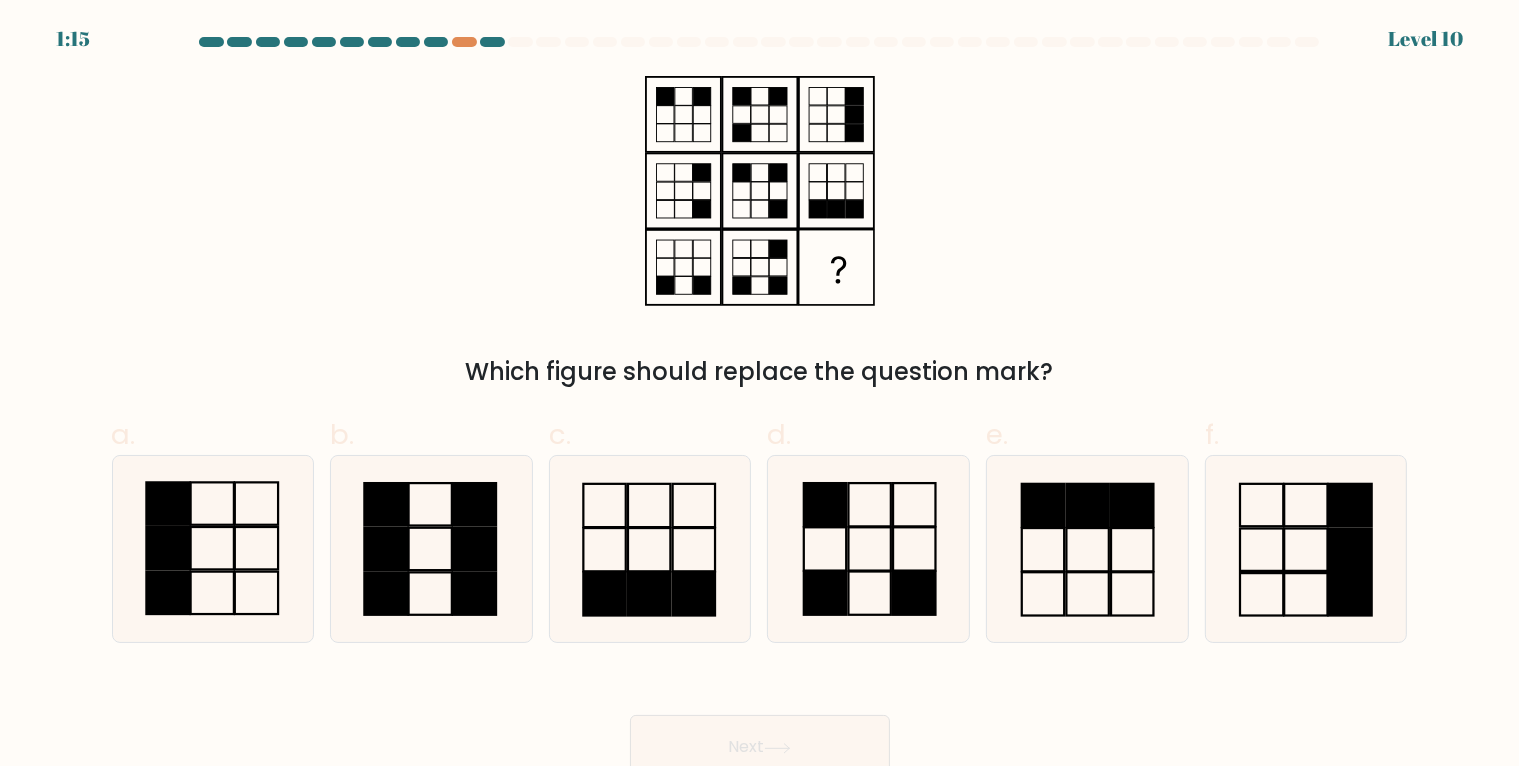 click 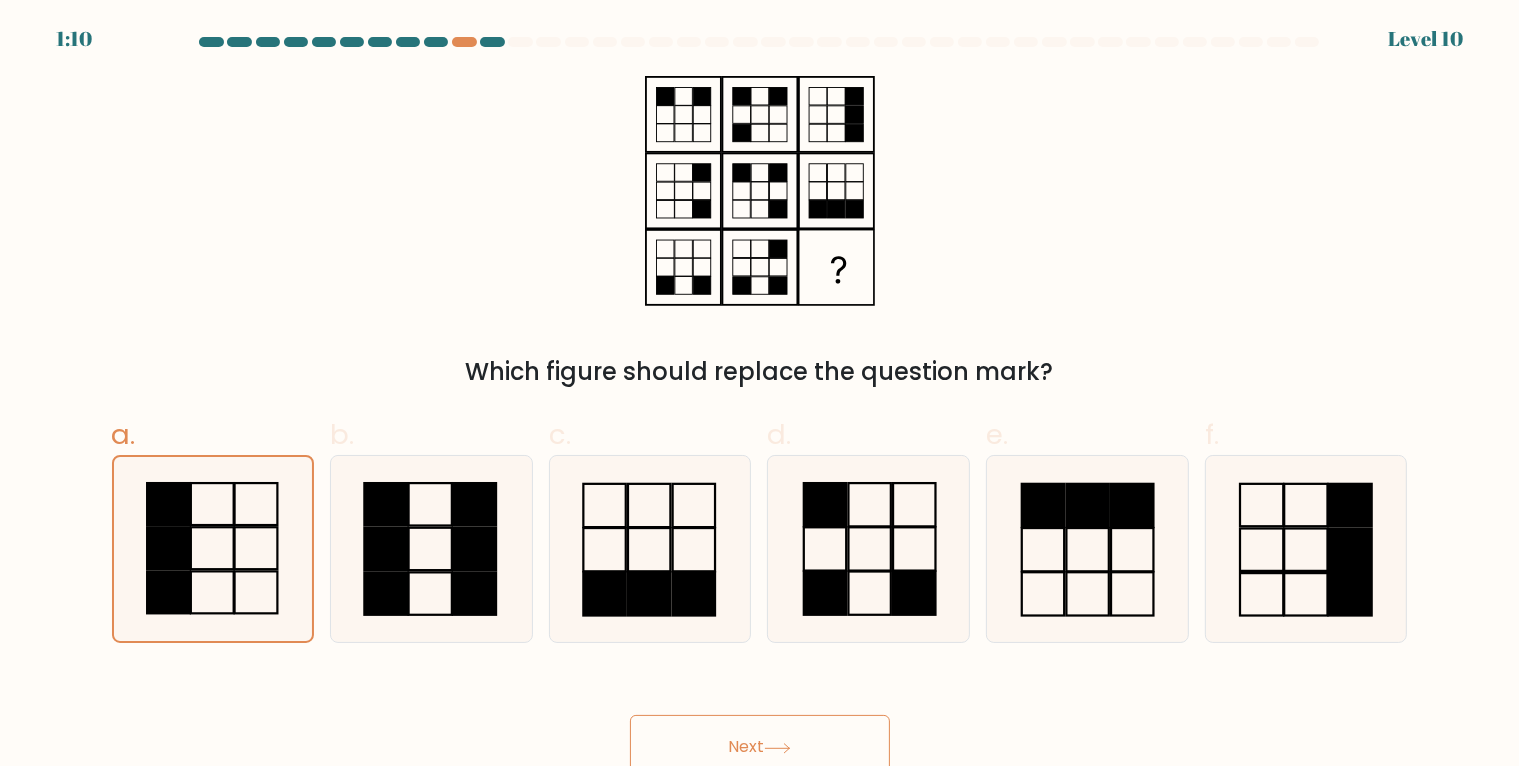 click on "Next" at bounding box center [760, 747] 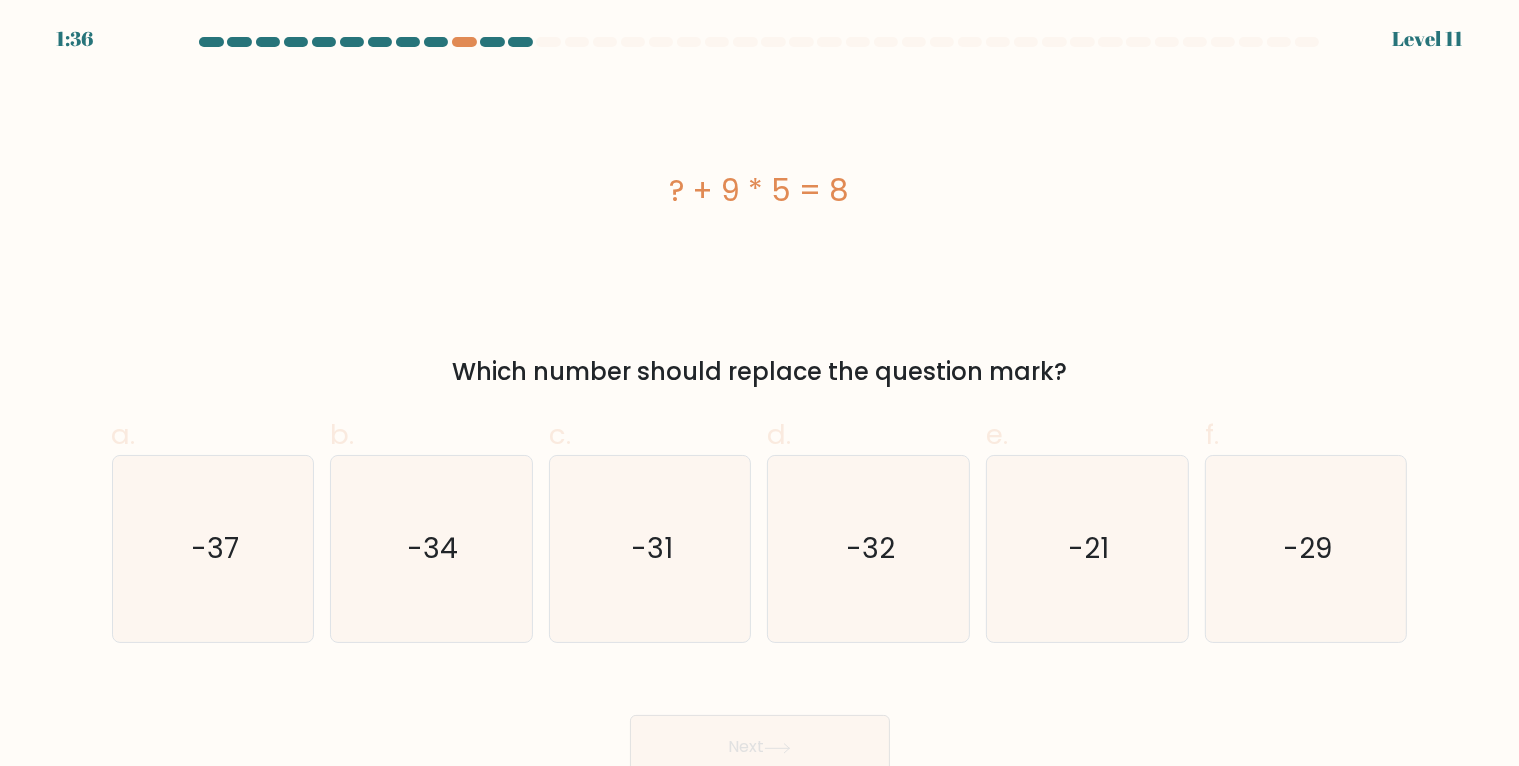 click on "-37" 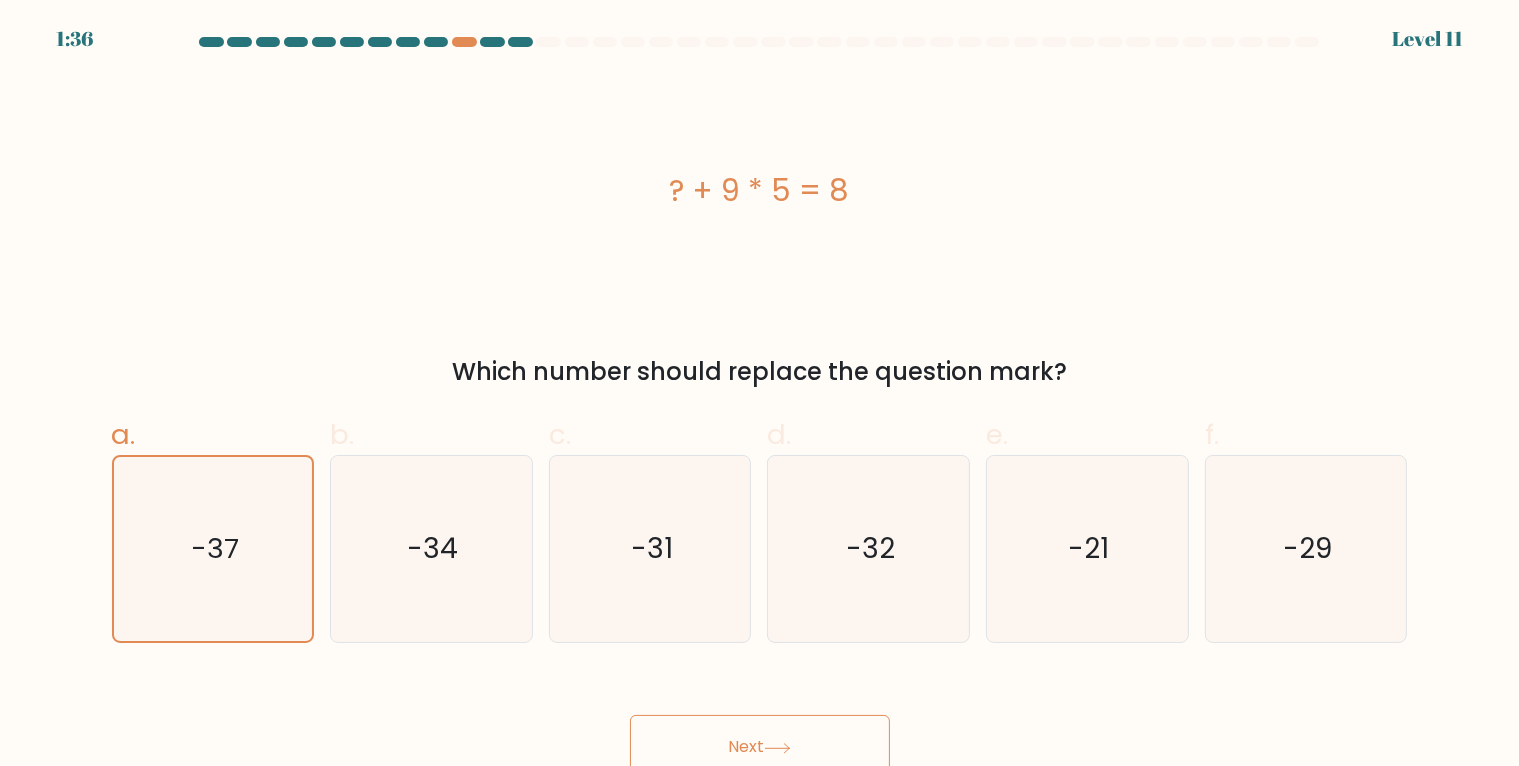 click on "Next" at bounding box center (760, 747) 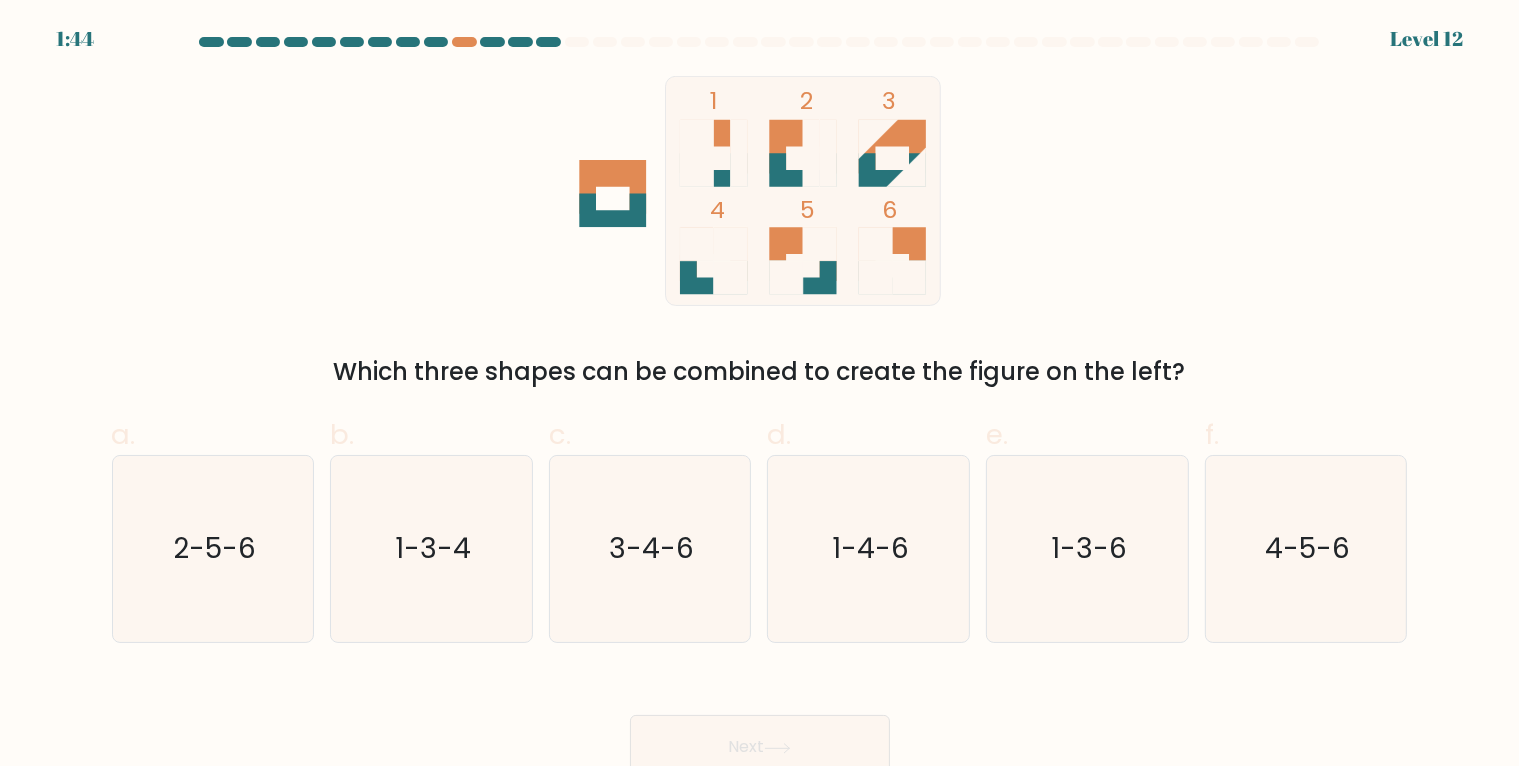 click on "4-5-6" 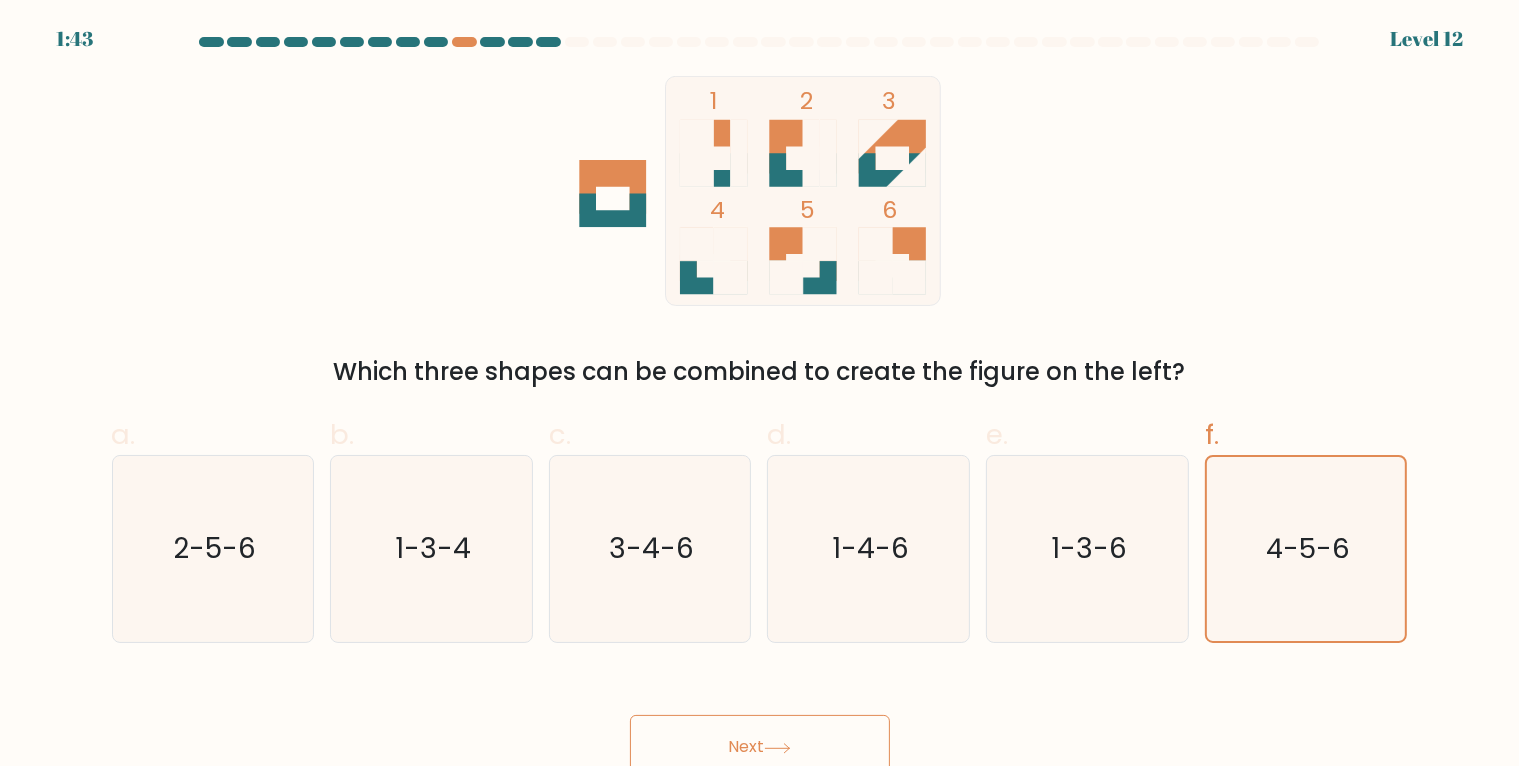 scroll, scrollTop: 0, scrollLeft: 0, axis: both 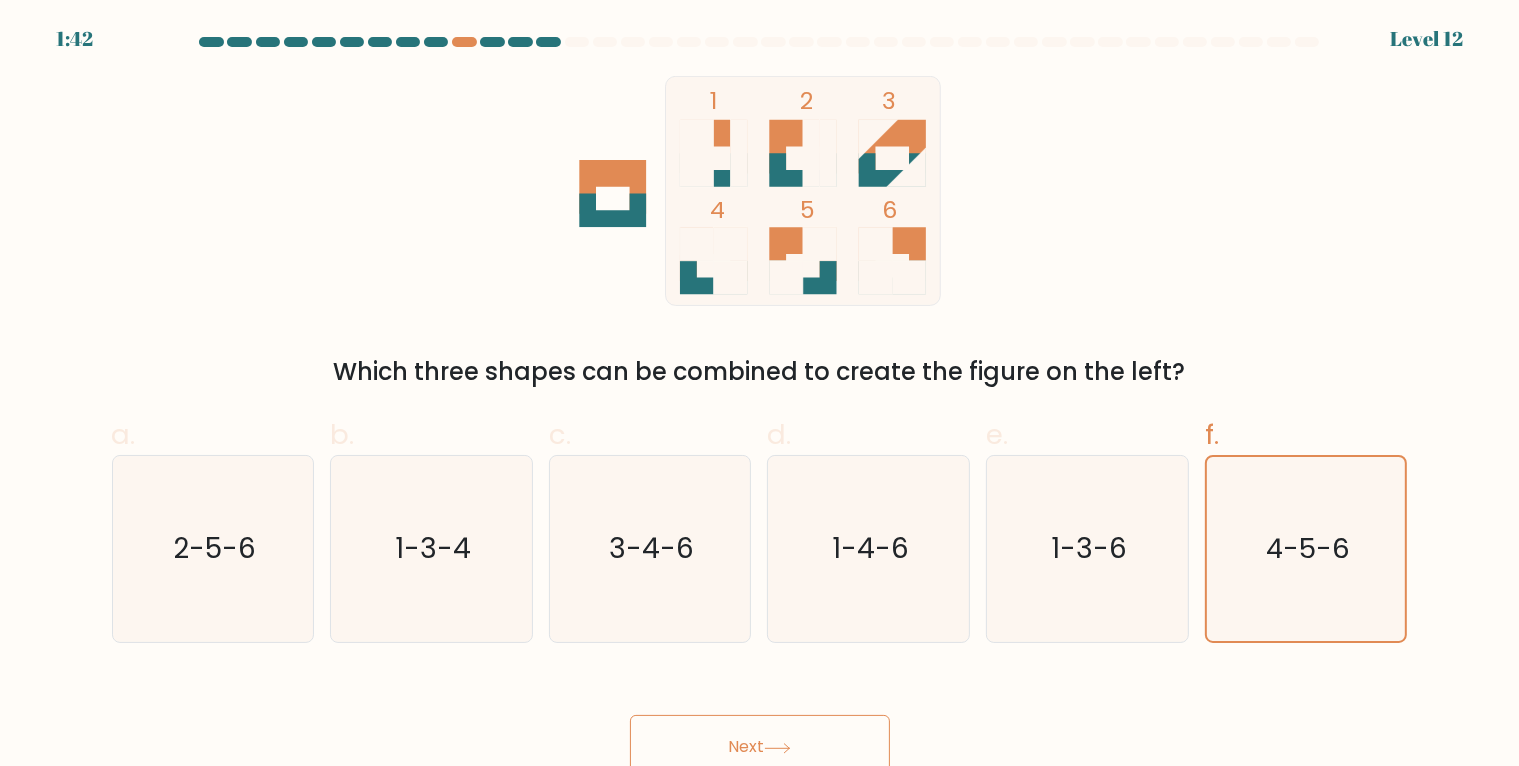 click on "Next" at bounding box center (760, 747) 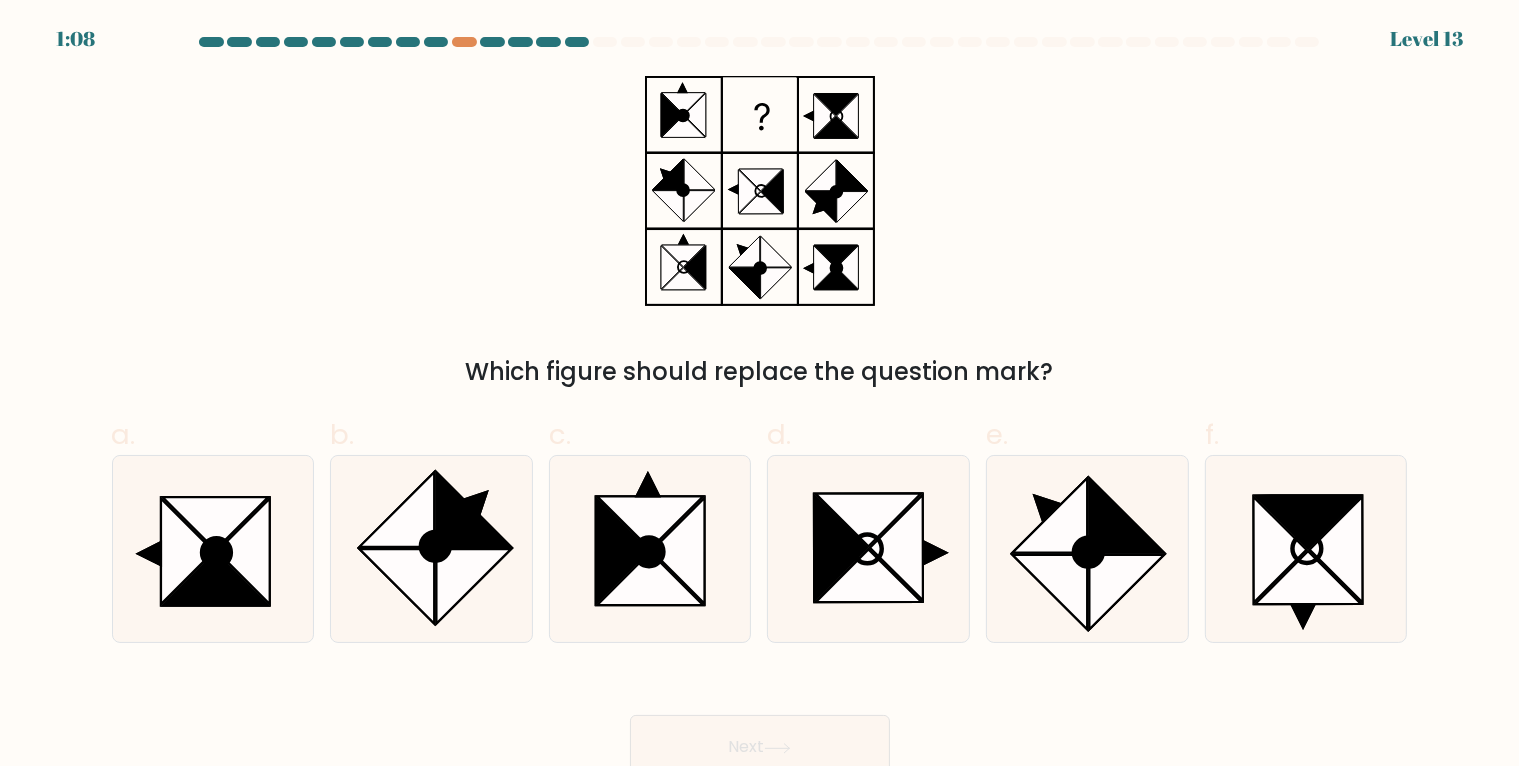 click 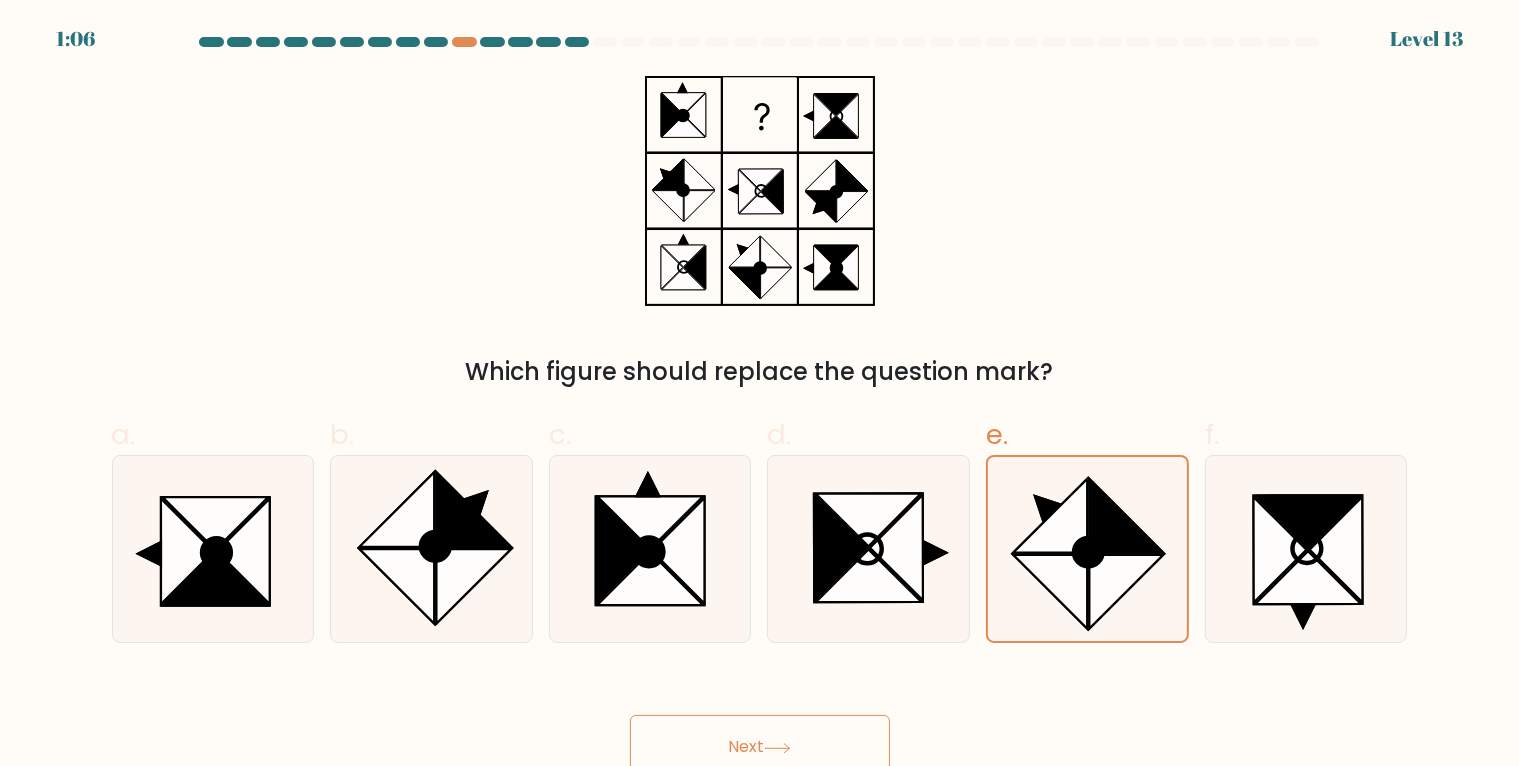 click on "Next" at bounding box center [760, 747] 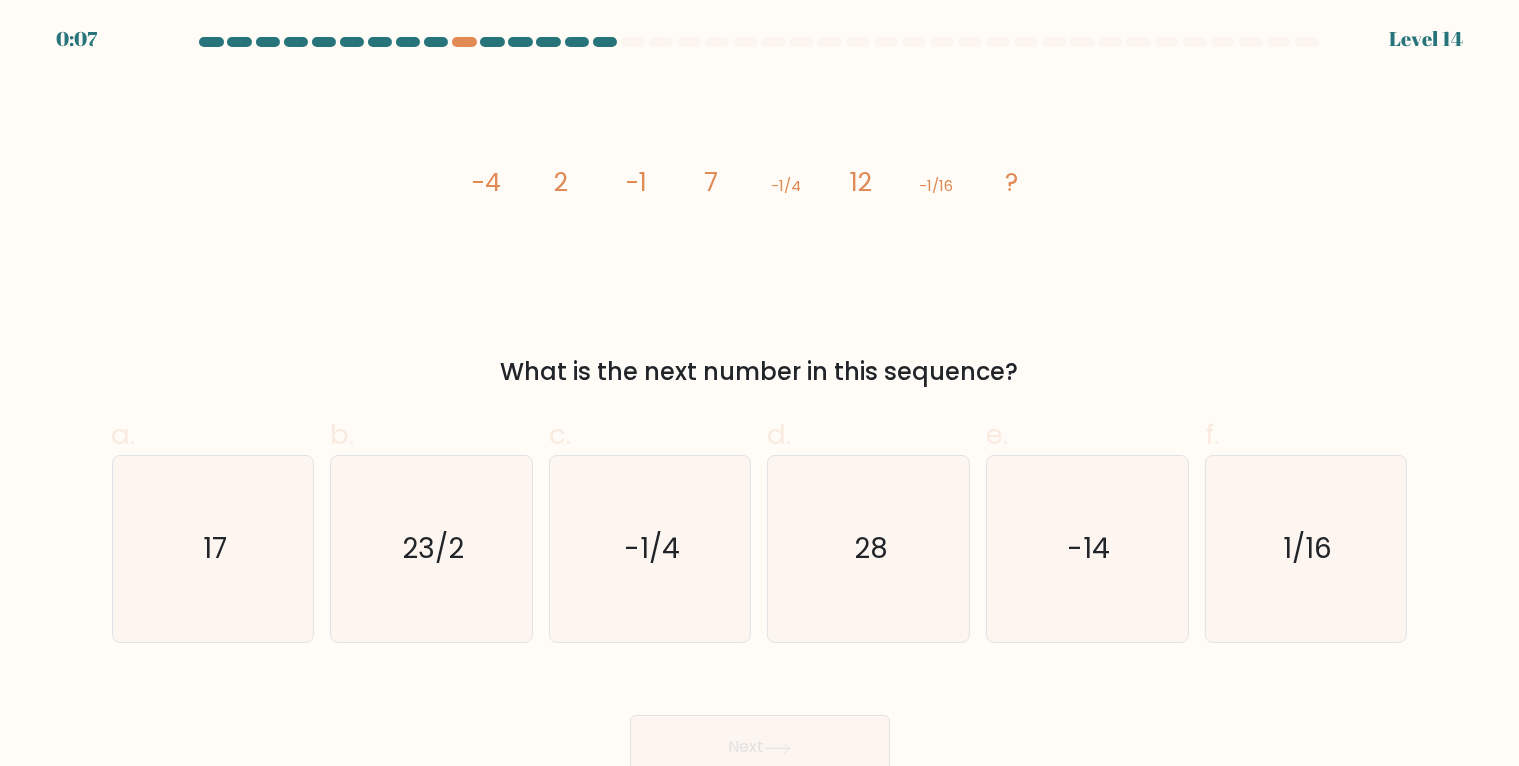click on "17" 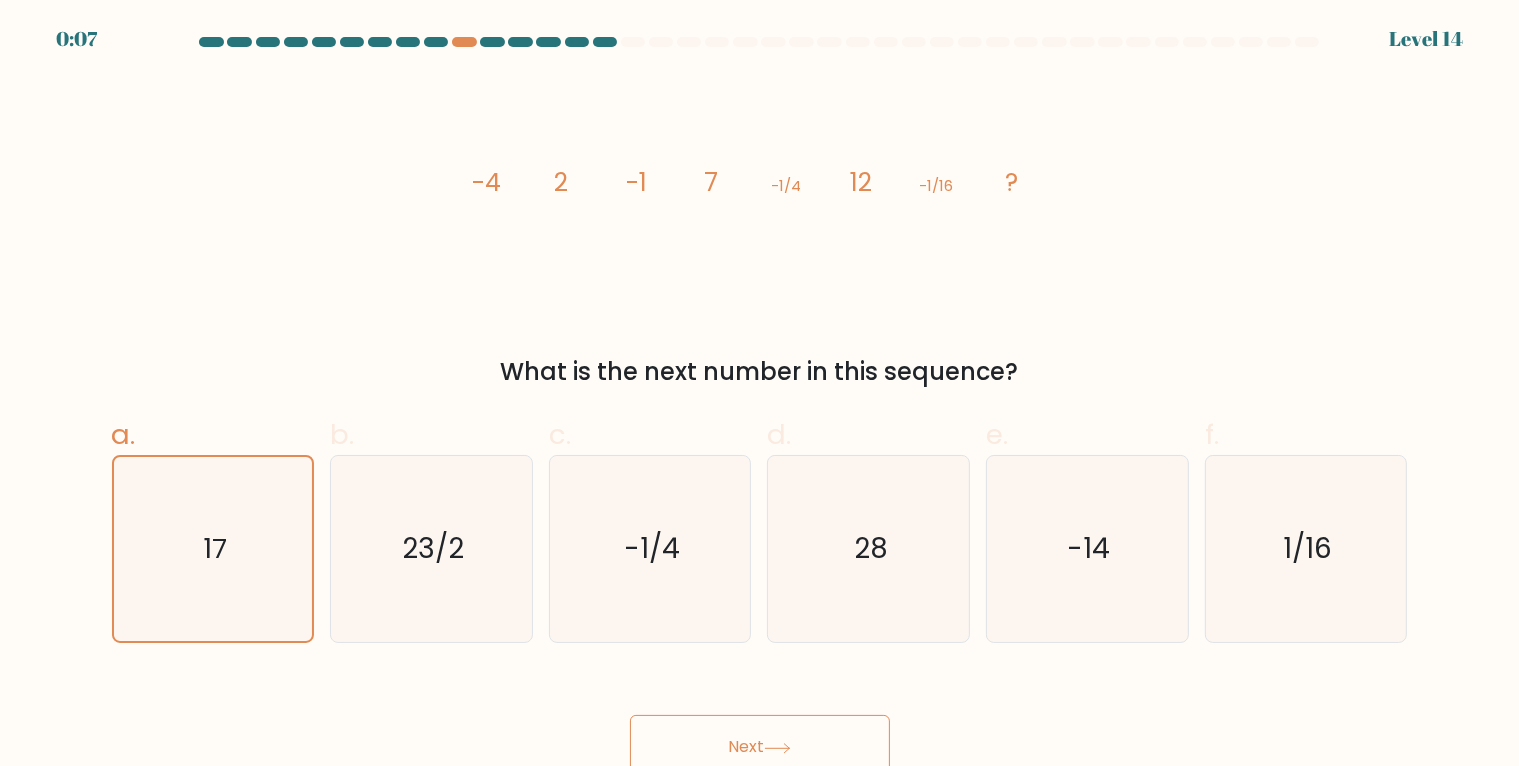 click on "Next" at bounding box center (760, 747) 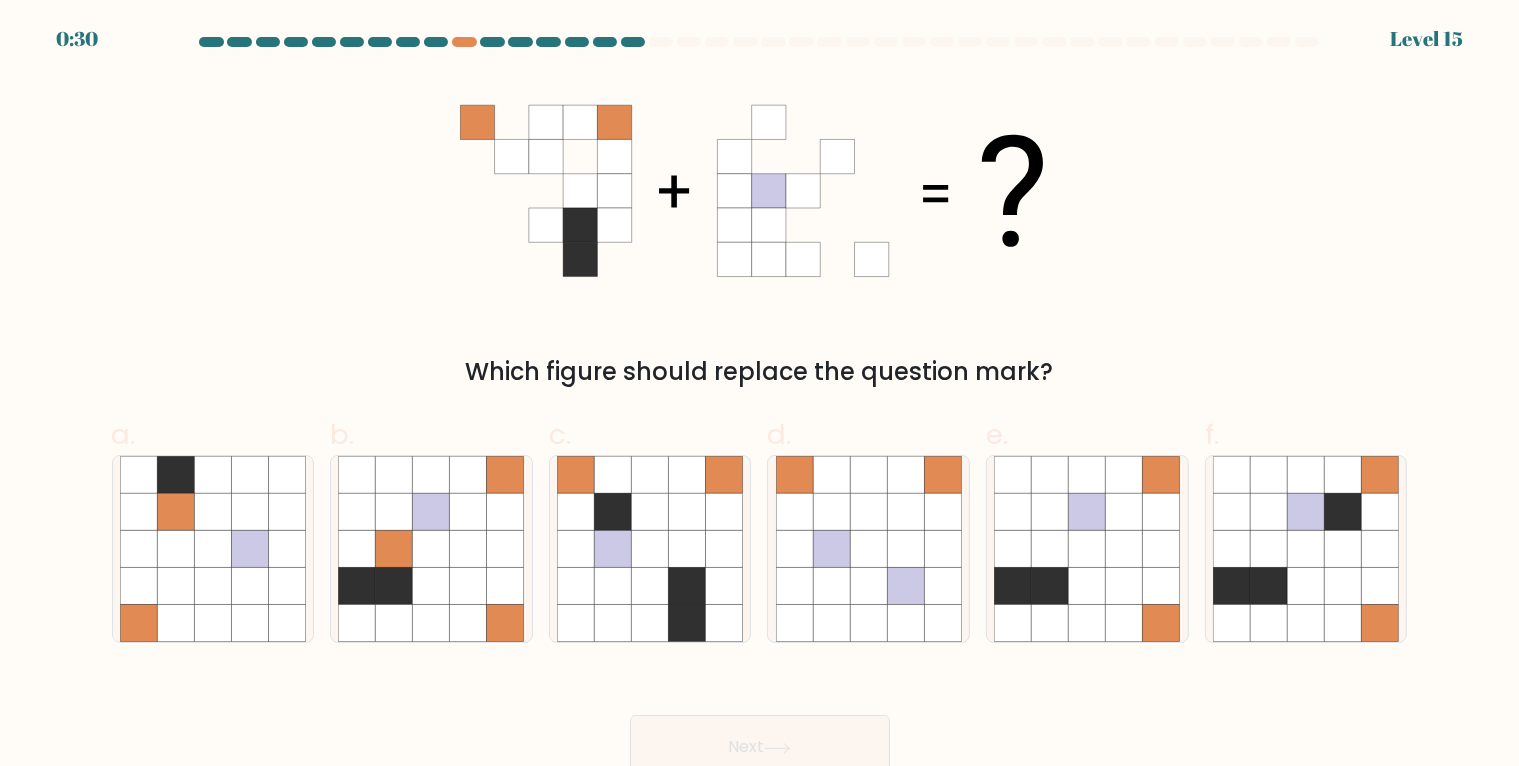 click 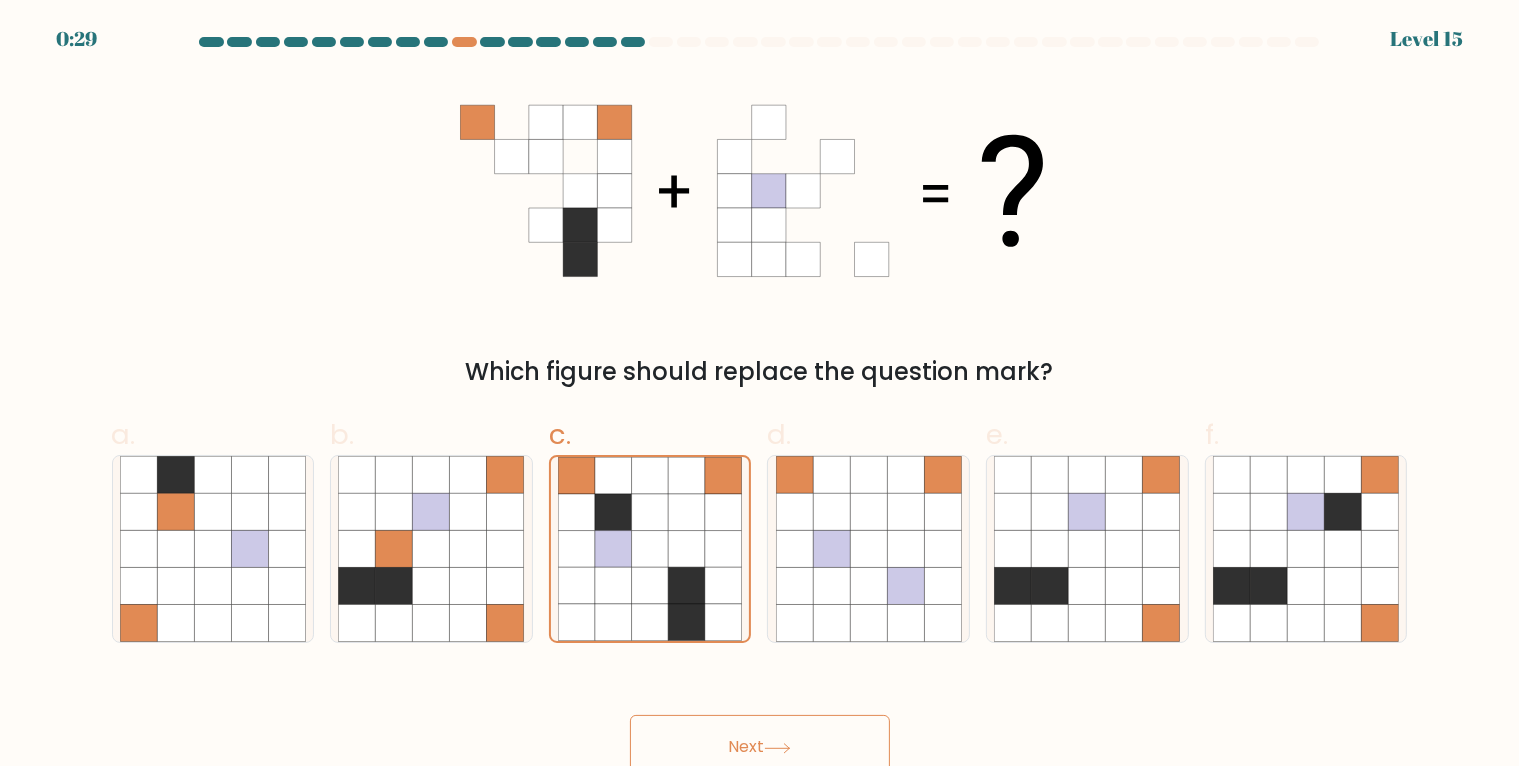 click on "Next" at bounding box center (760, 747) 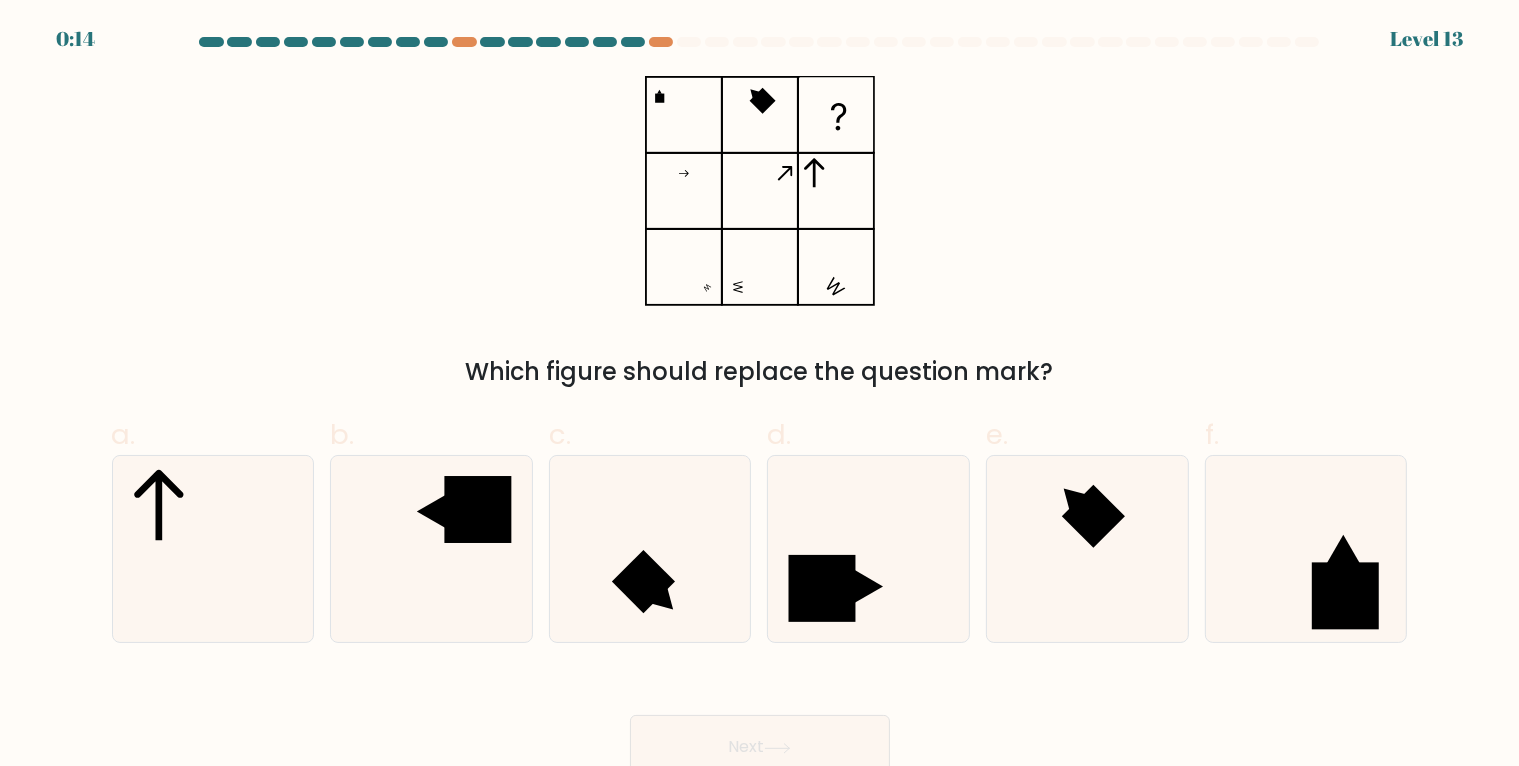 click 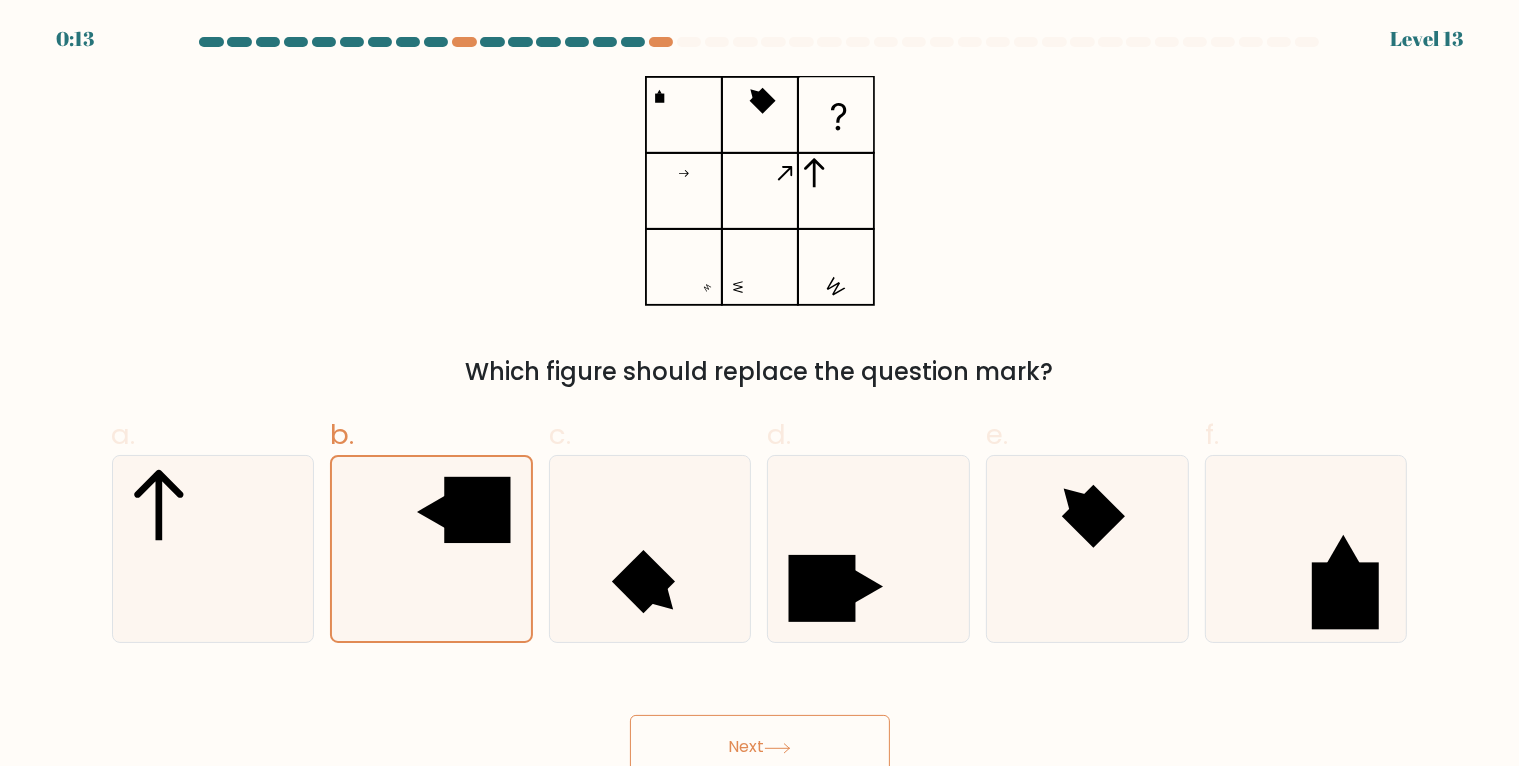 click on "Next" at bounding box center [760, 747] 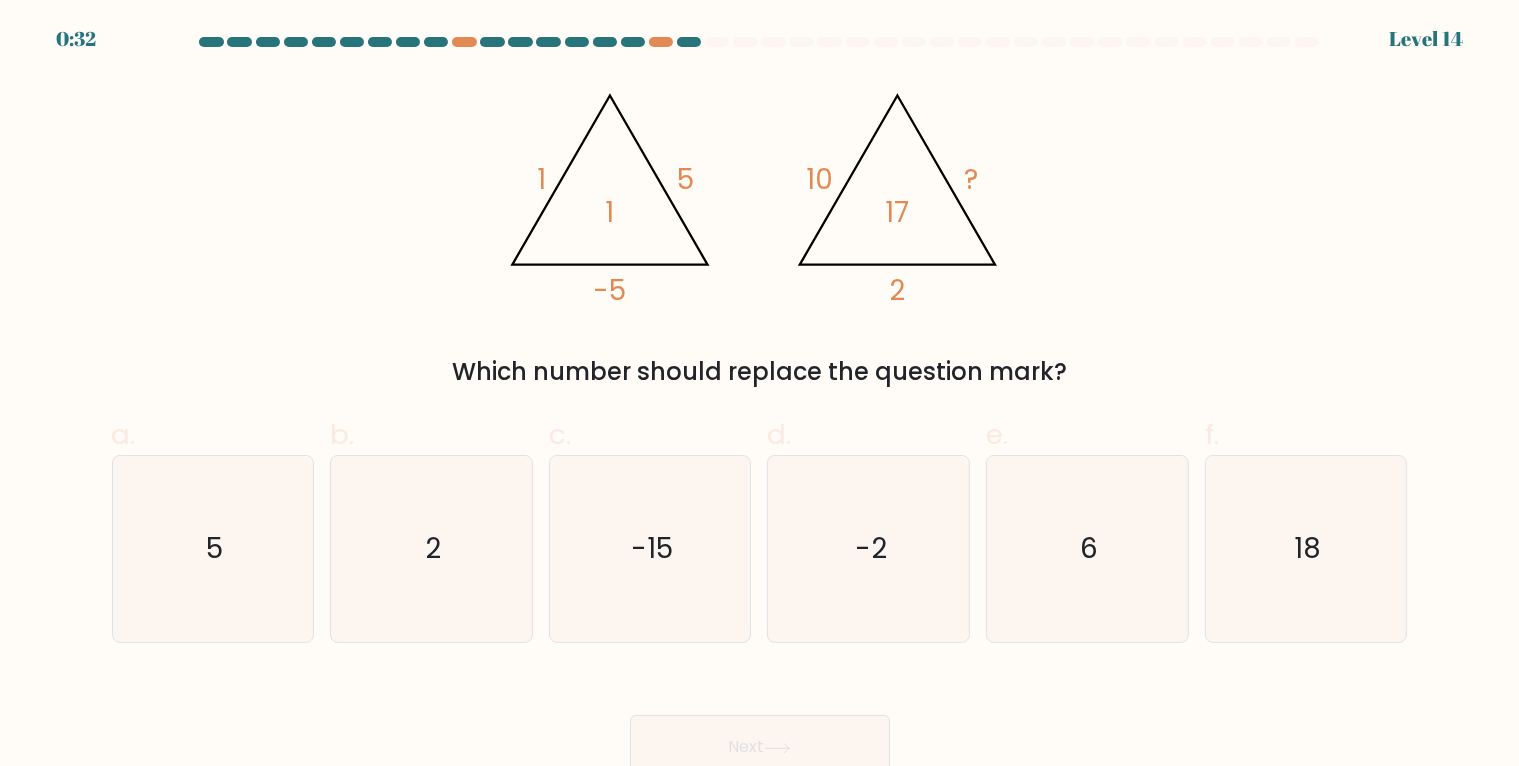 click on "5" 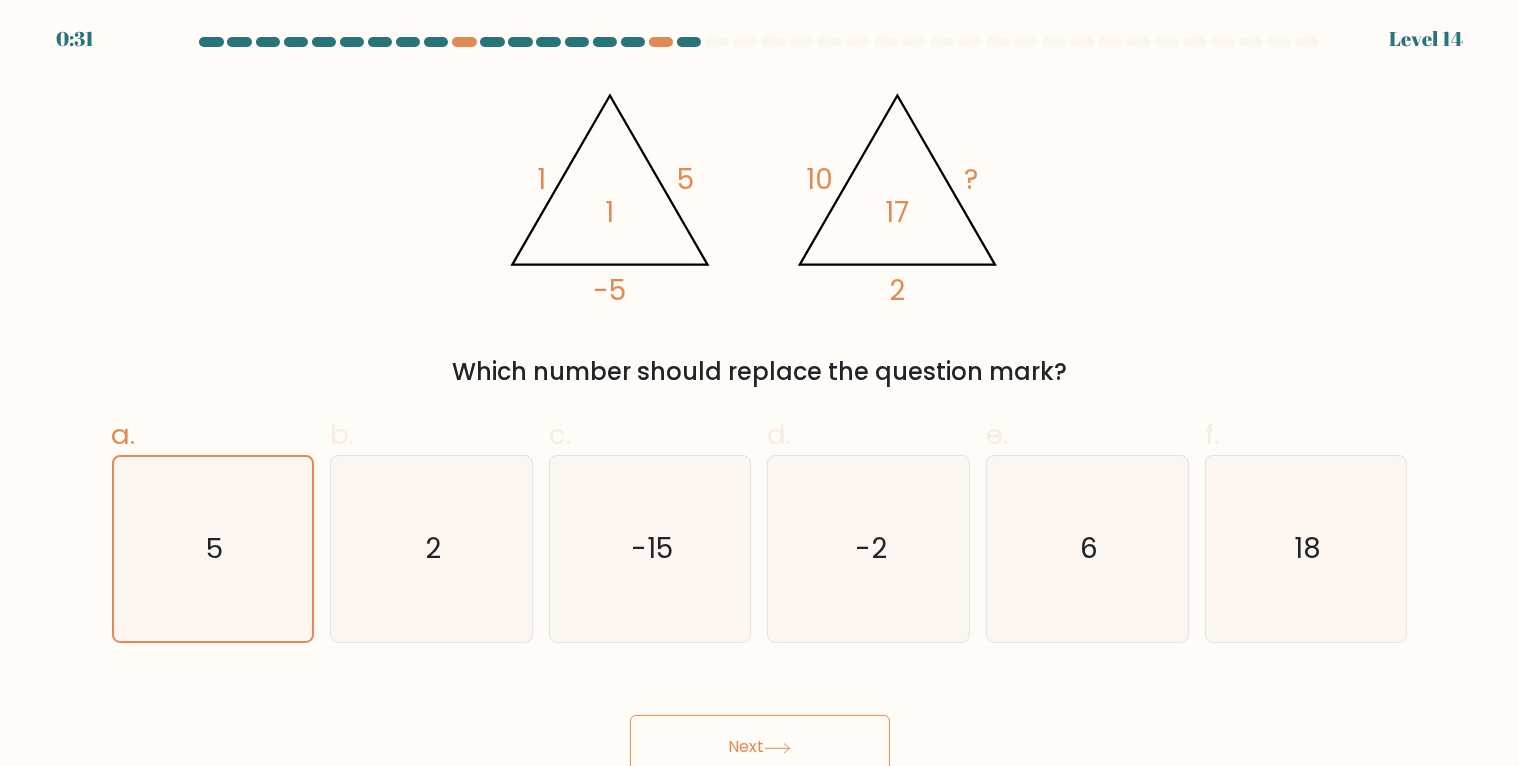 click on "Next" at bounding box center [760, 747] 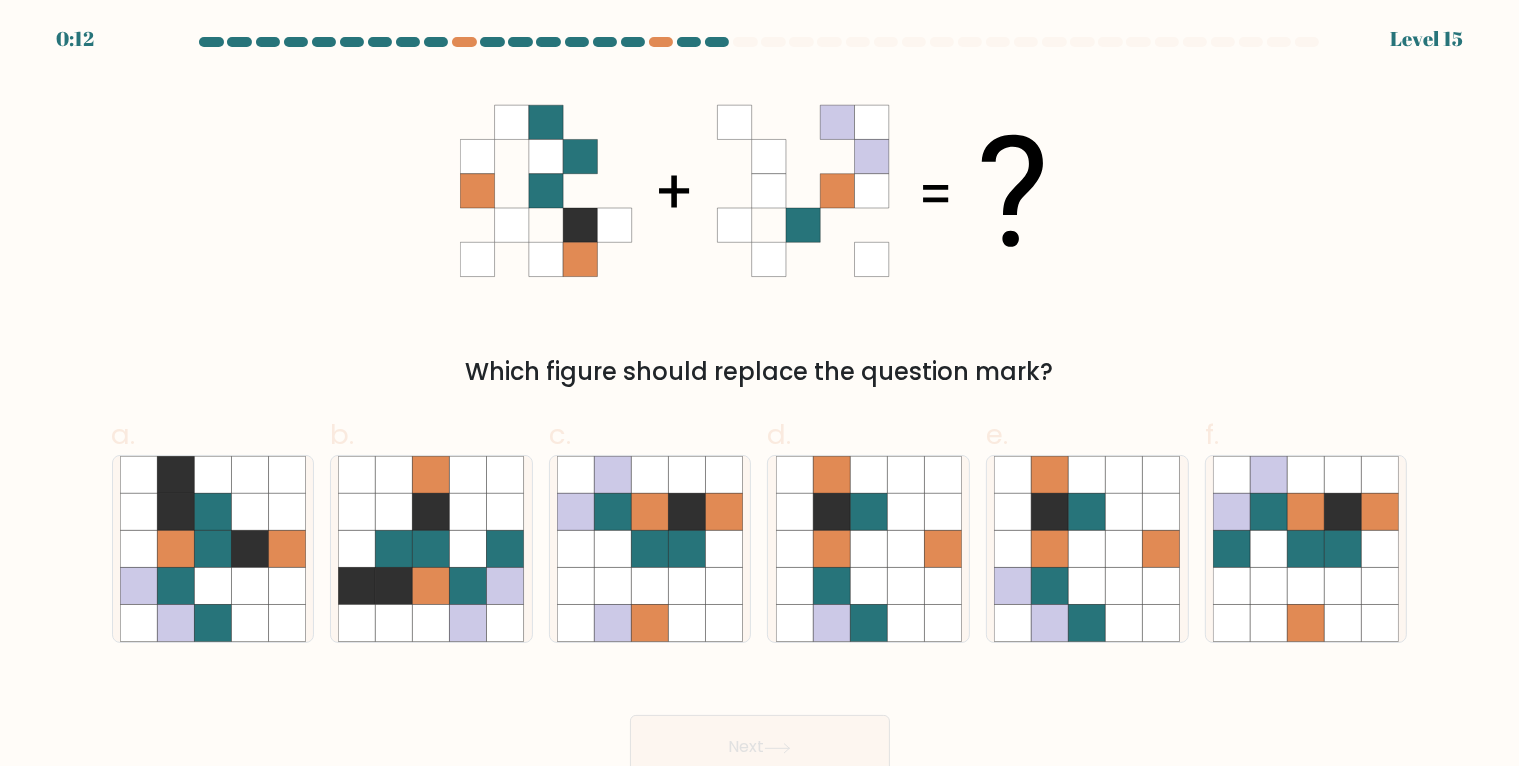 click 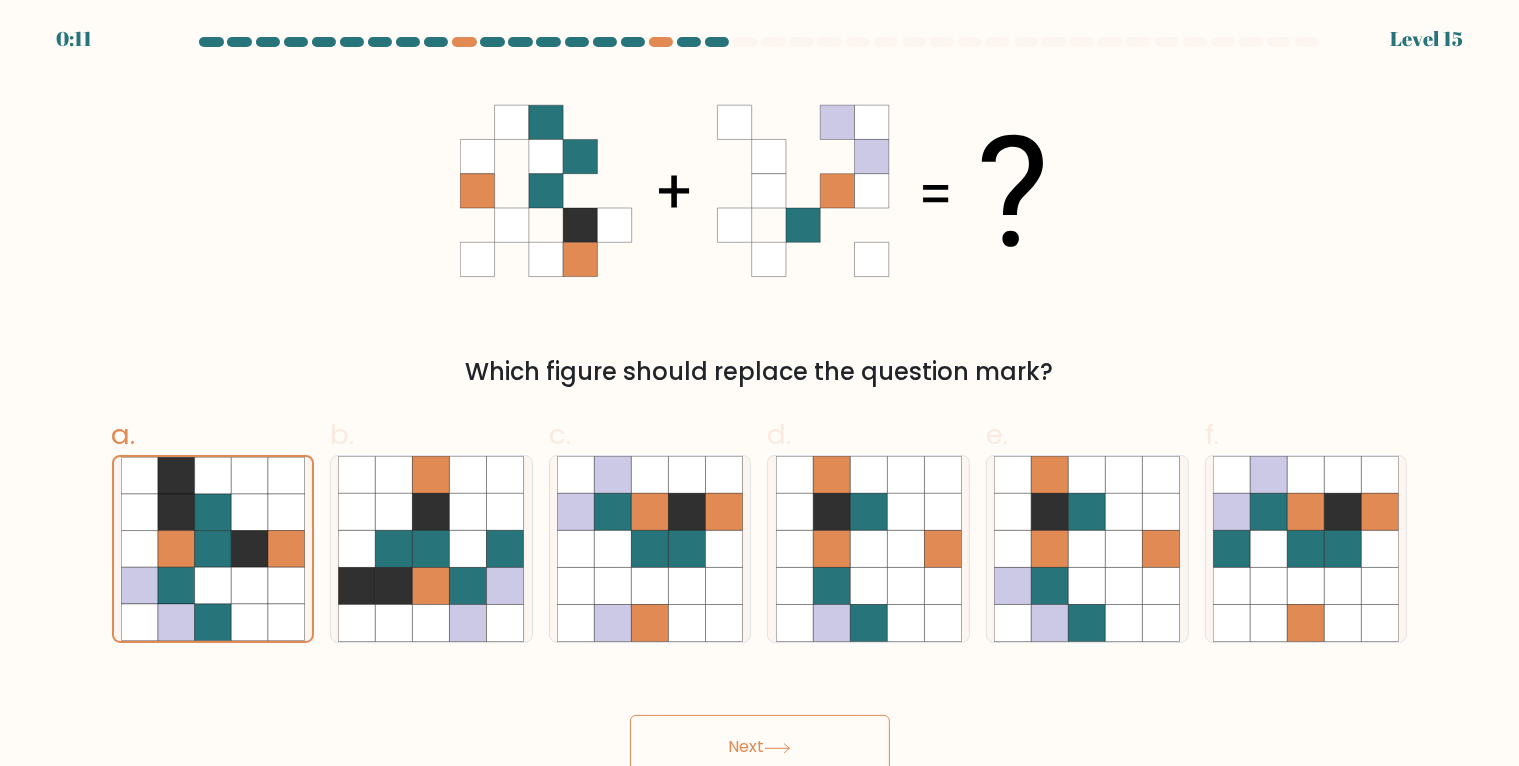 click on "Next" at bounding box center (760, 747) 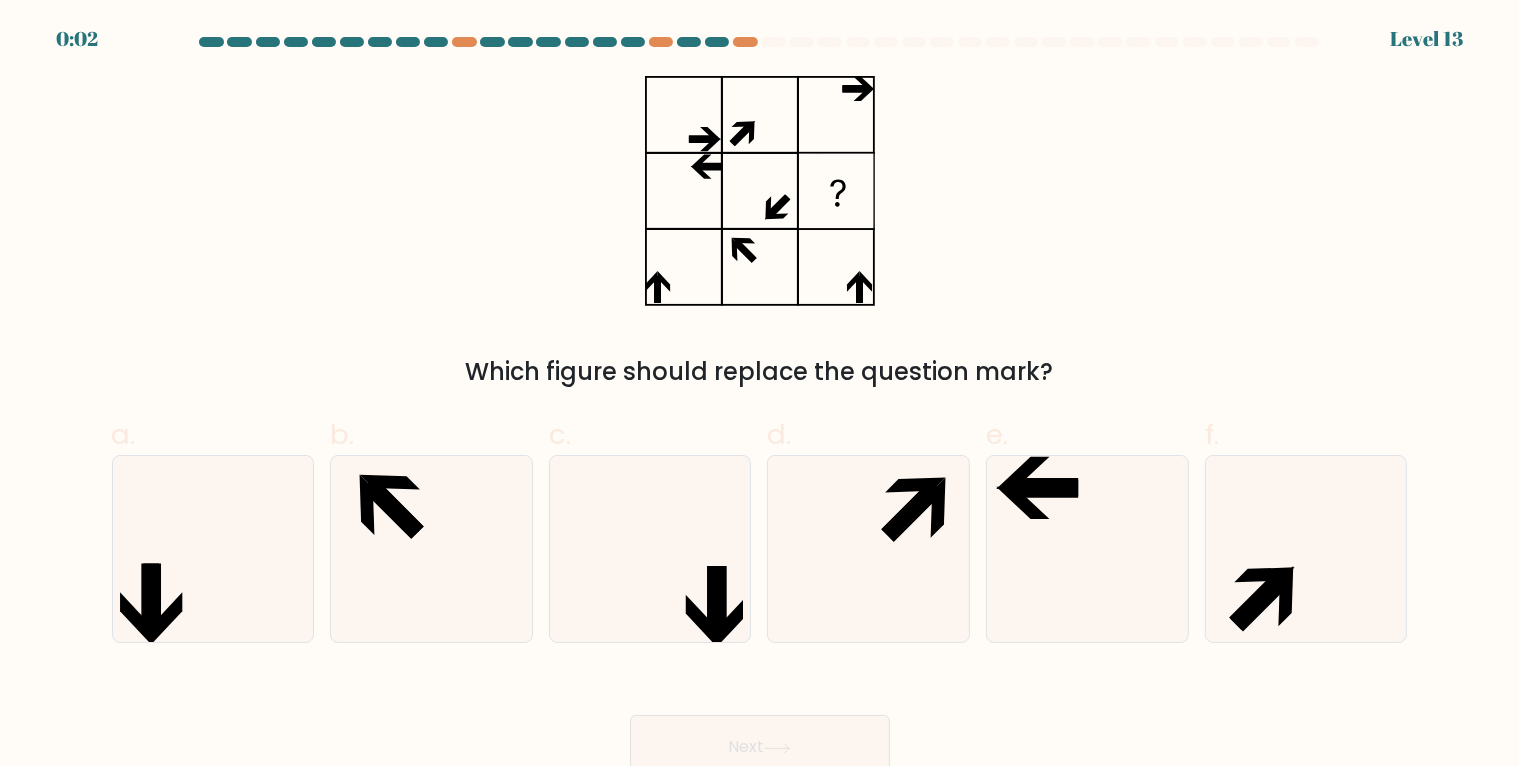 click 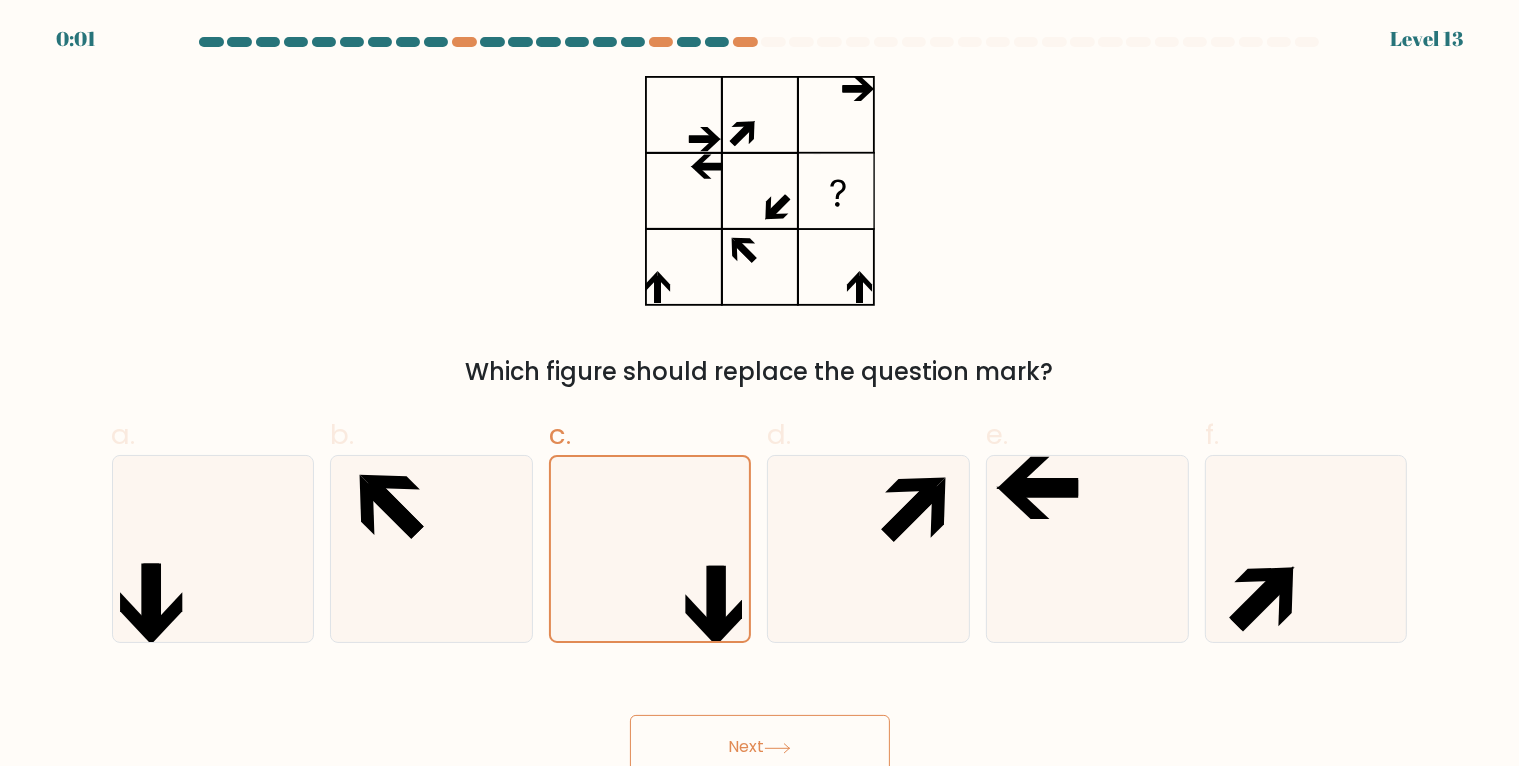click on "Next" at bounding box center [760, 747] 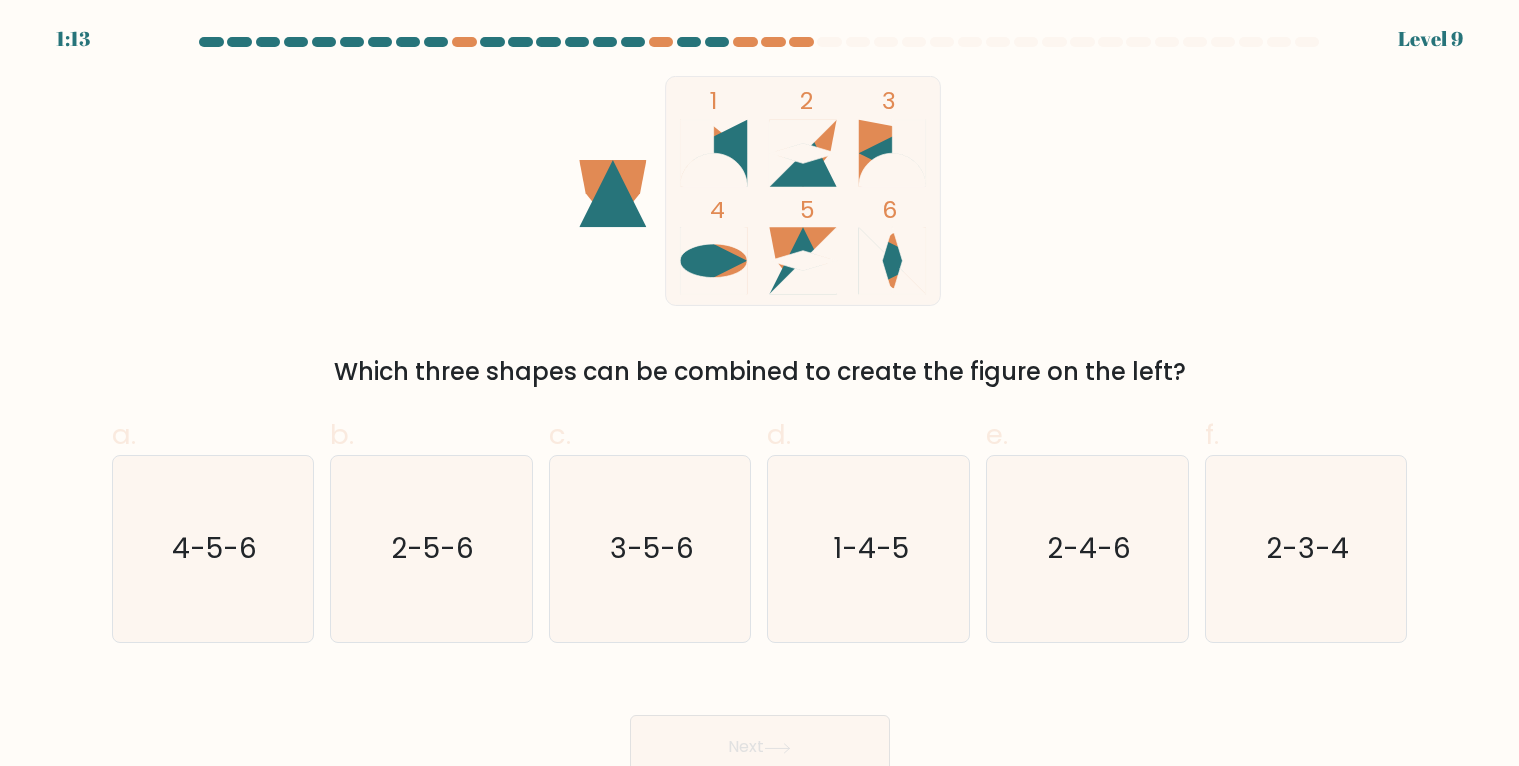 scroll, scrollTop: 0, scrollLeft: 0, axis: both 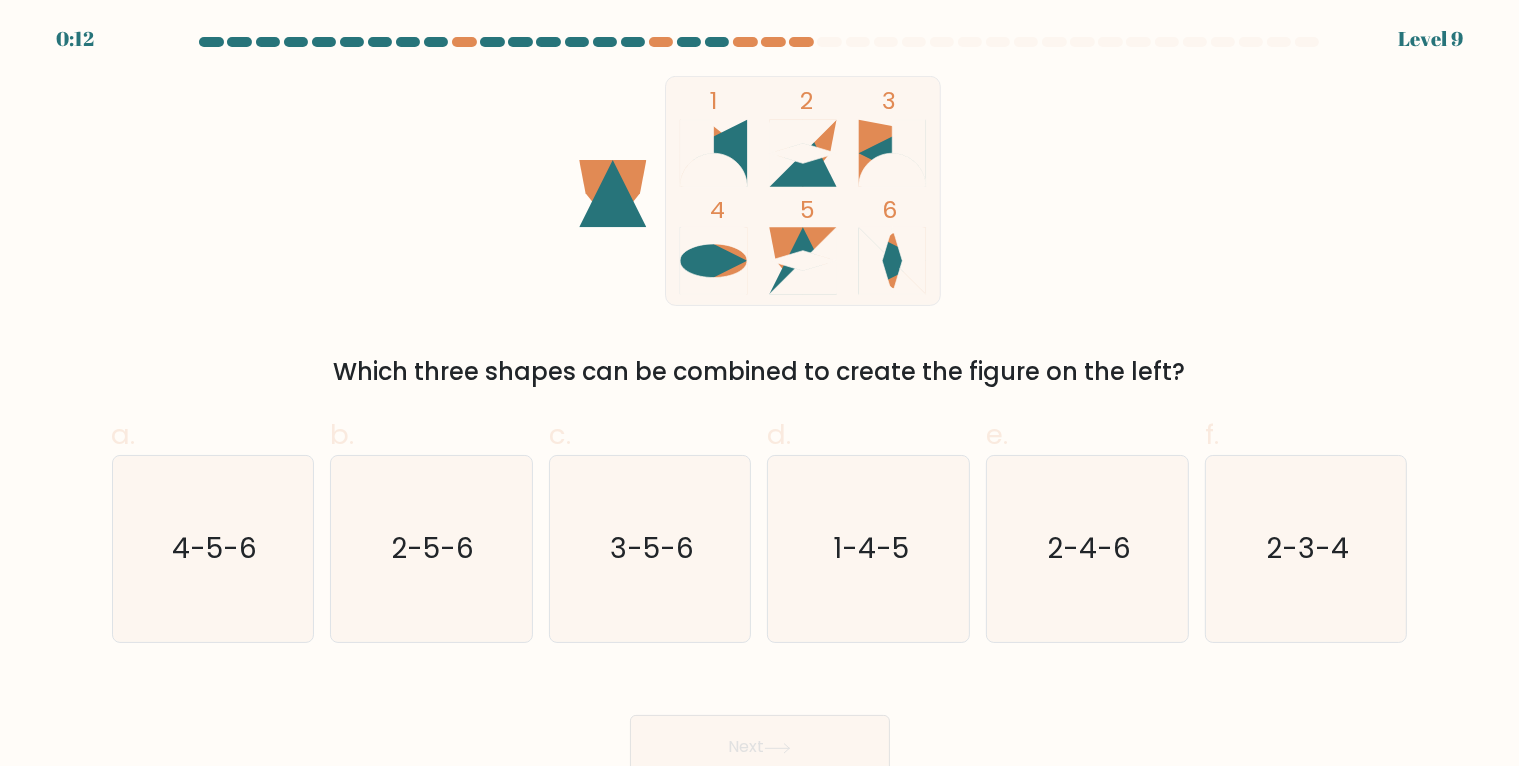 click on "2-5-6" 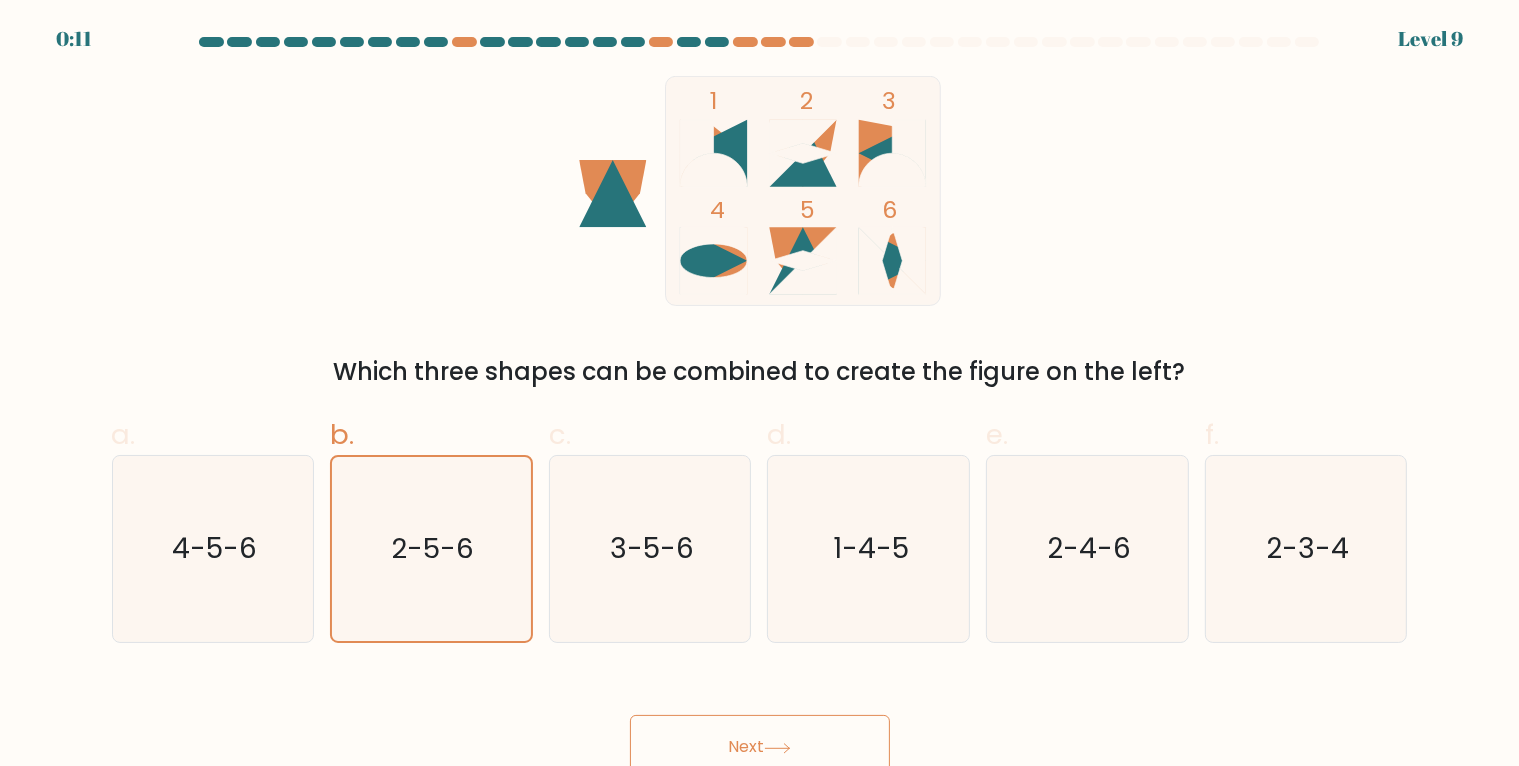 click on "Next" at bounding box center (760, 747) 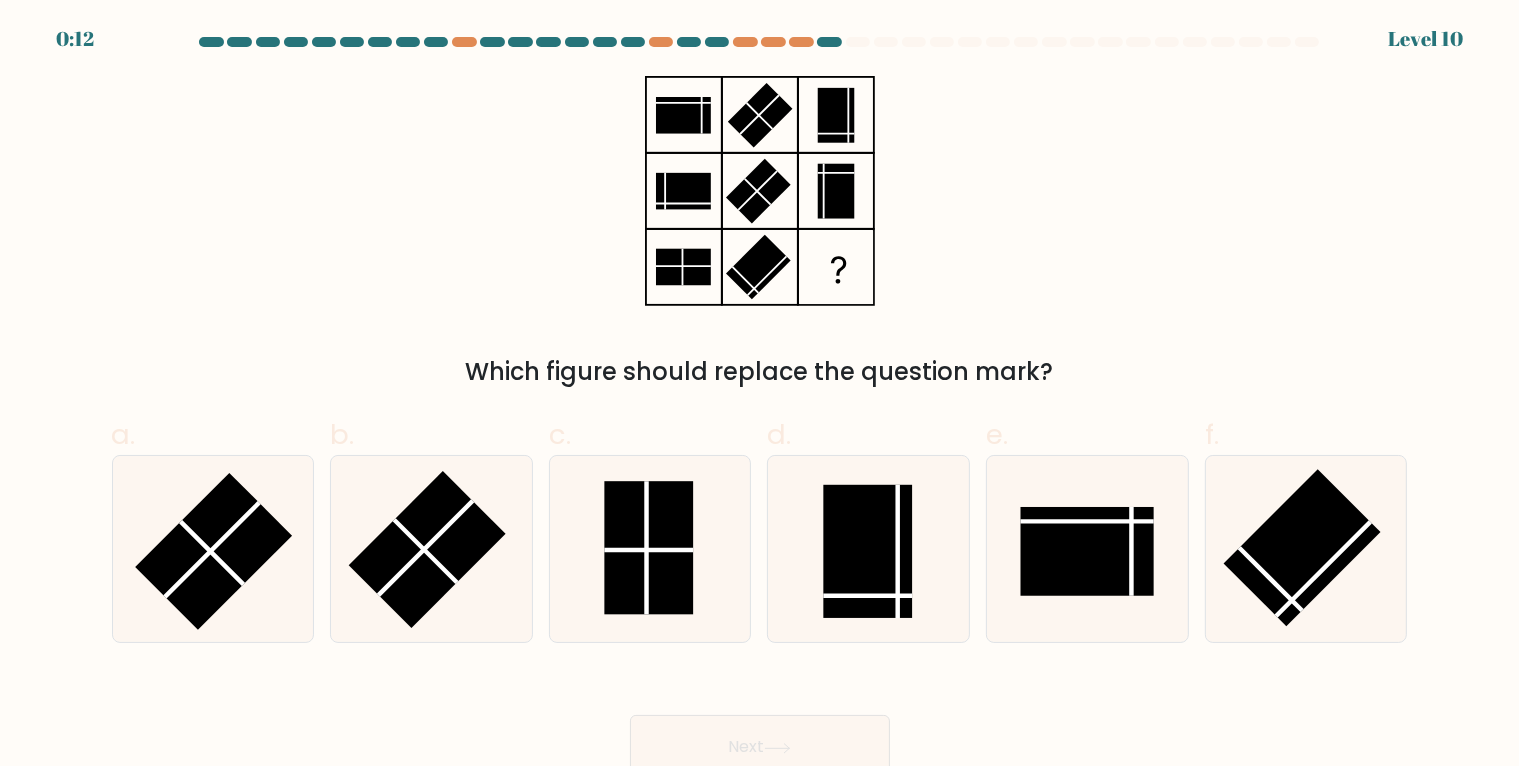 click 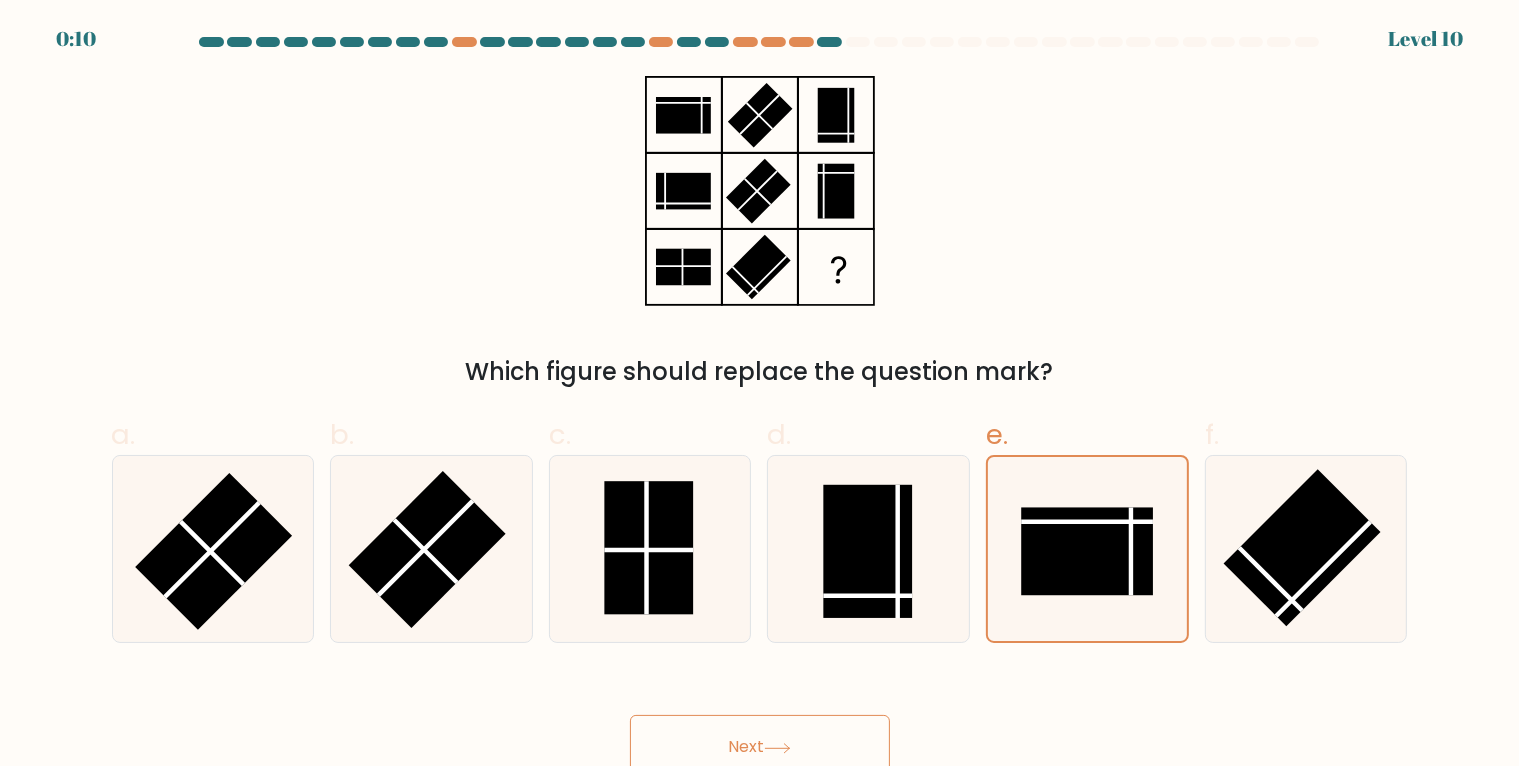 click on "Next" at bounding box center [760, 747] 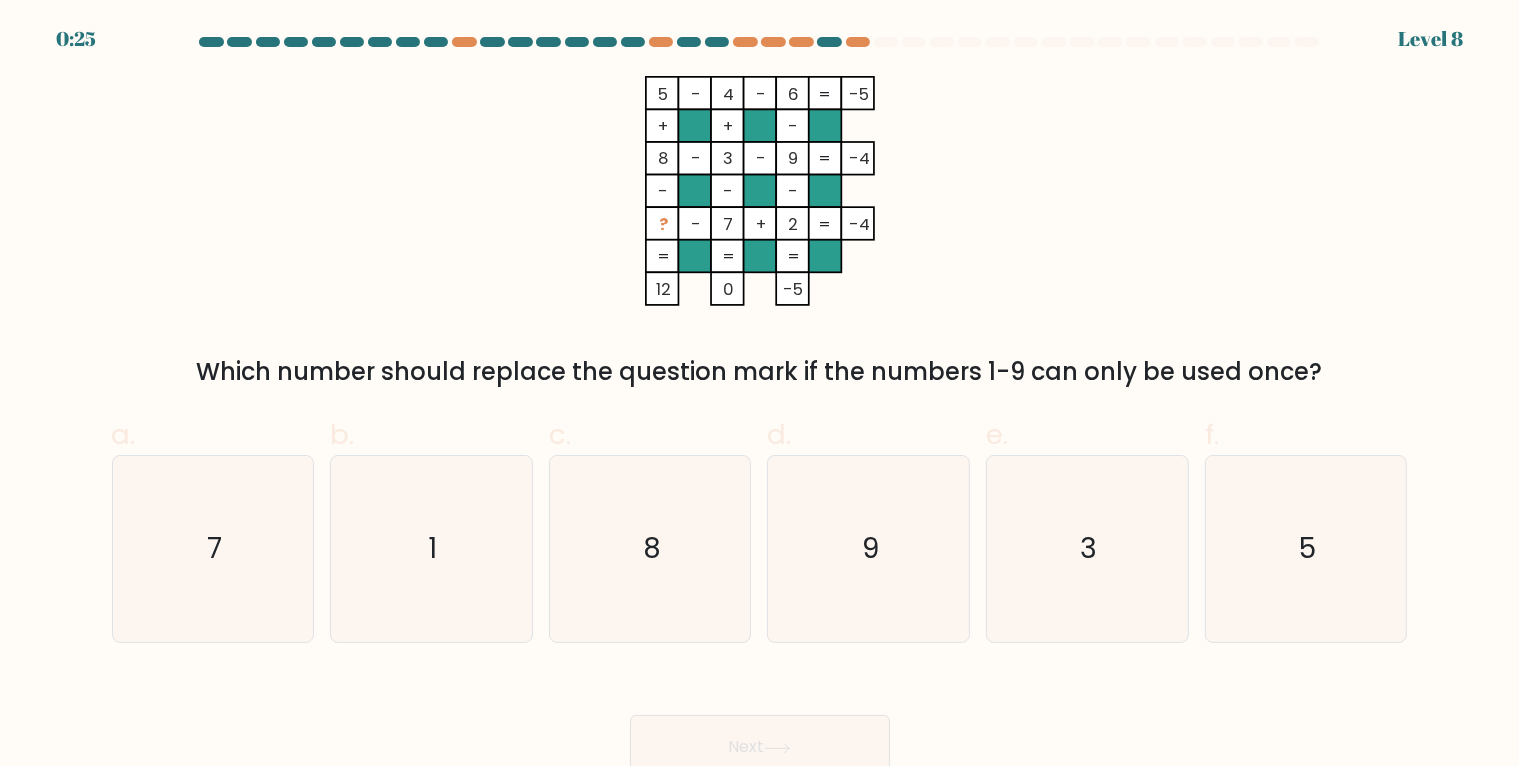 click on "1" 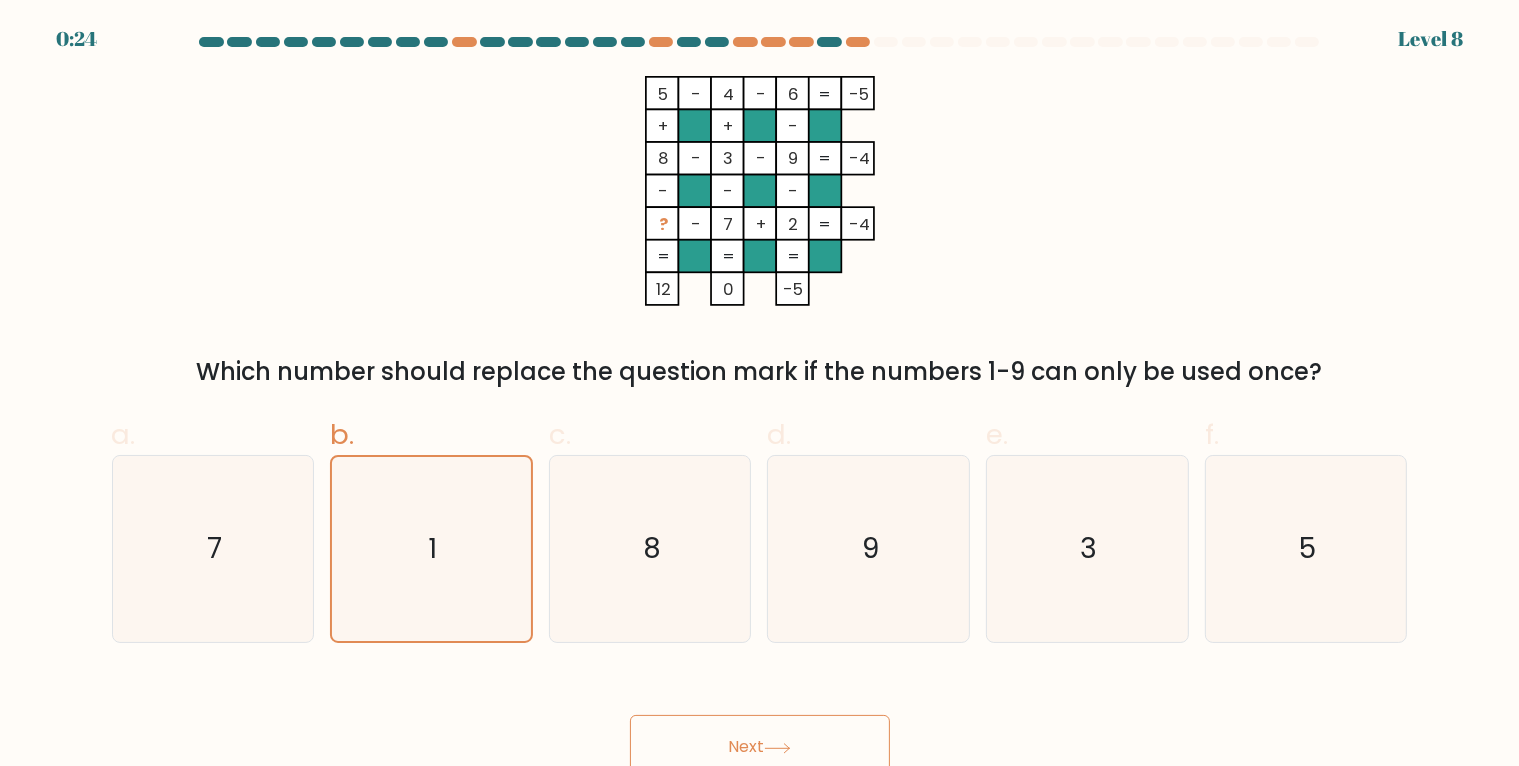 click on "Next" at bounding box center [760, 747] 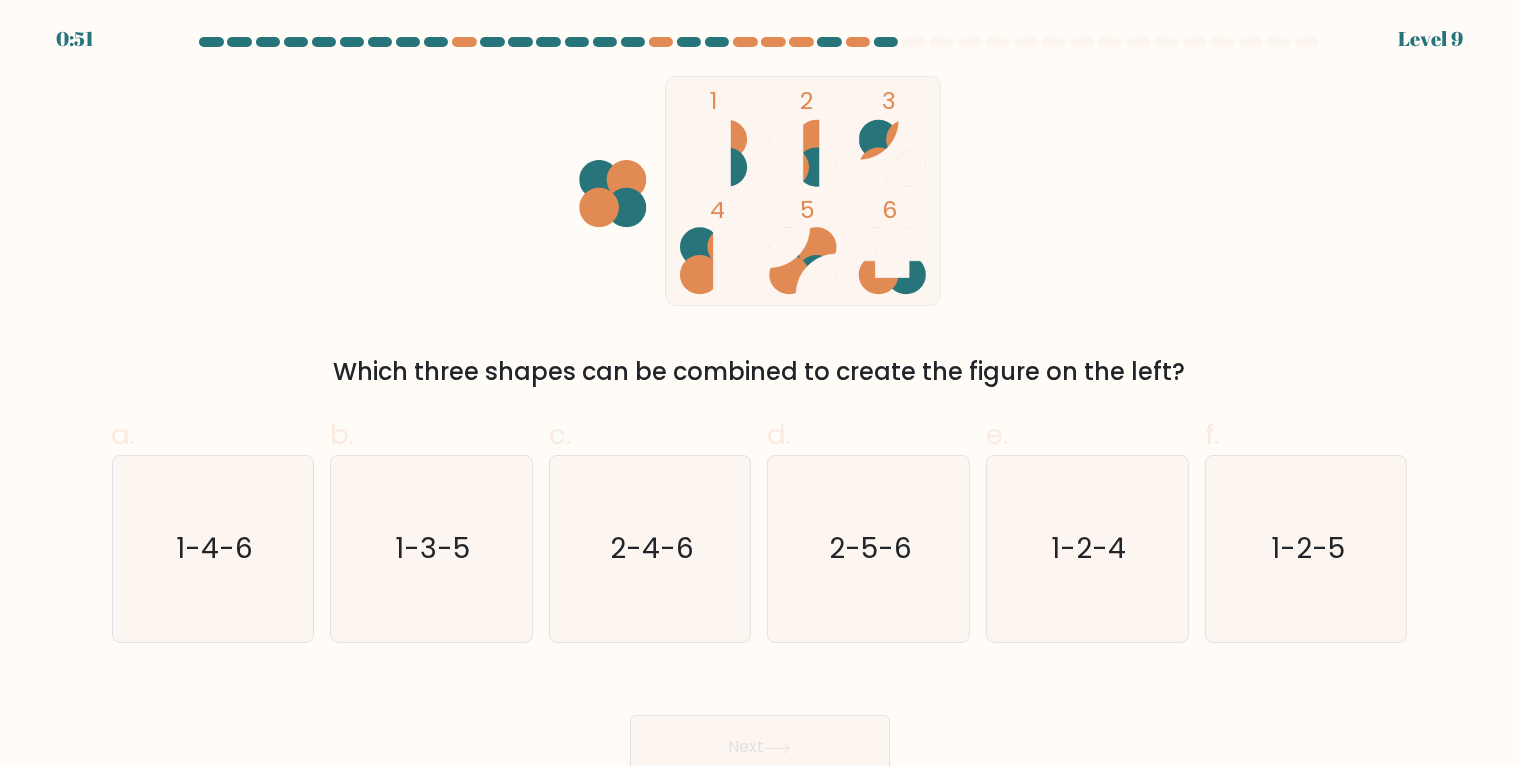 click on "1-2-4" 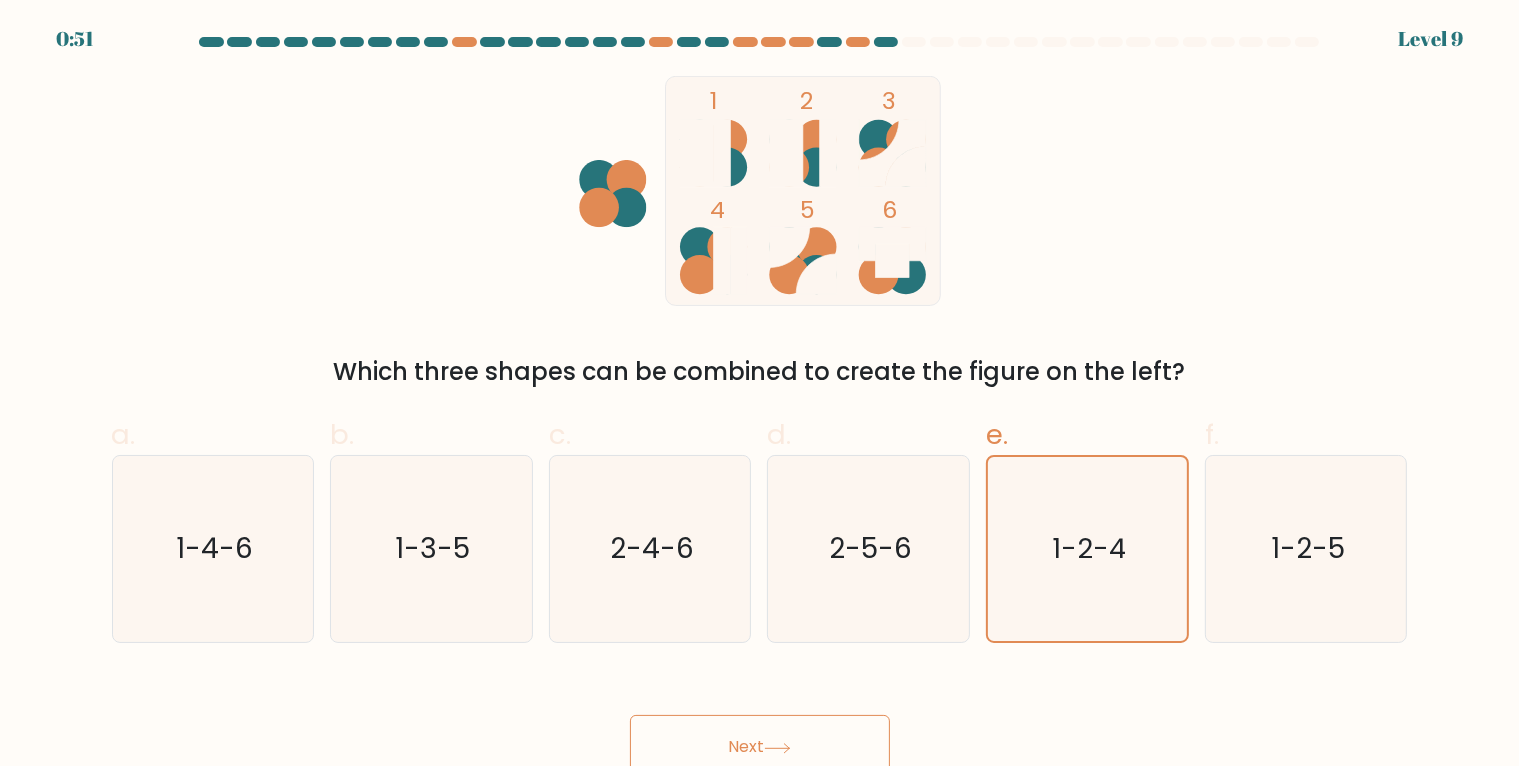 click on "Next" at bounding box center [760, 747] 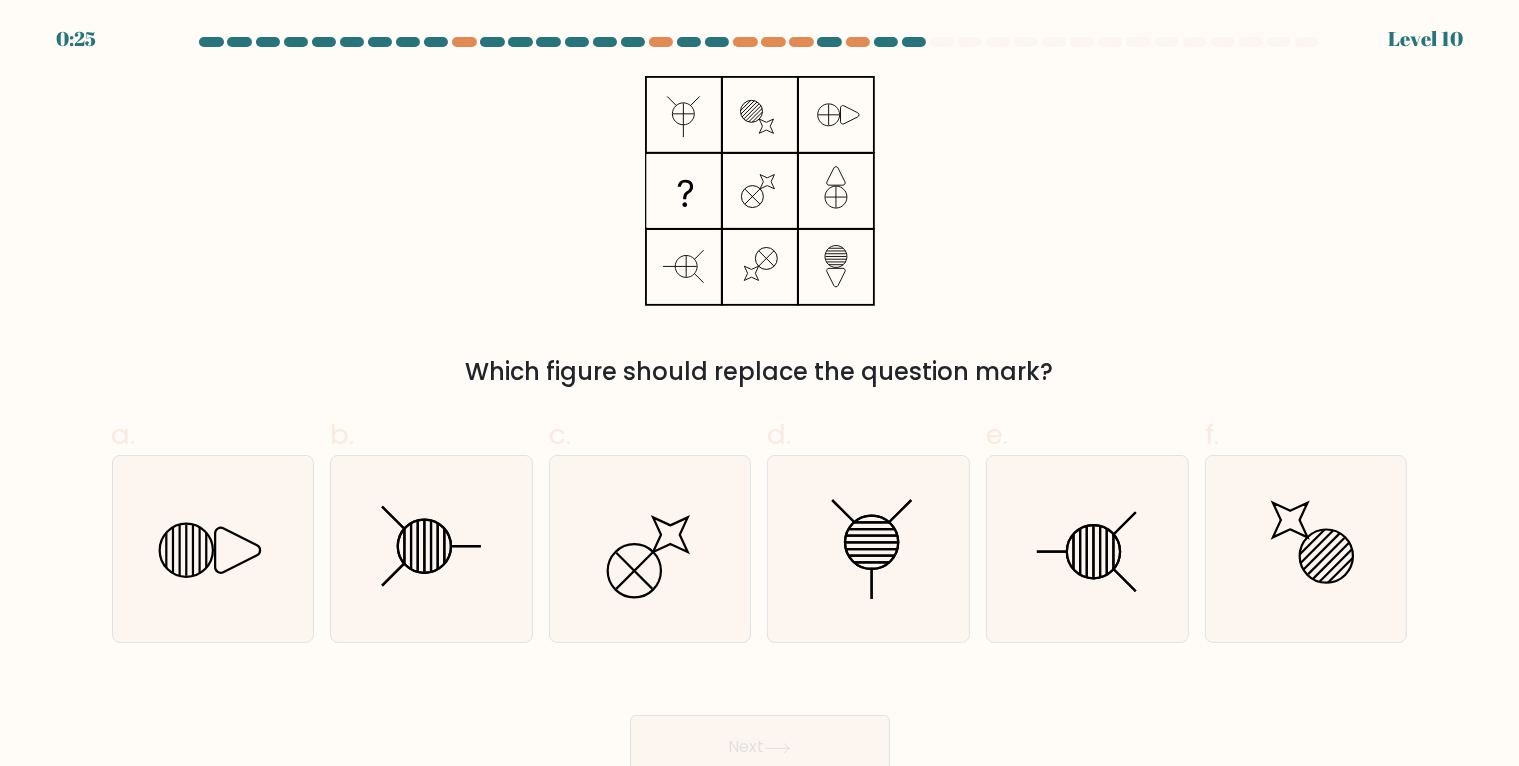 click 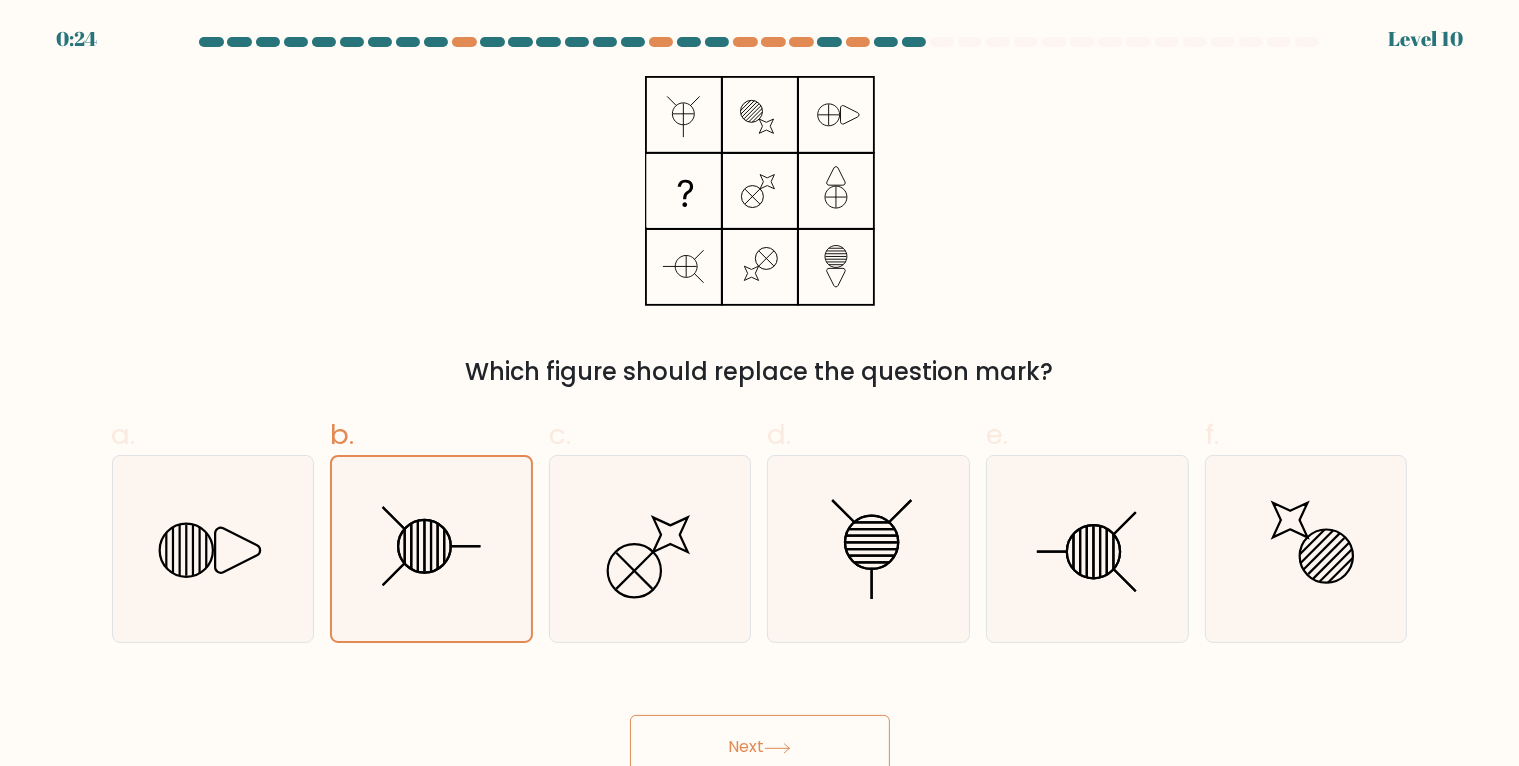 click on "Next" at bounding box center [760, 747] 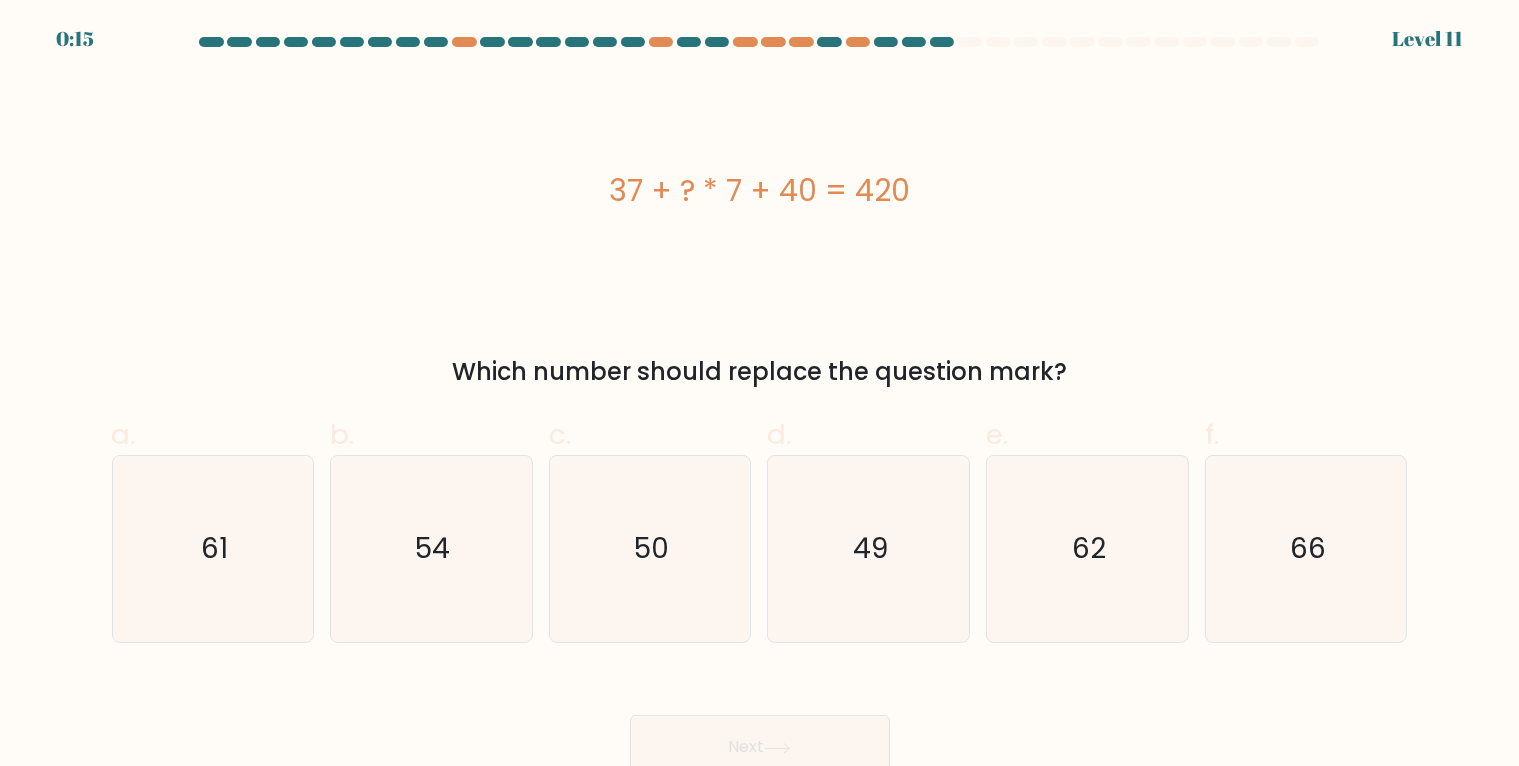 click on "49" 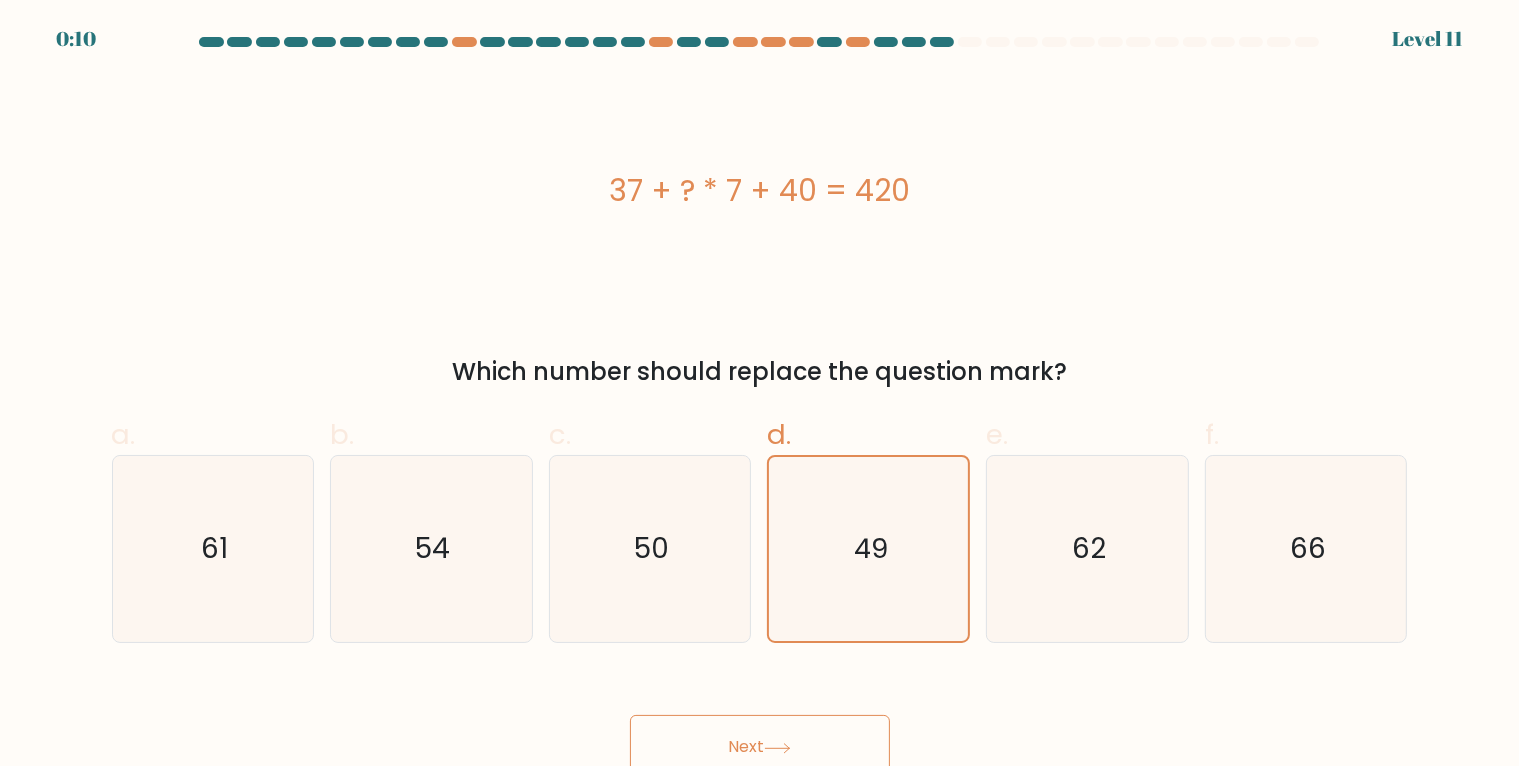 click on "Next" at bounding box center [760, 747] 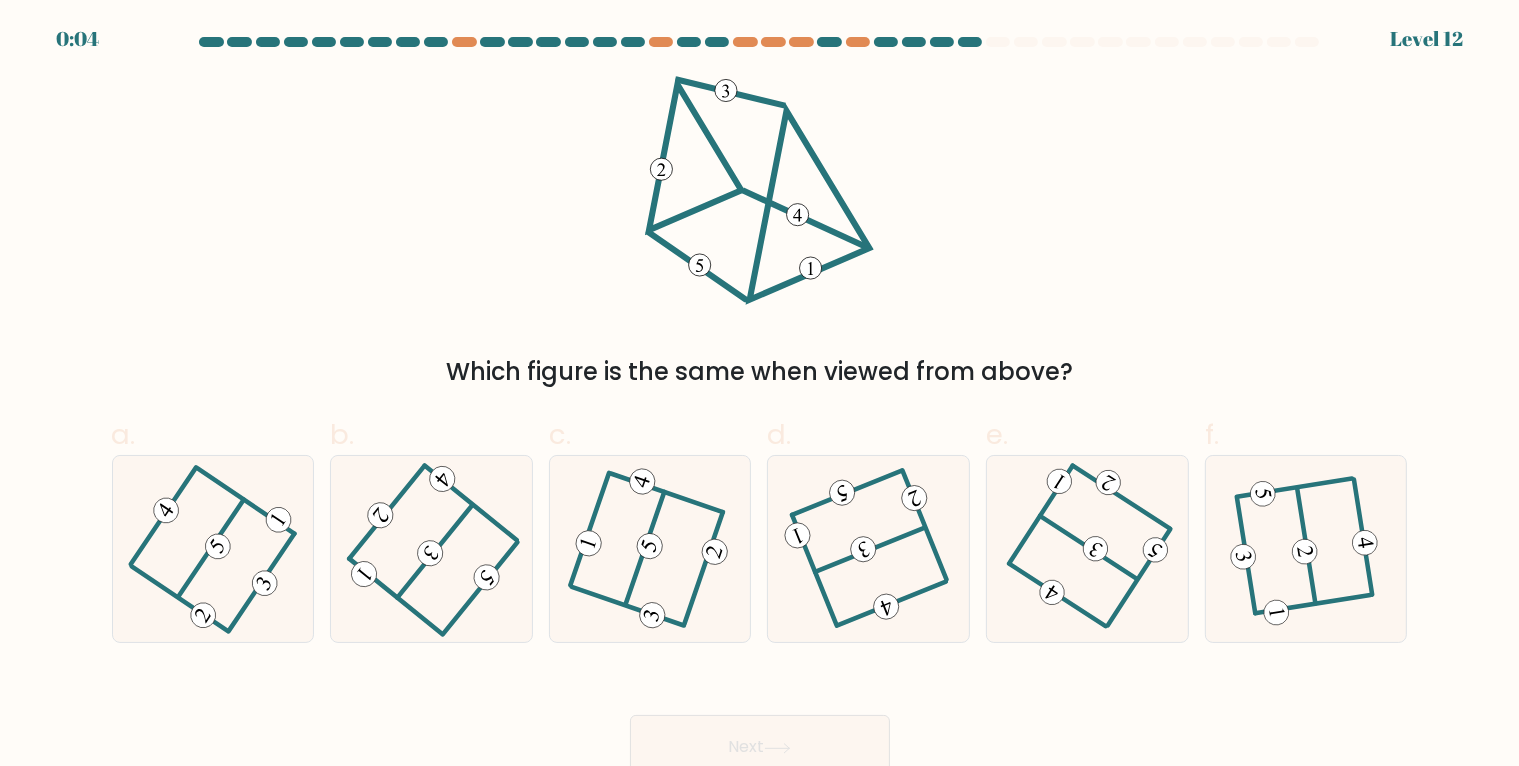click 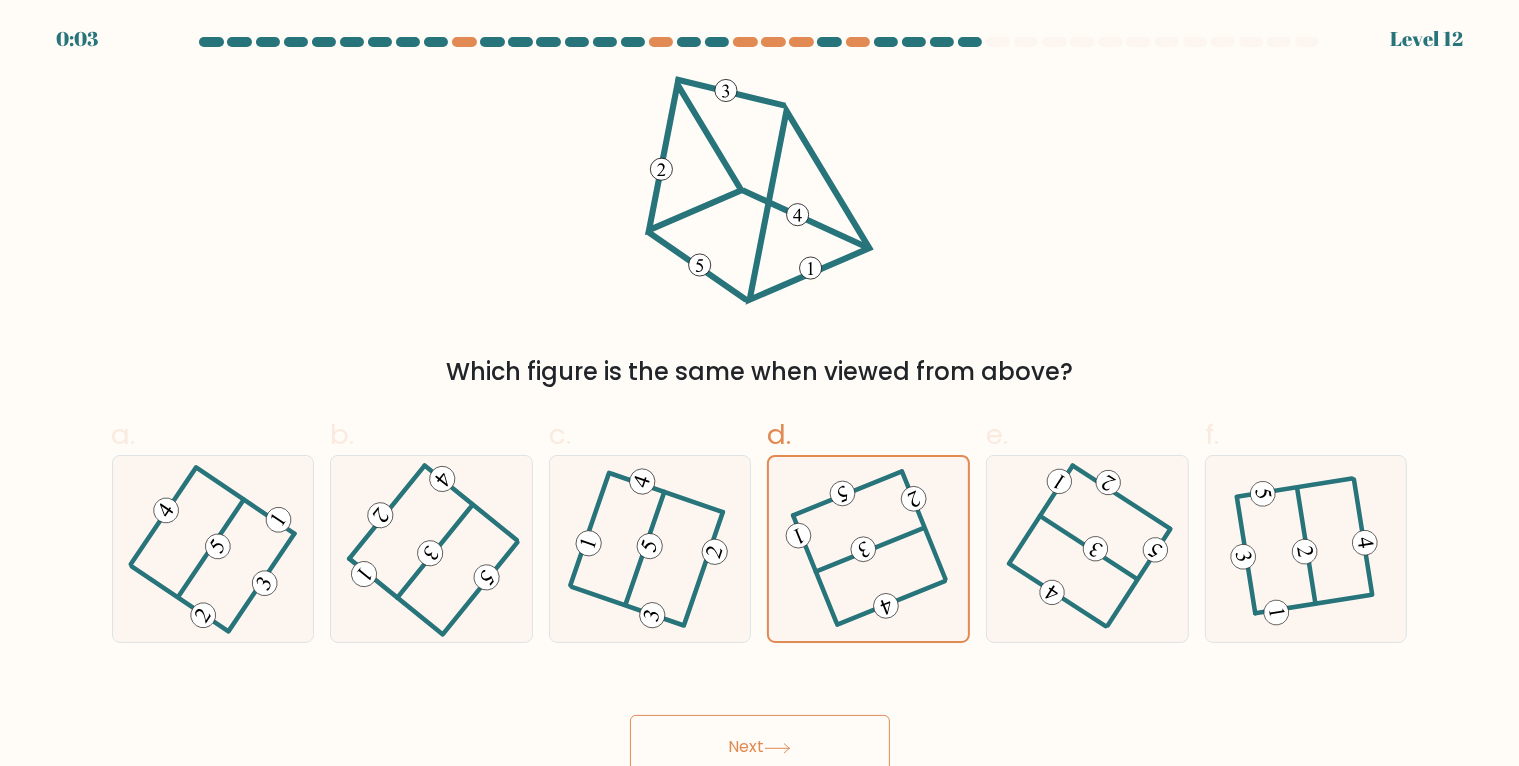 click on "Next" at bounding box center (760, 747) 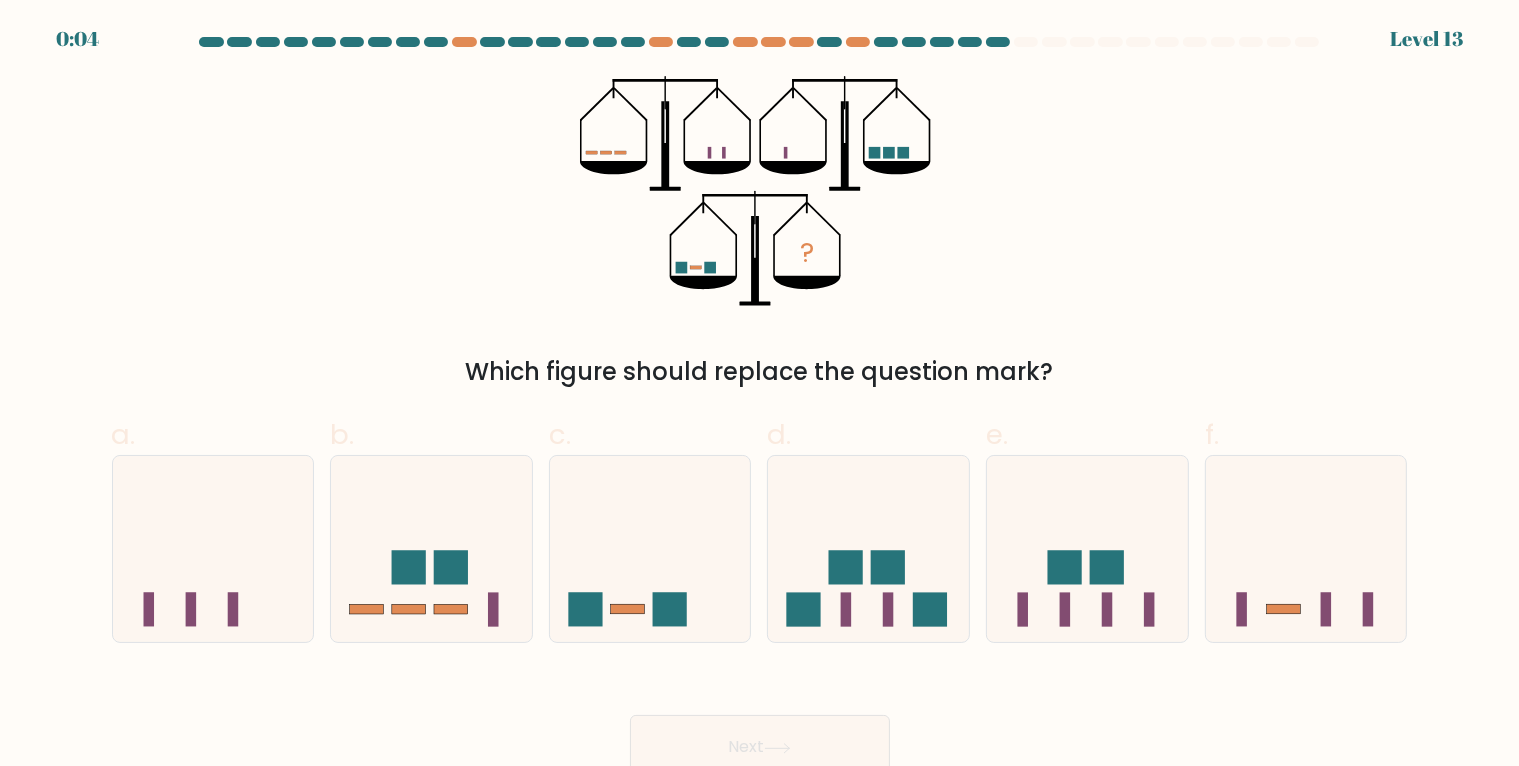 click 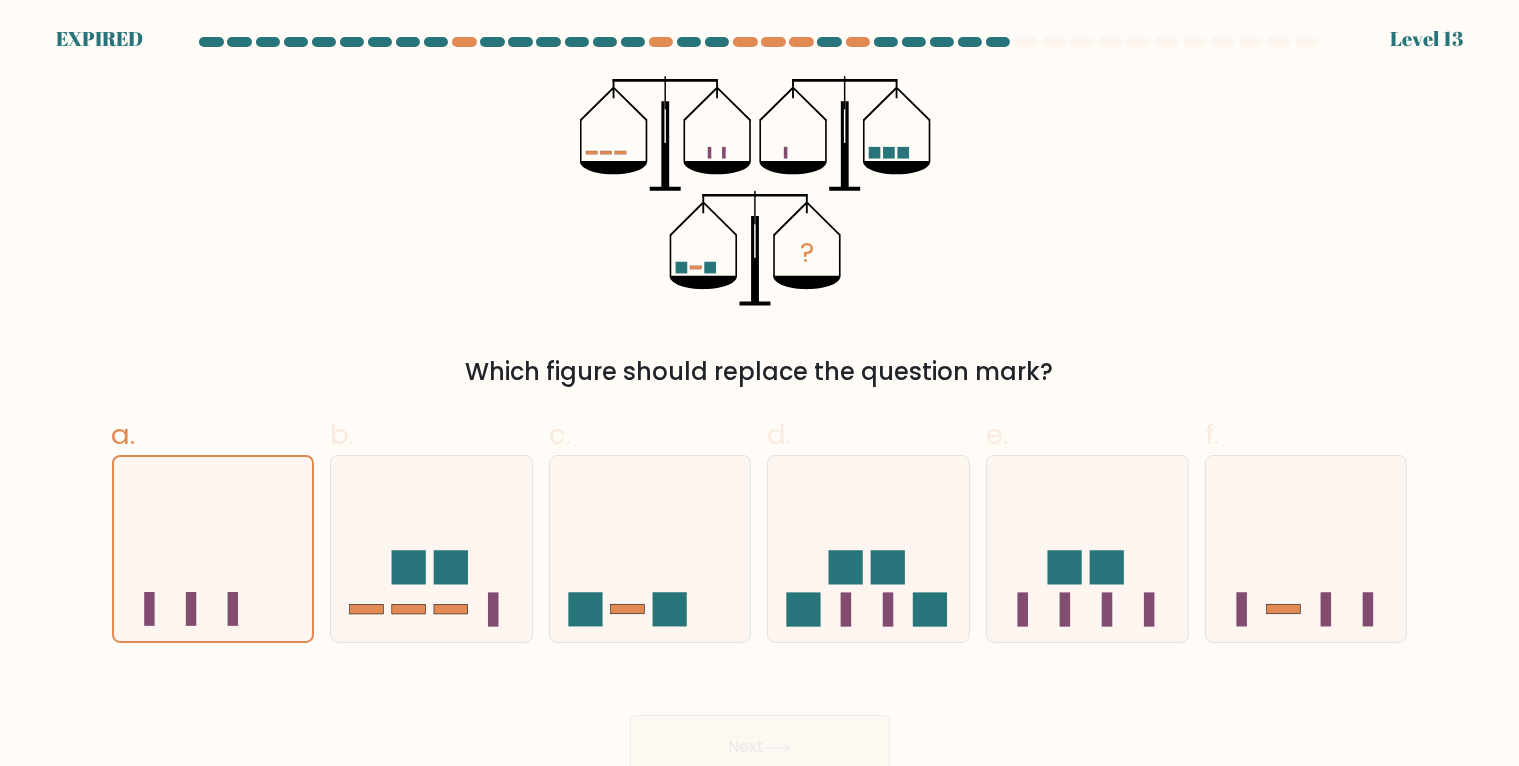 click on "Next" at bounding box center [760, 723] 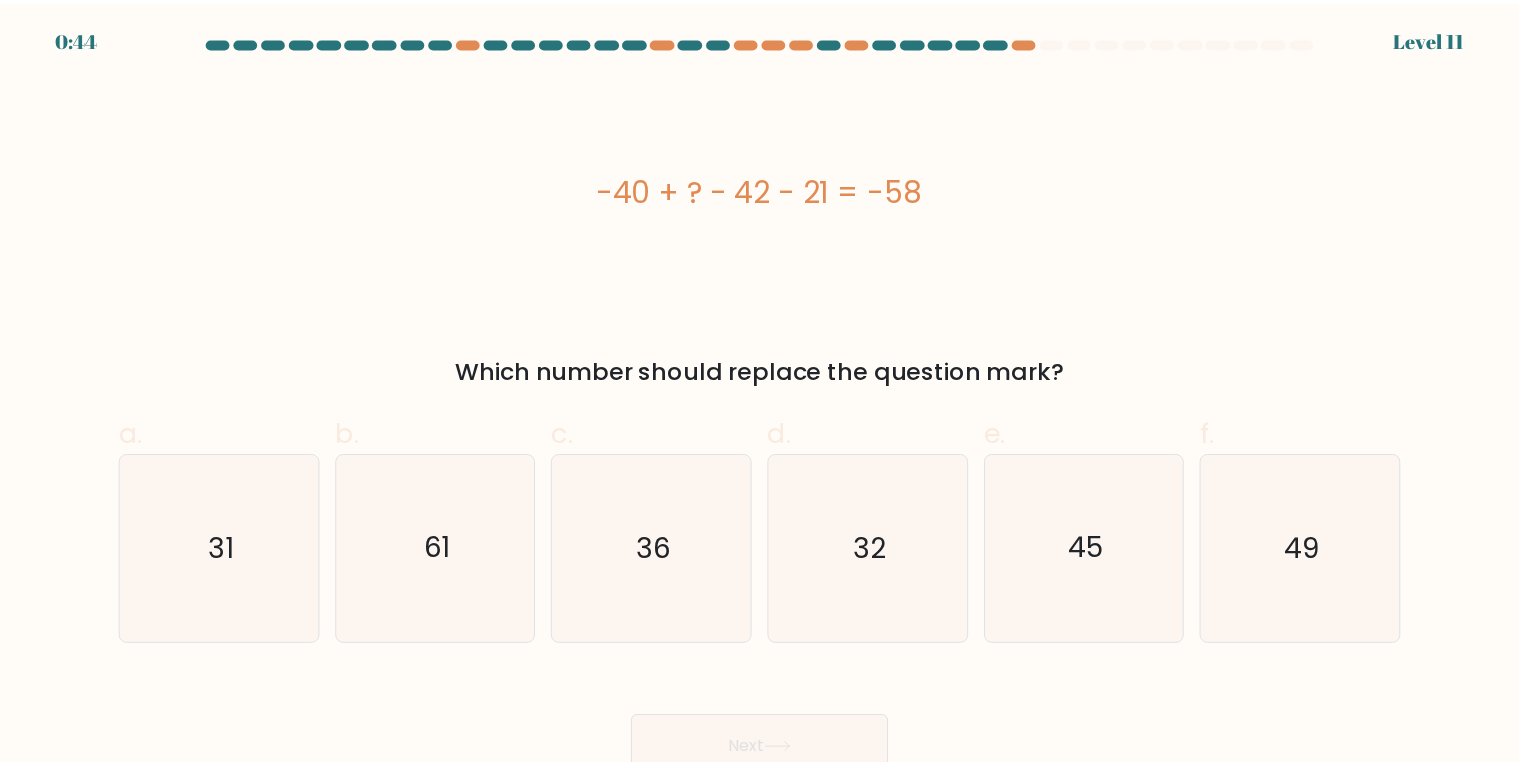 scroll, scrollTop: 0, scrollLeft: 0, axis: both 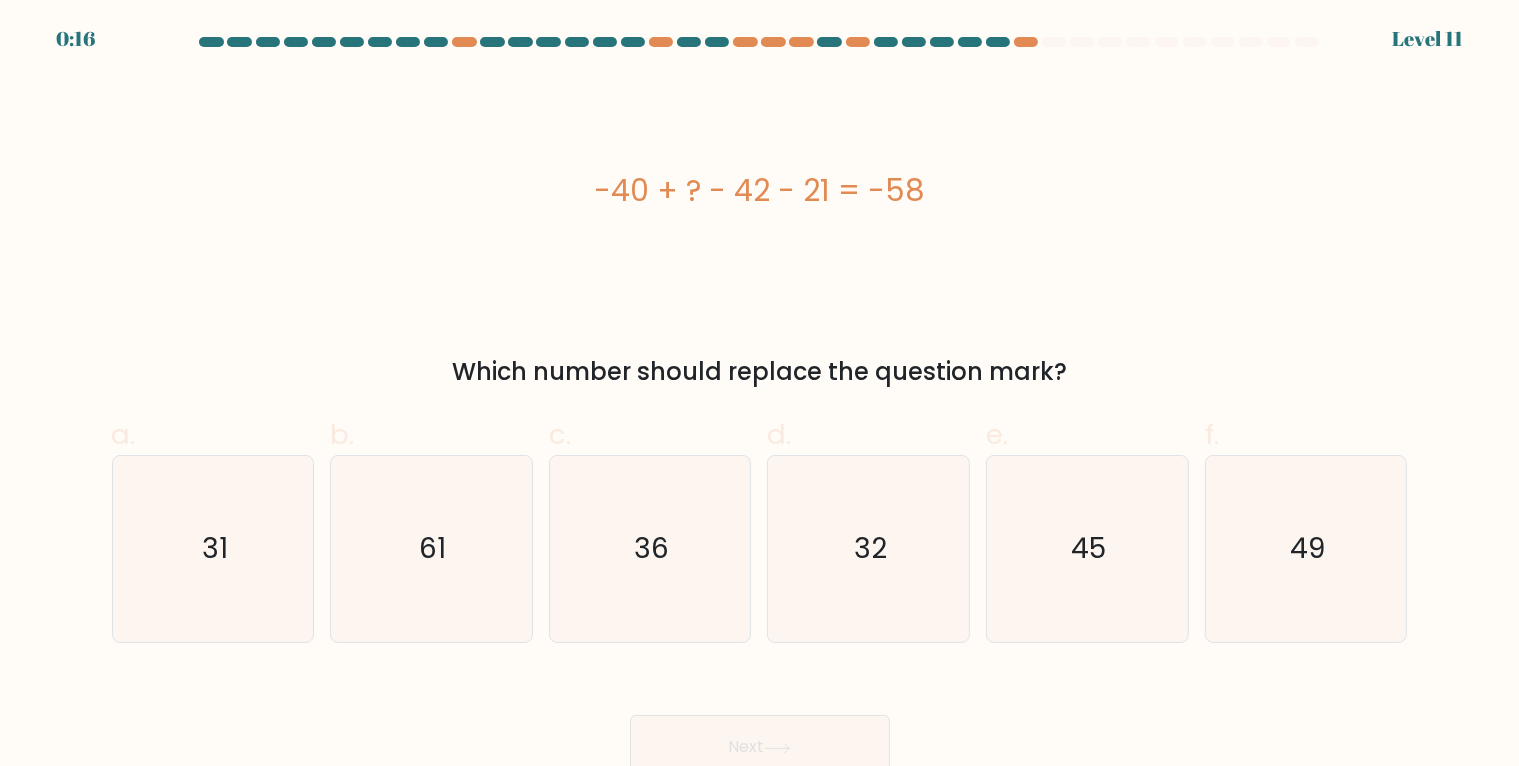 click on "45" 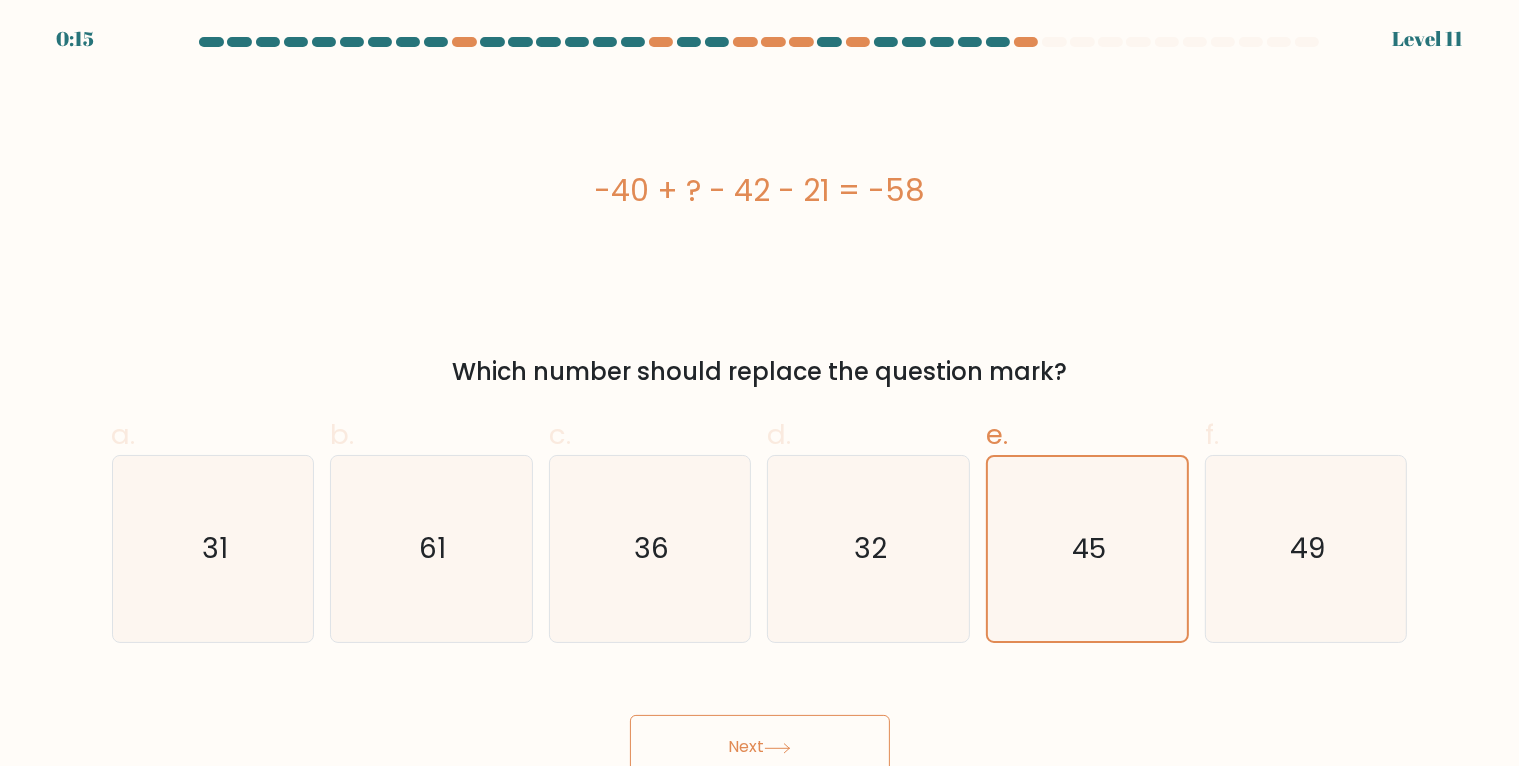 click on "Next" at bounding box center [760, 747] 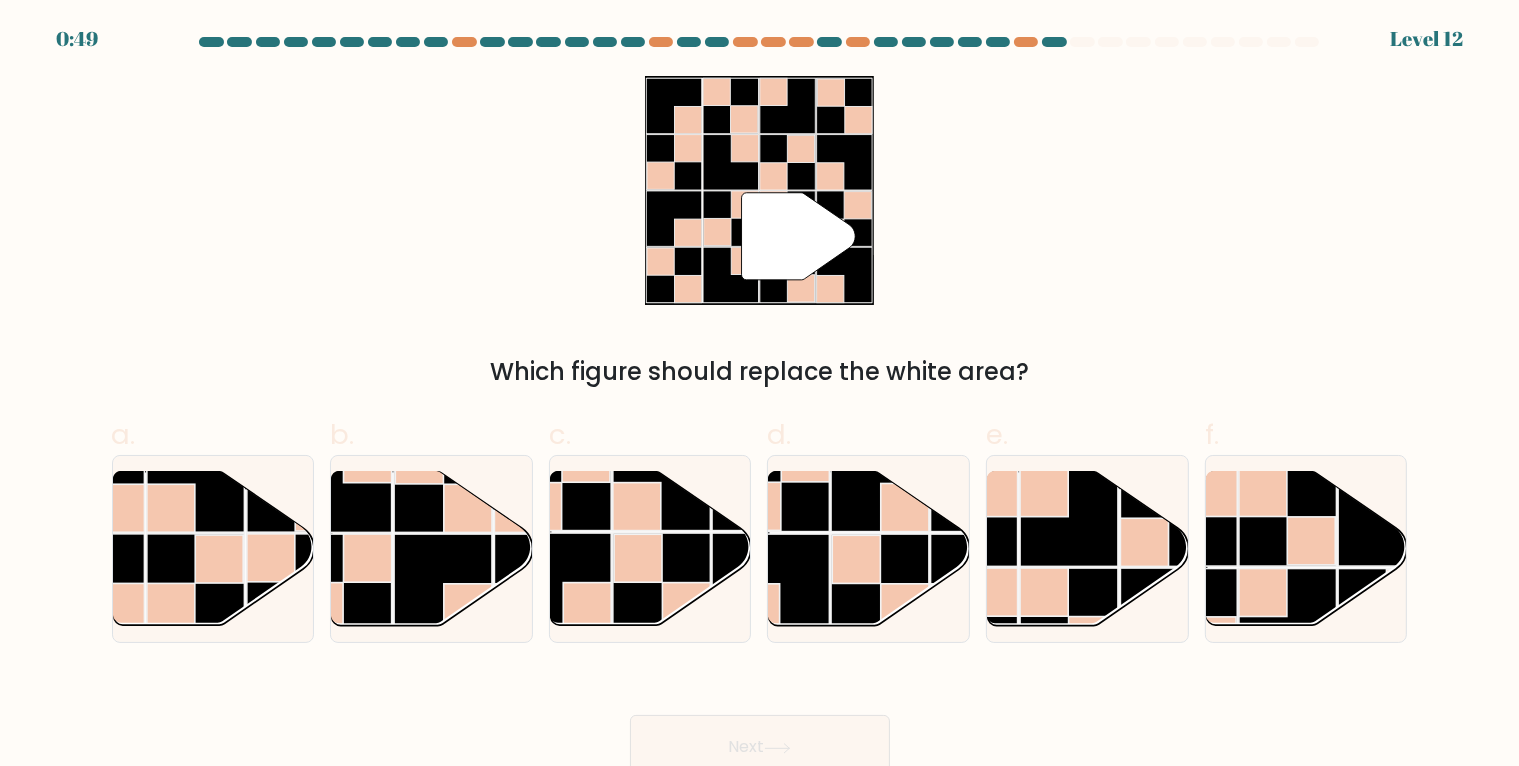click 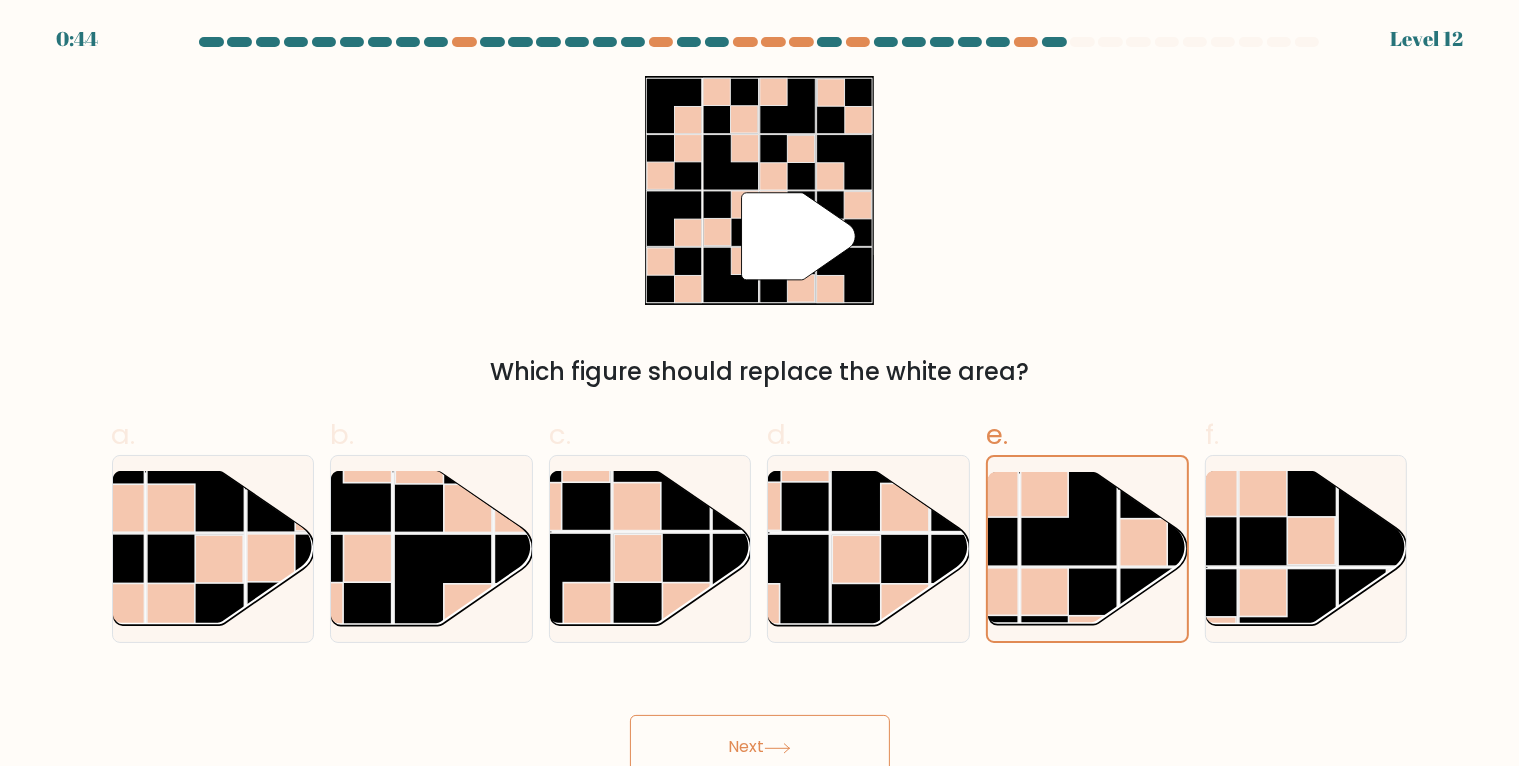 click on "Next" at bounding box center (760, 747) 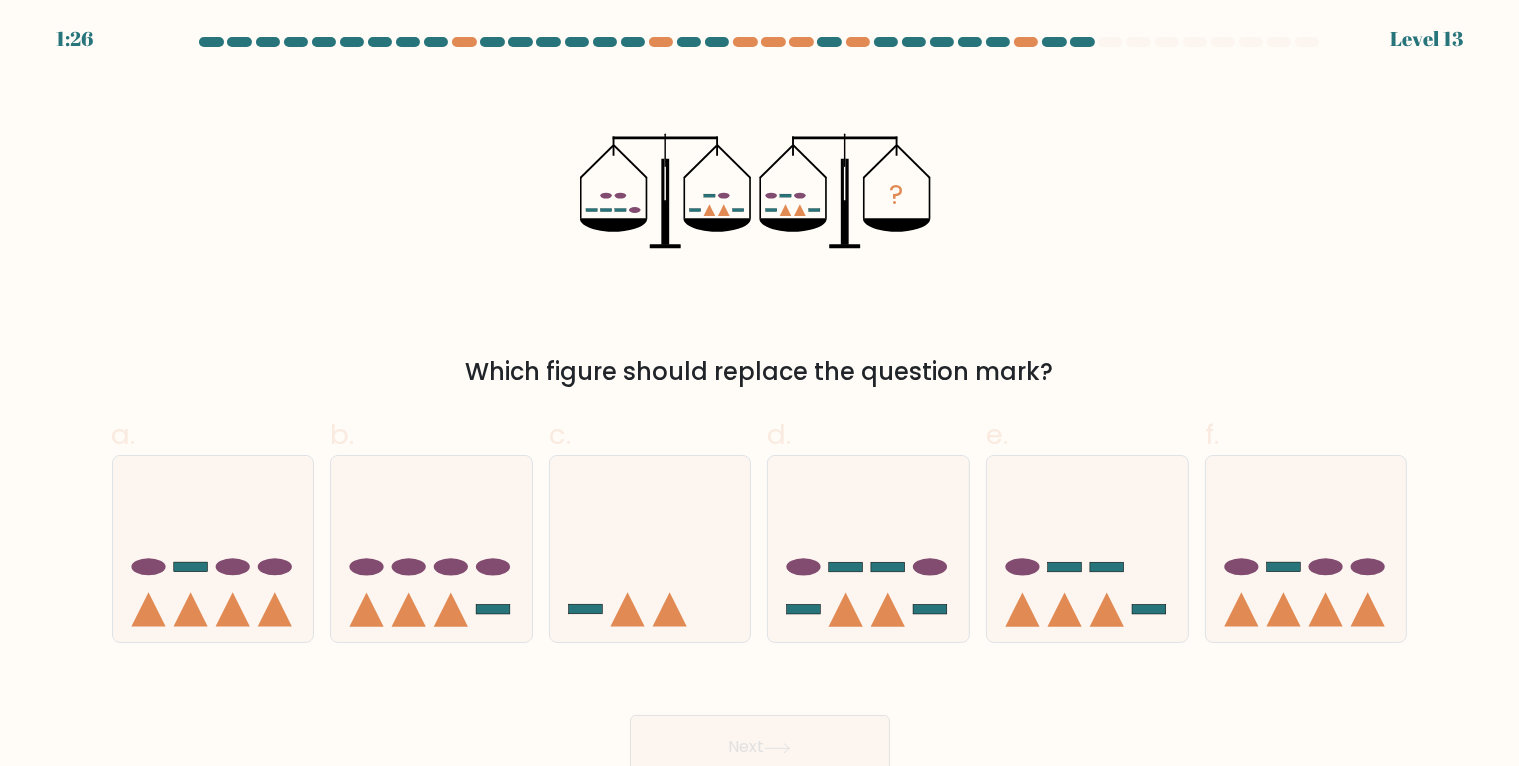 click on "Which figure should replace the question mark?" at bounding box center (760, 372) 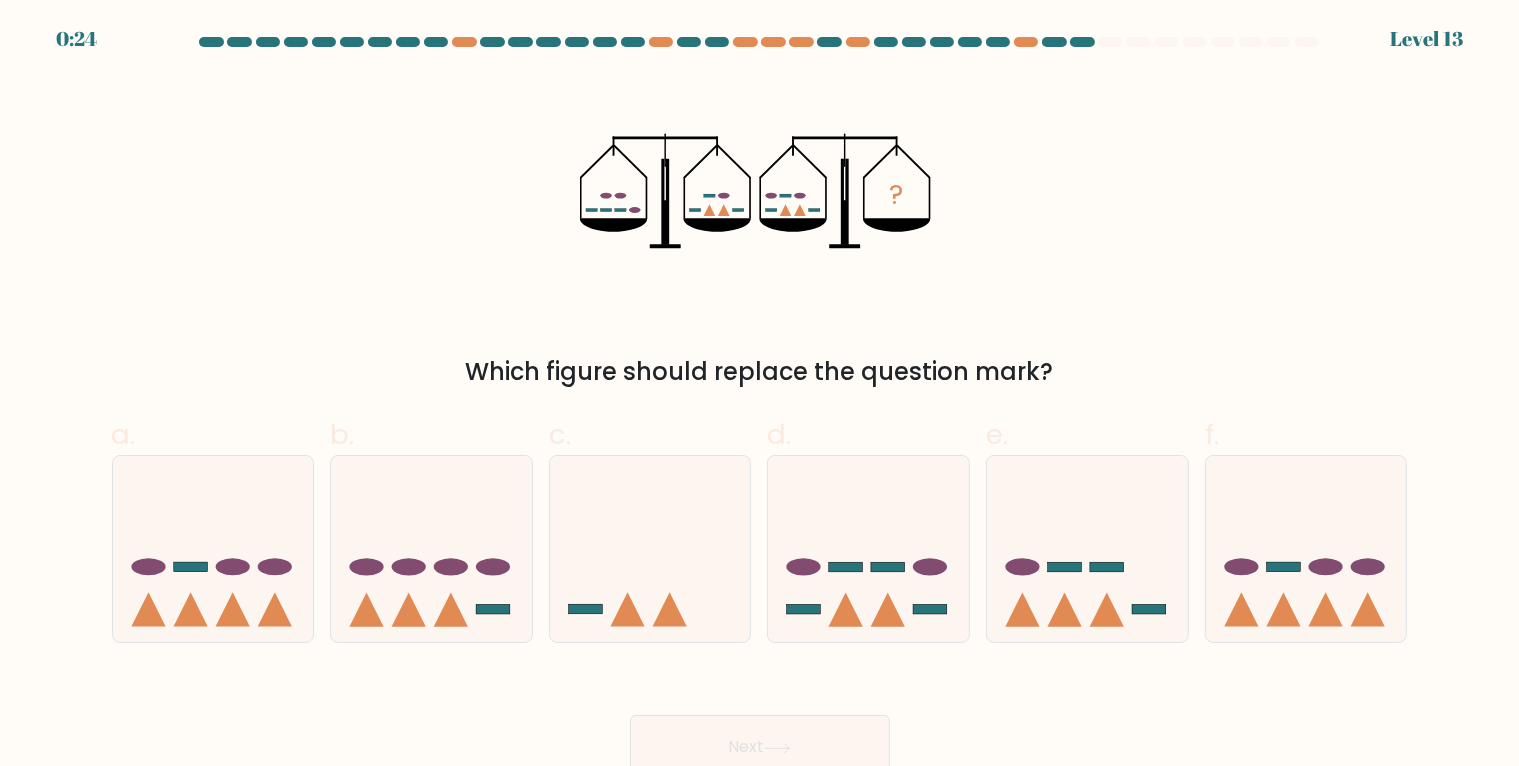 click 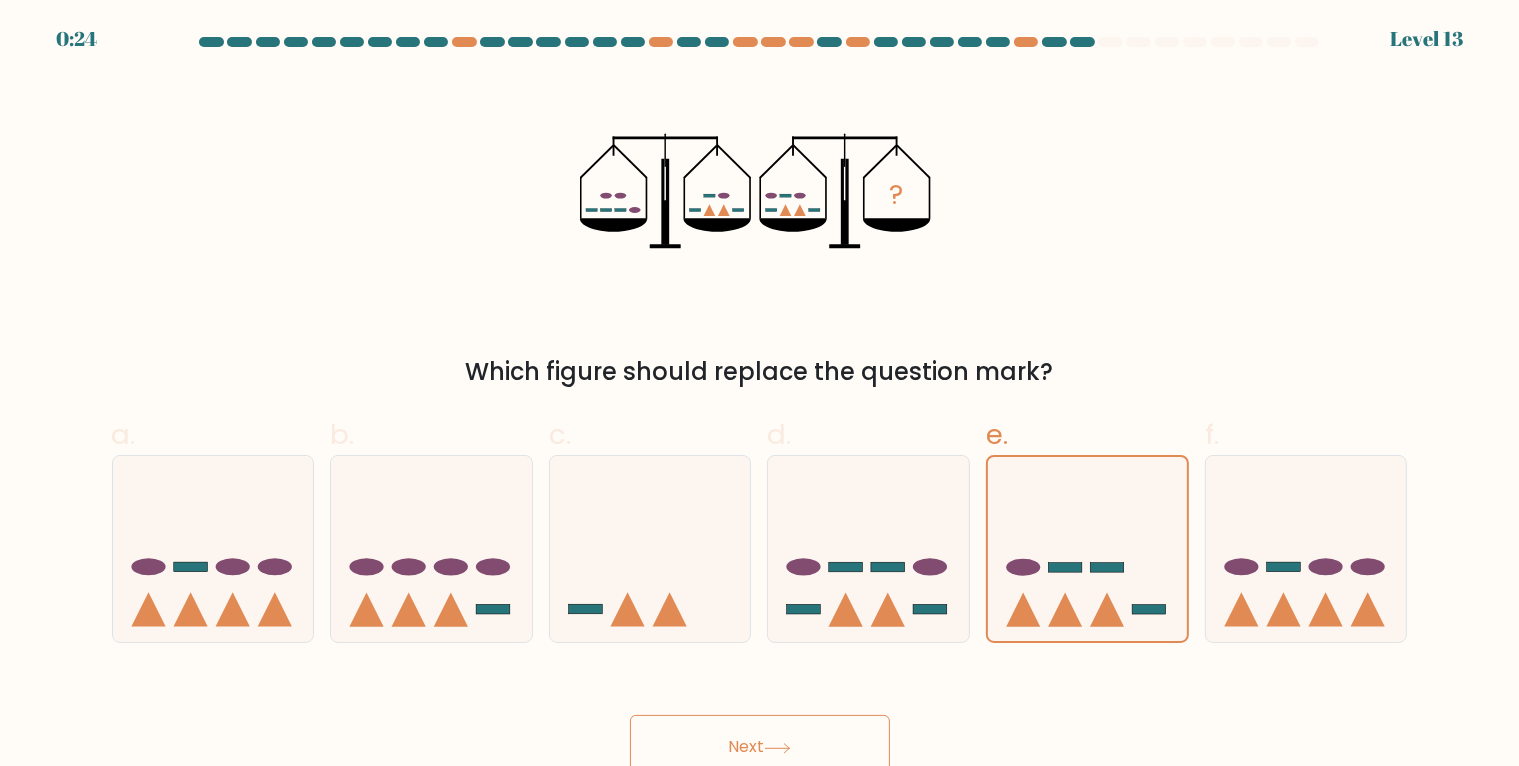 click on "Next" at bounding box center (760, 747) 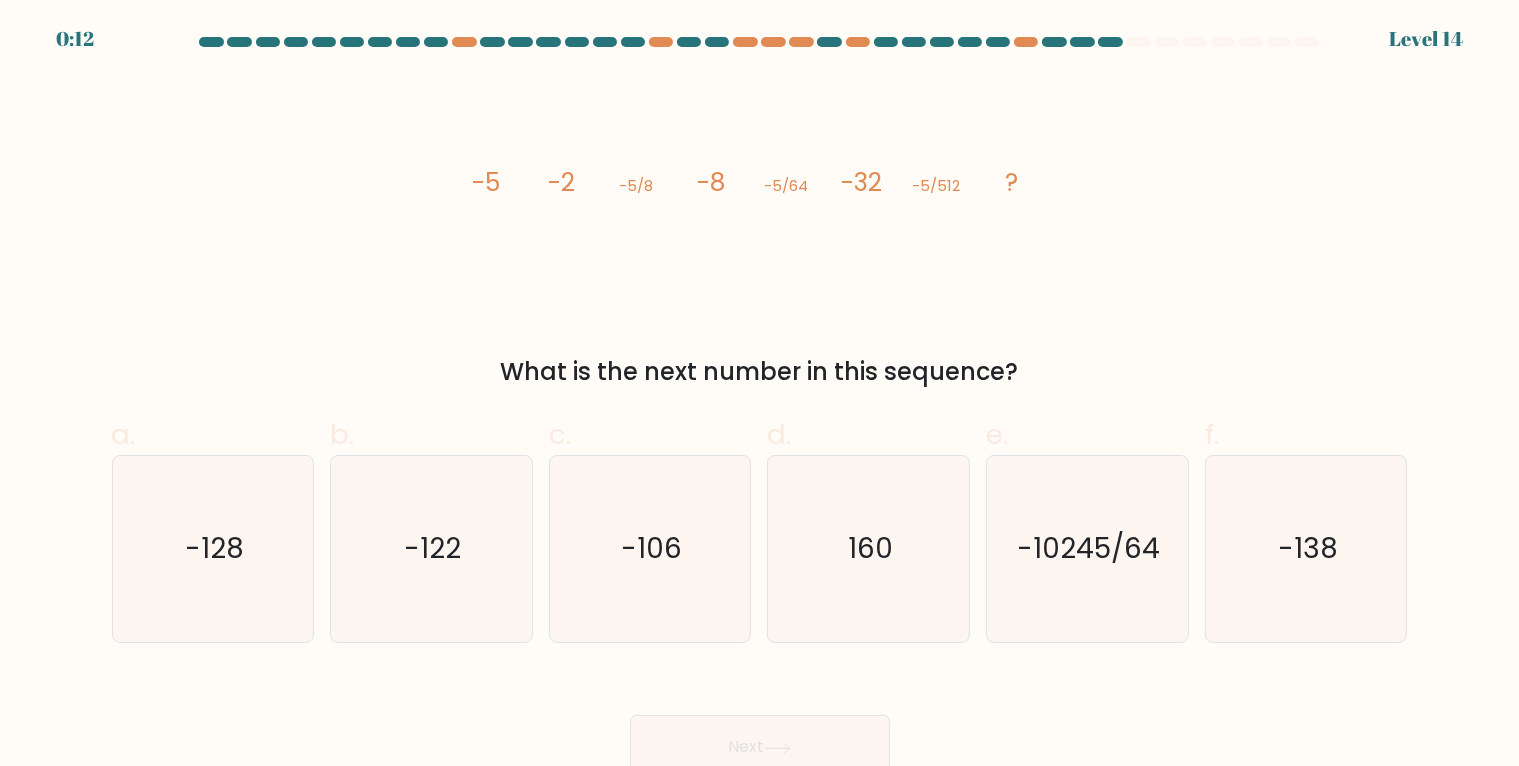 click on "-128" 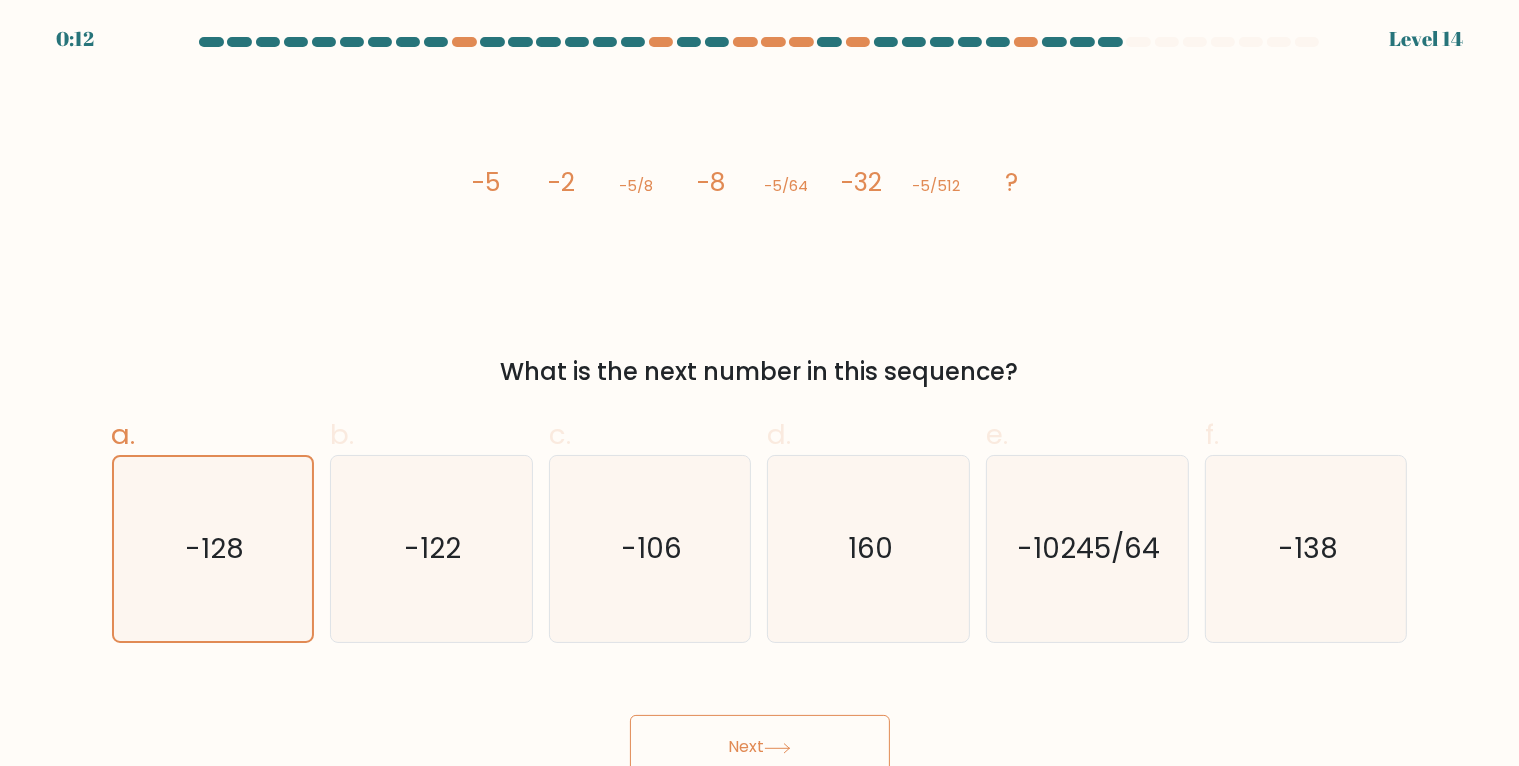 click on "Next" at bounding box center [760, 747] 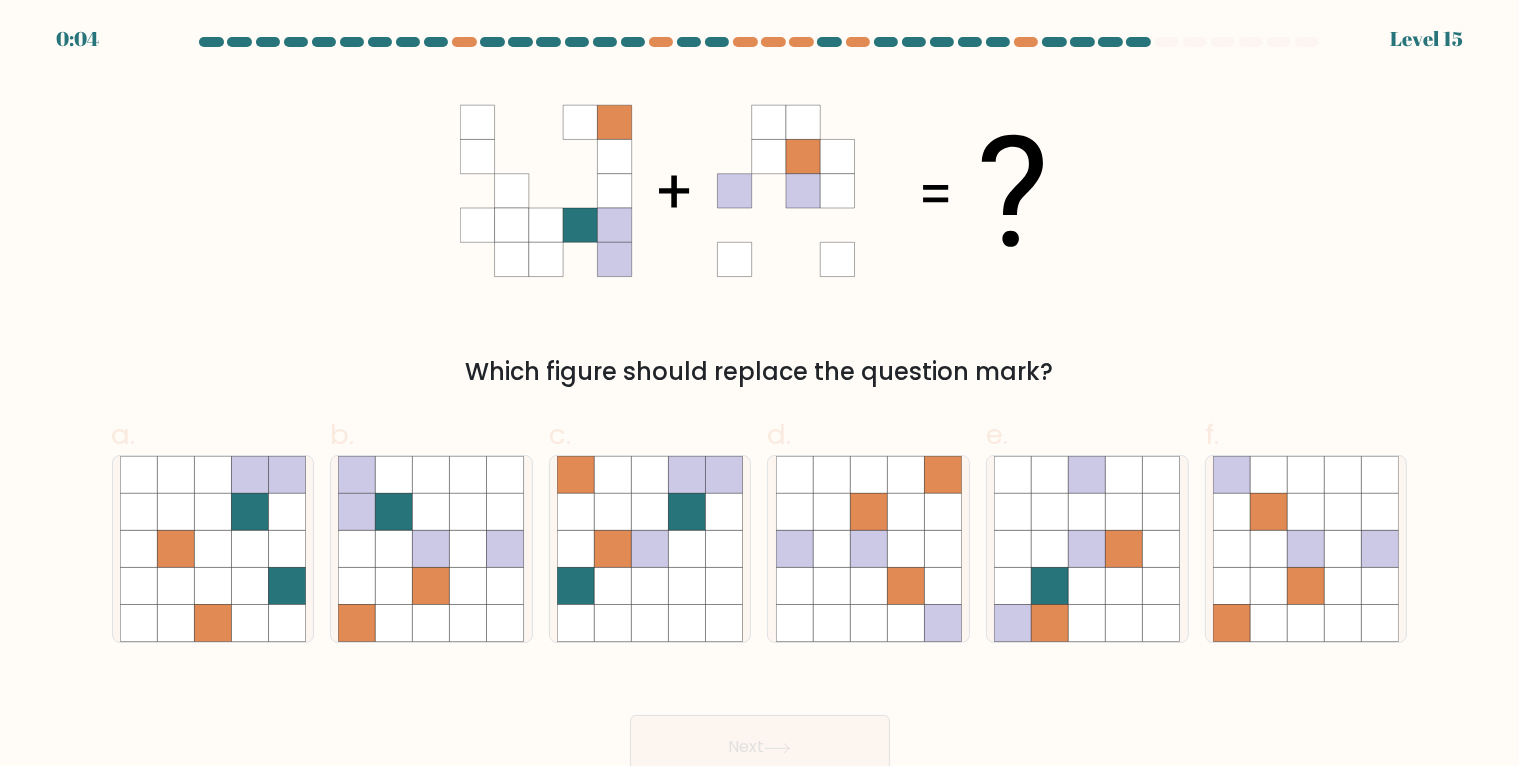 click 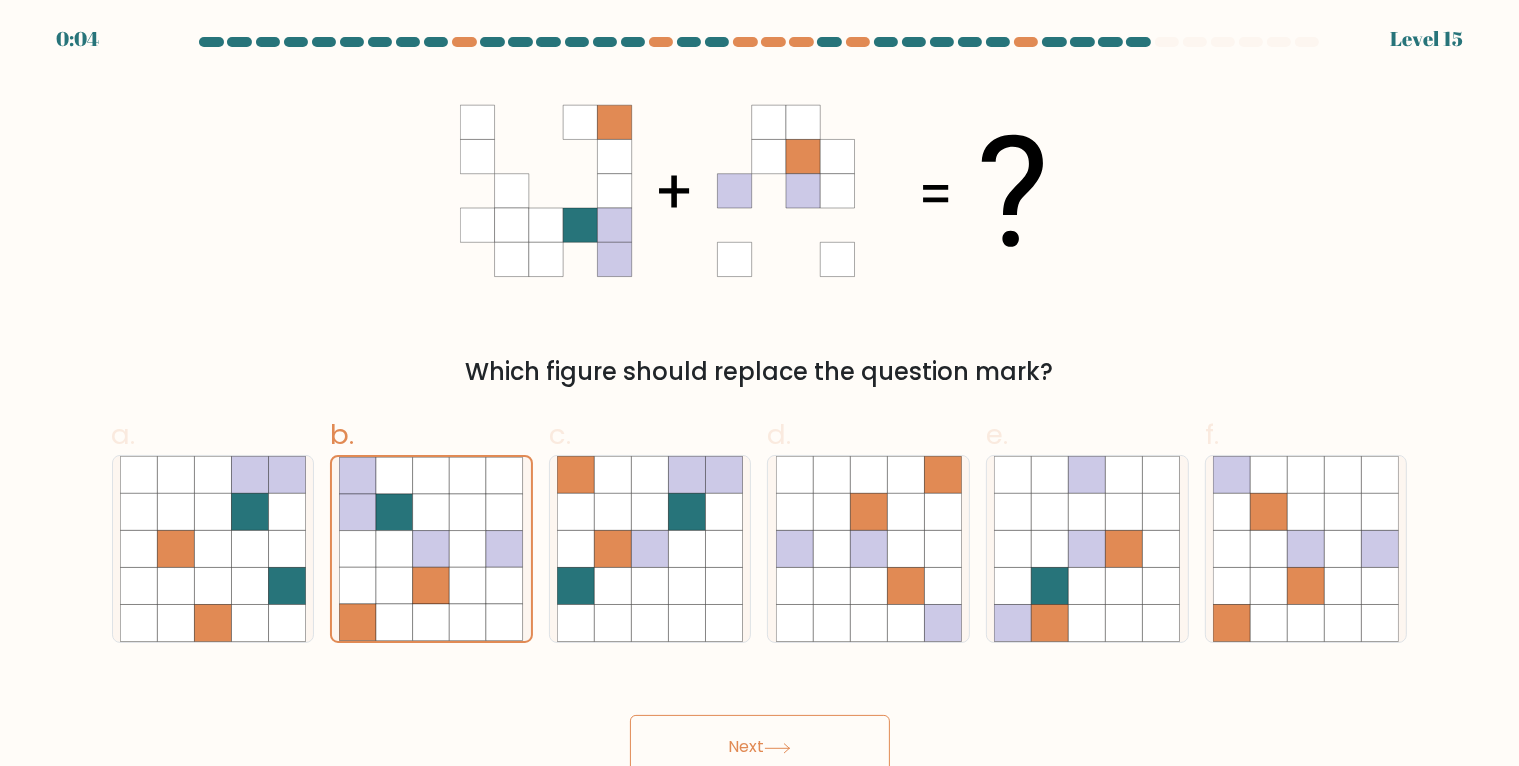 click on "Next" at bounding box center [760, 747] 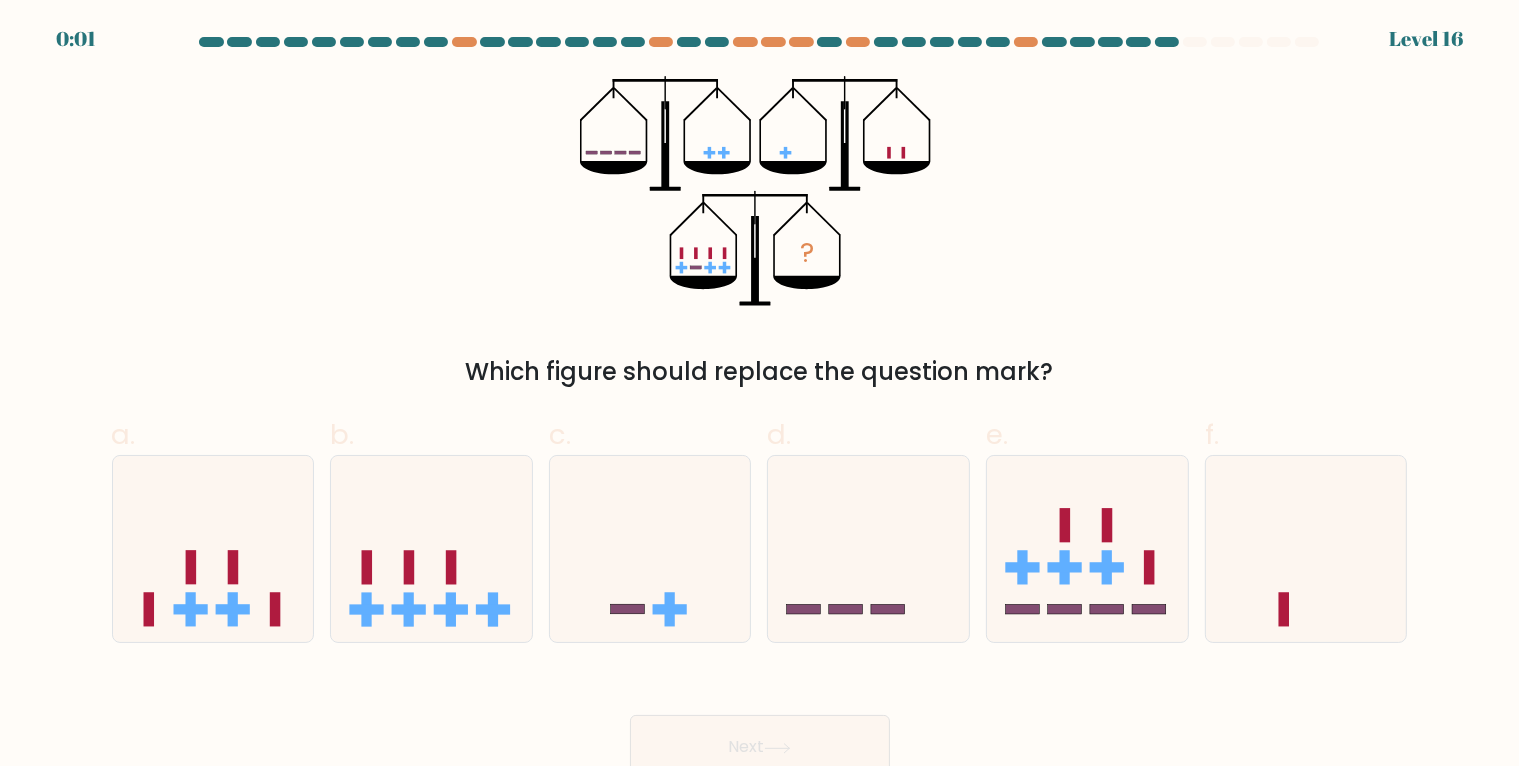 click 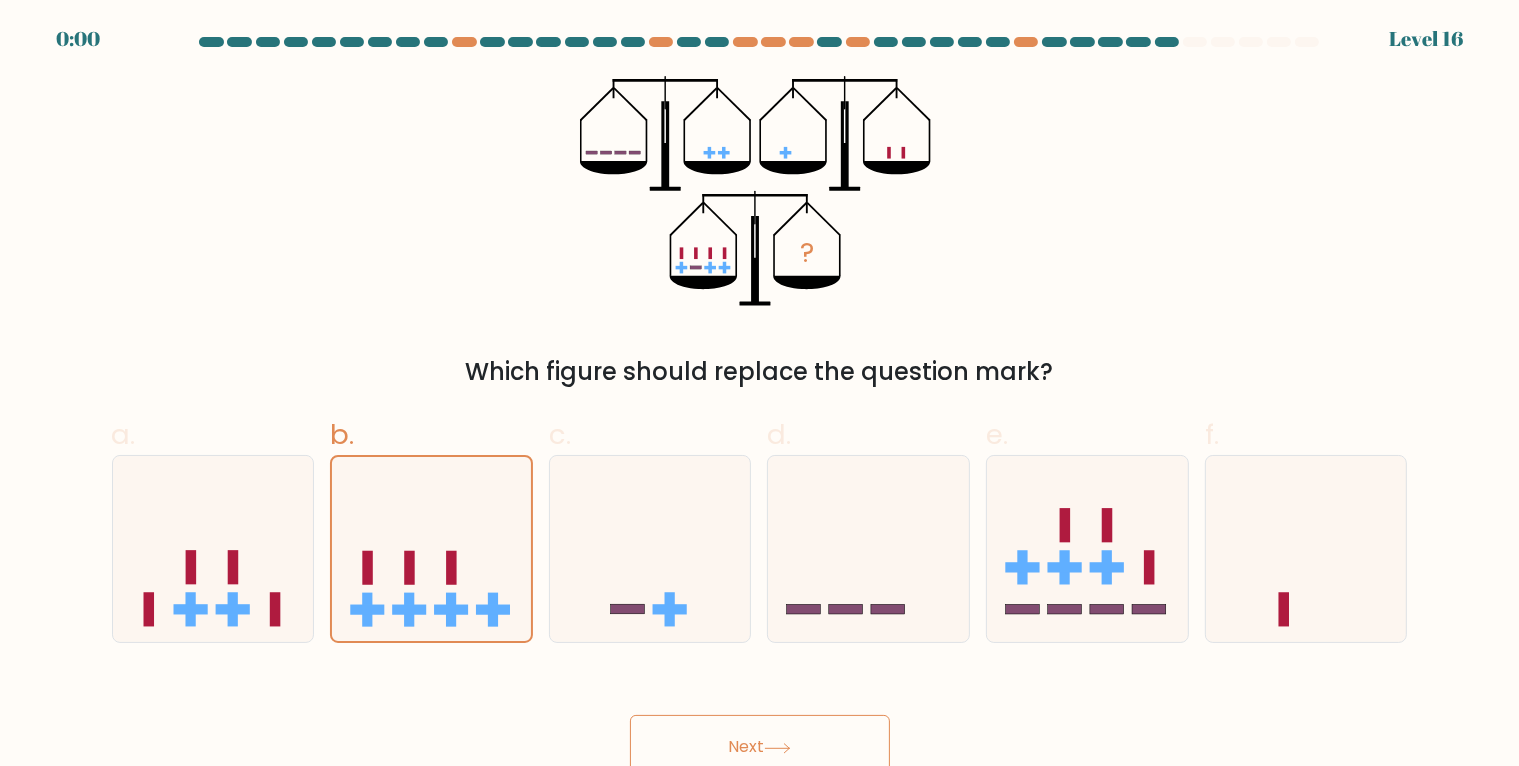 click on "Next" at bounding box center (760, 747) 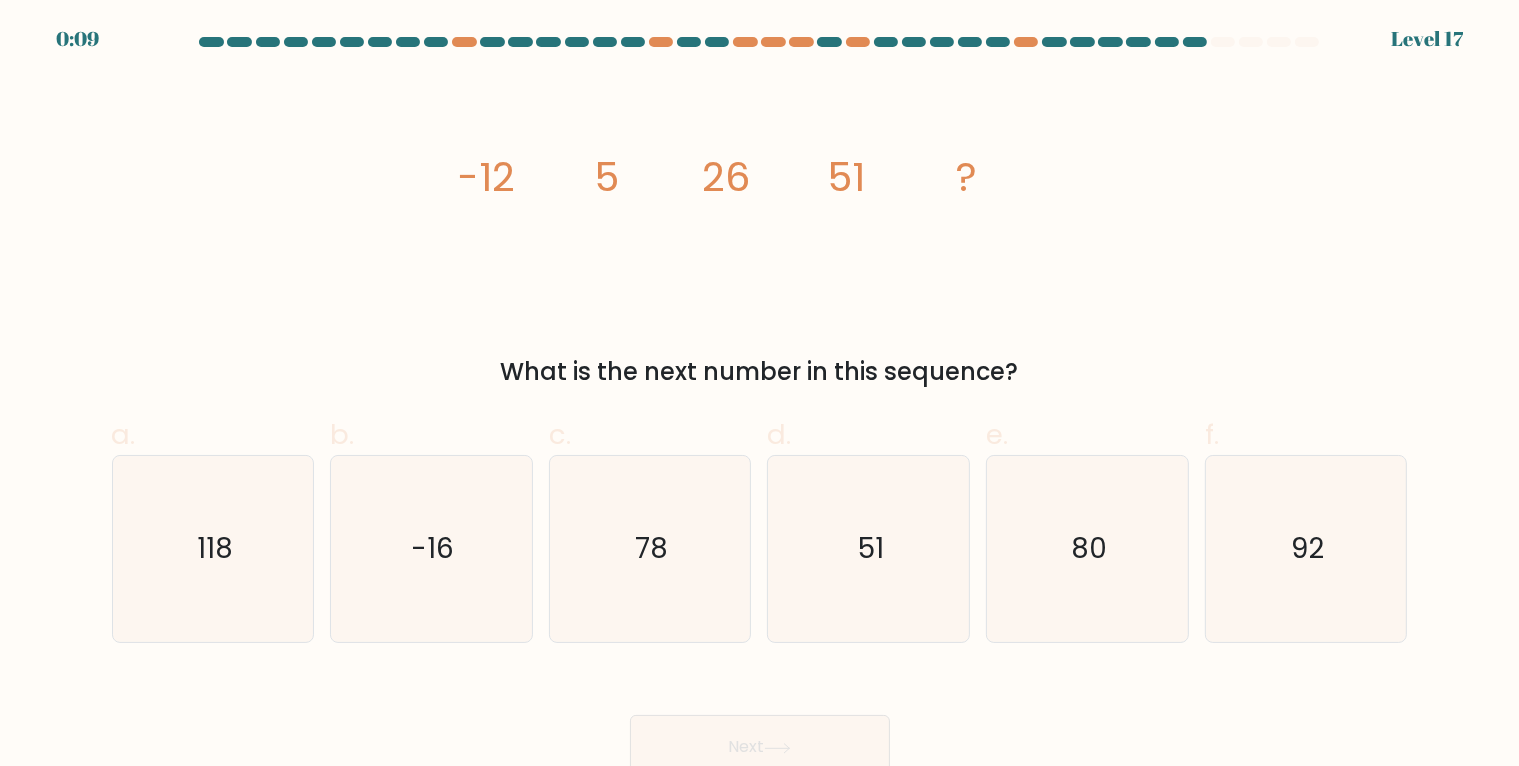 click on "80" 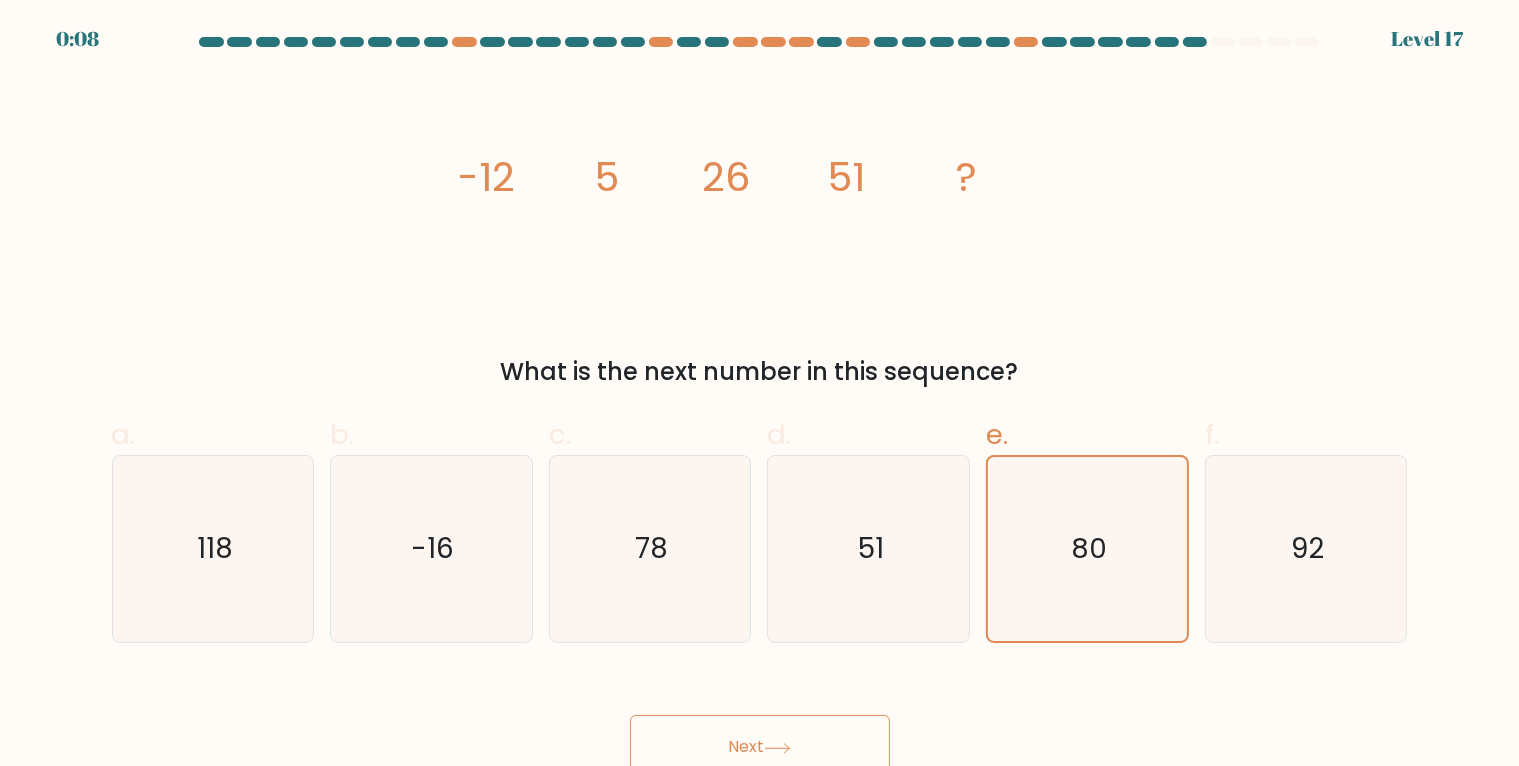 click on "Next" at bounding box center [760, 747] 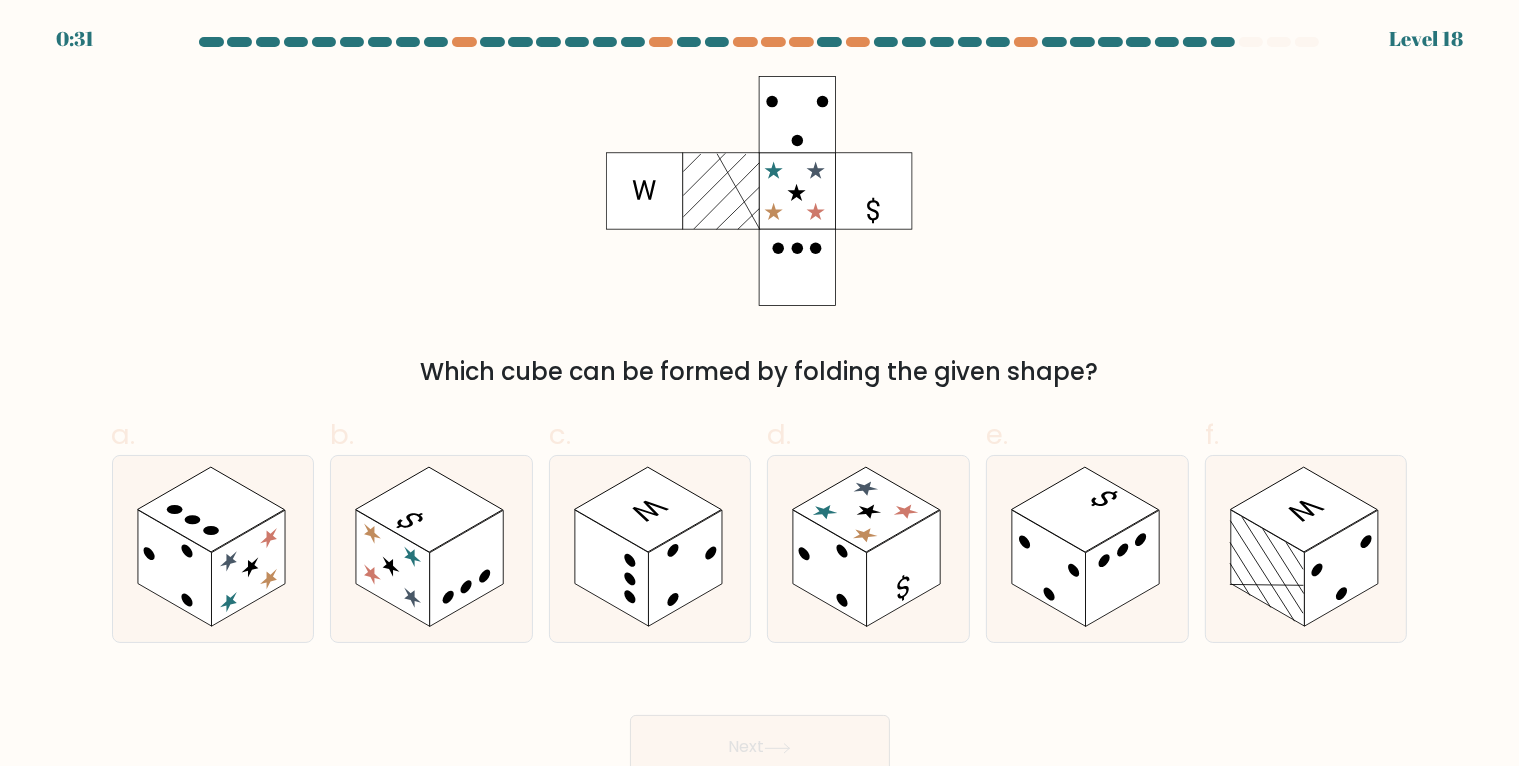 click 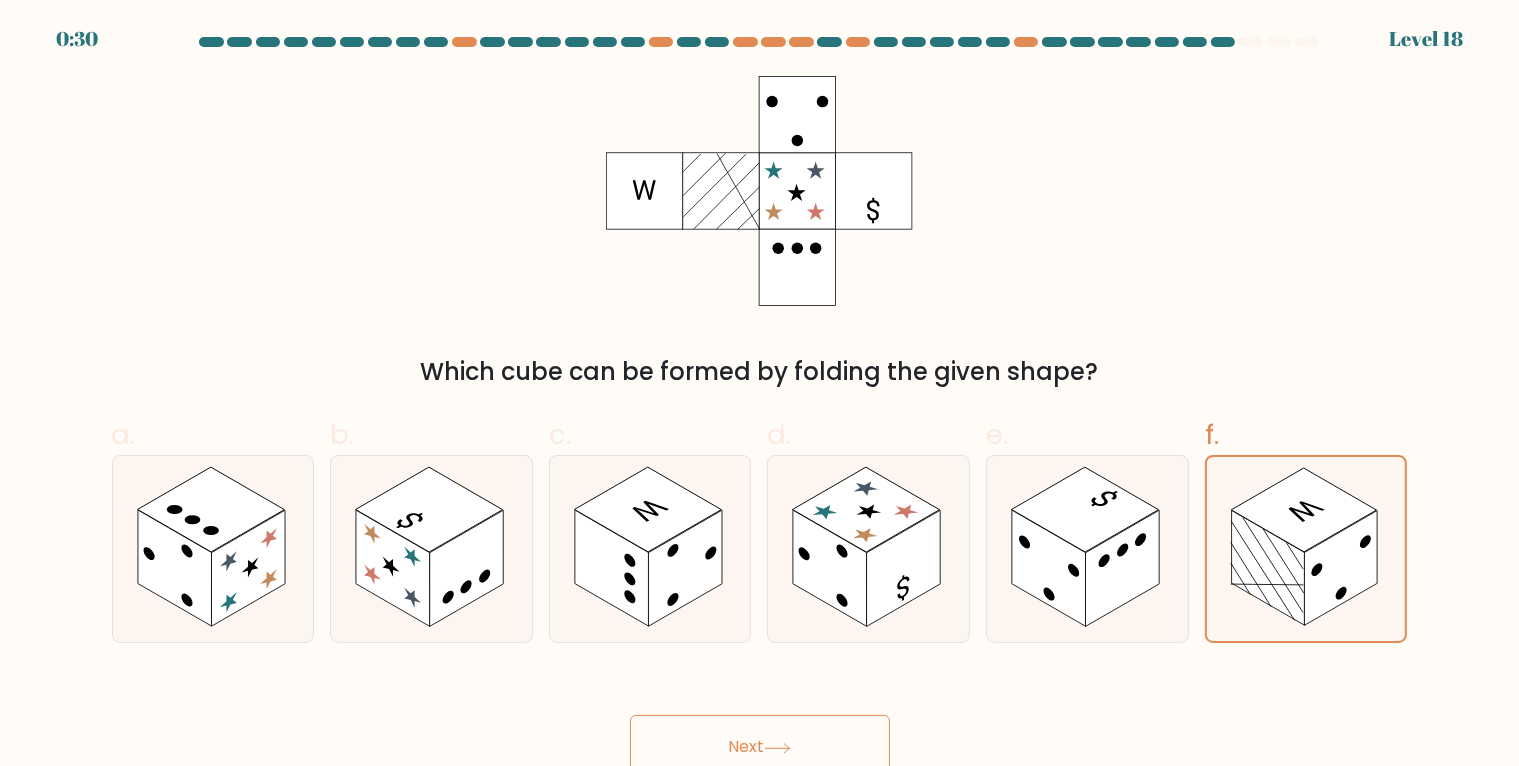 click on "Next" at bounding box center (760, 747) 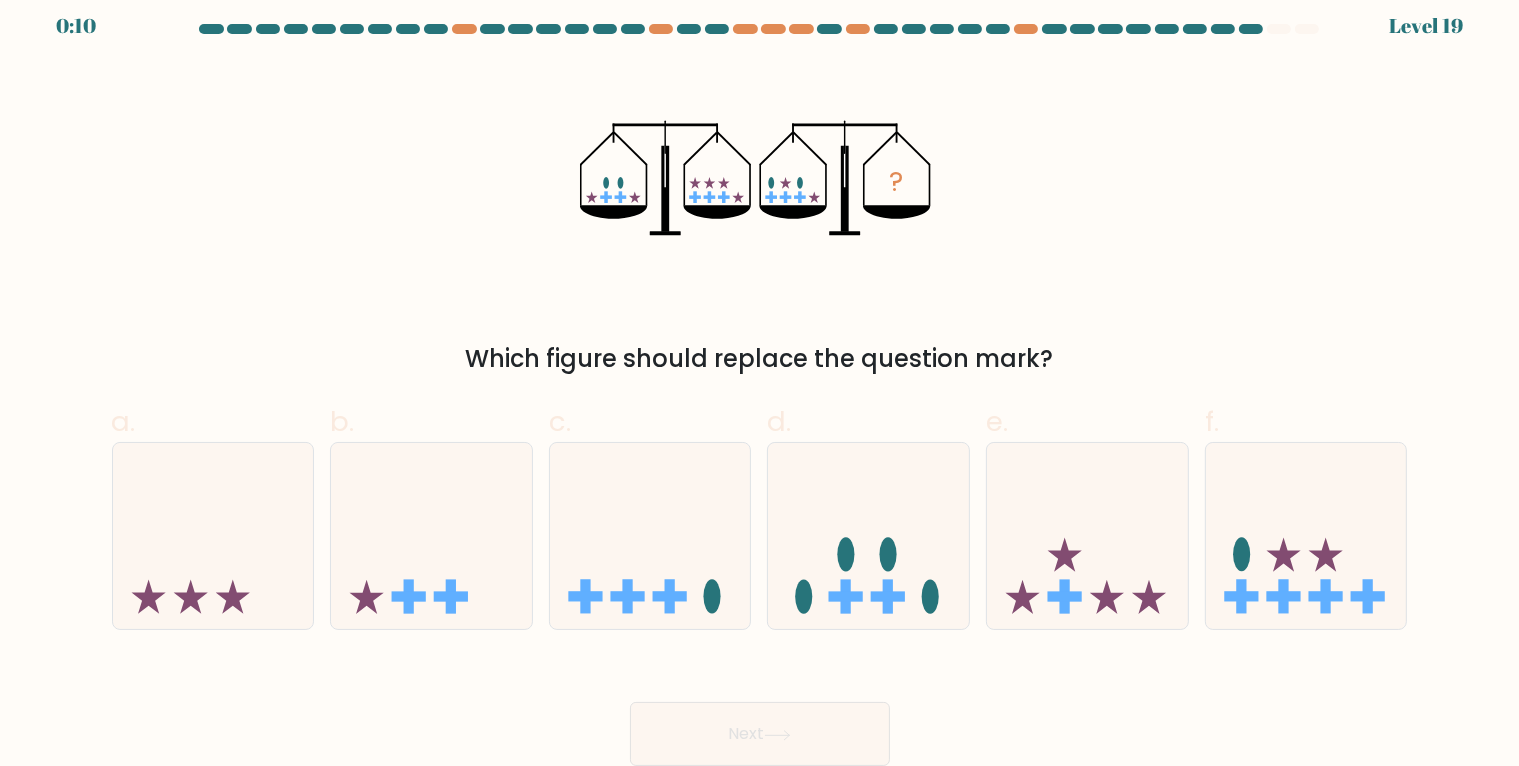 scroll, scrollTop: 0, scrollLeft: 0, axis: both 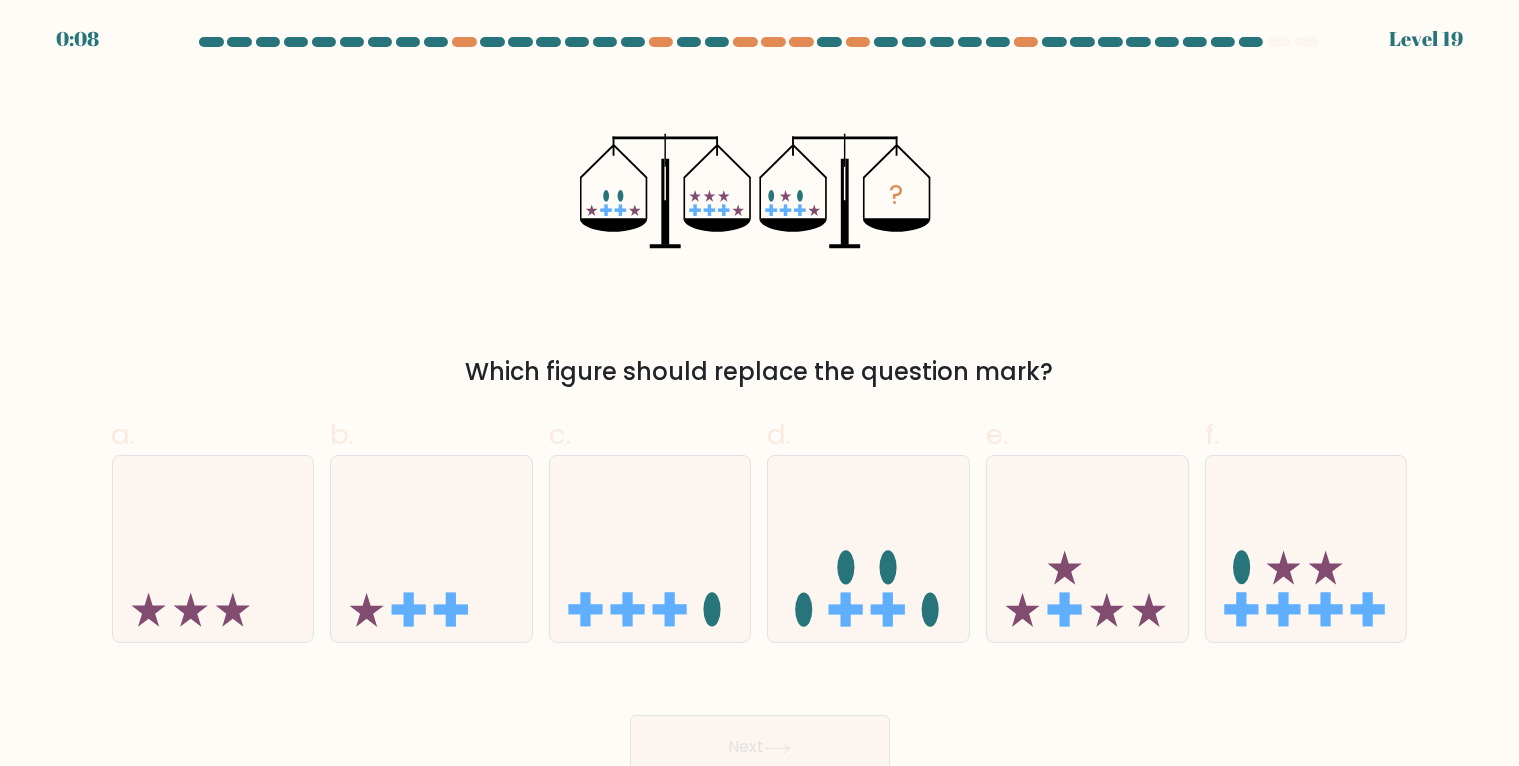 click on "Next" at bounding box center [760, 747] 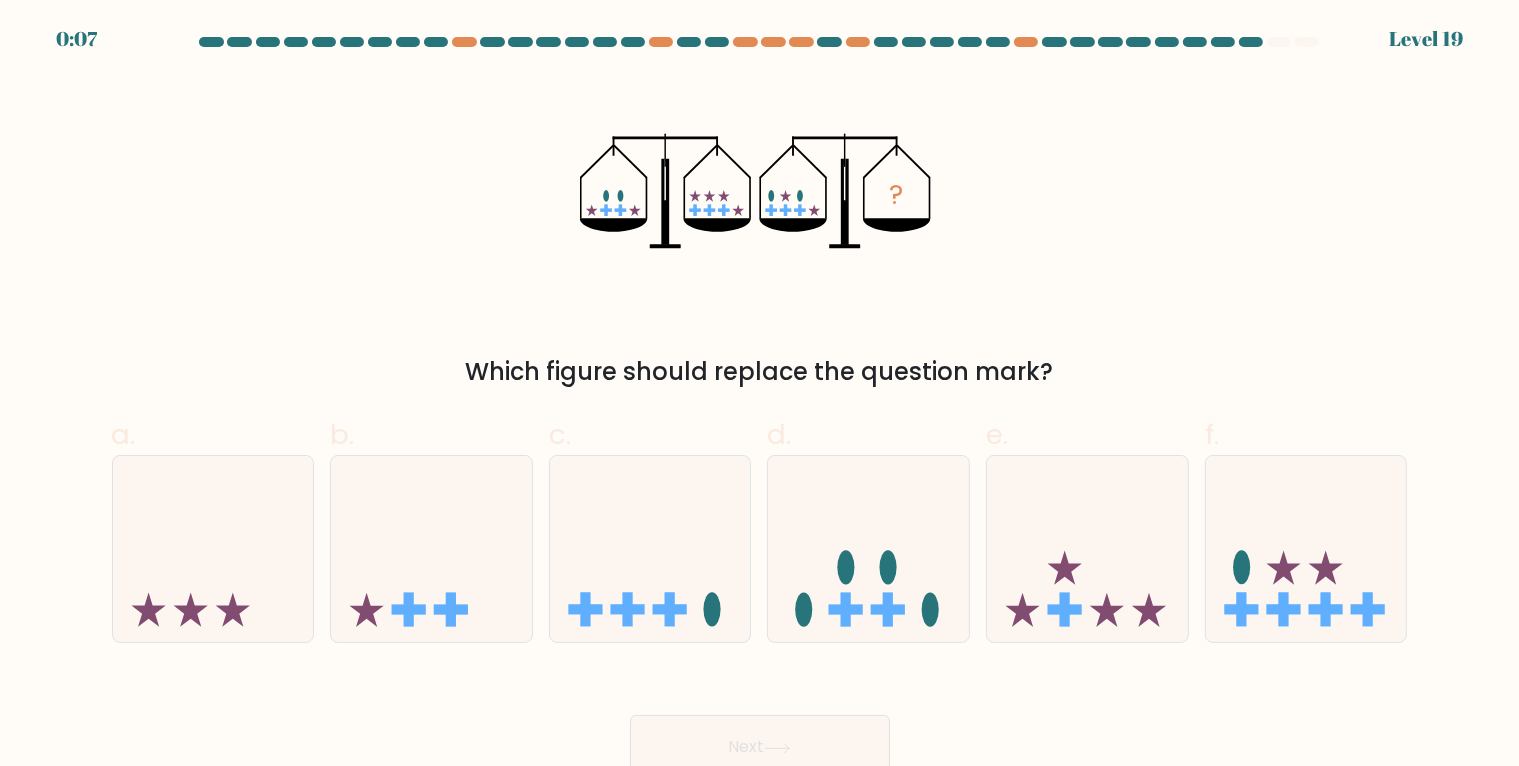 click 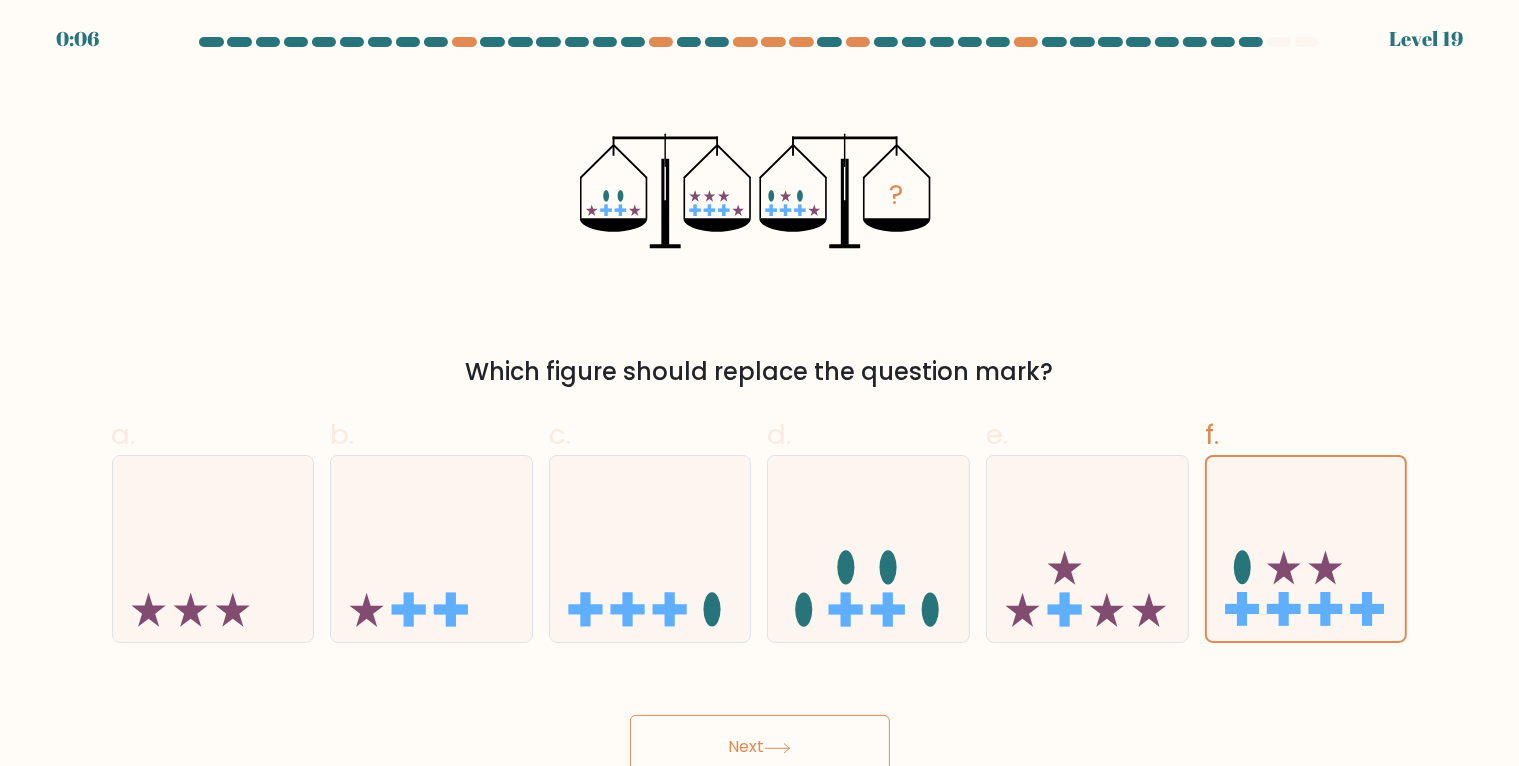 click on "Next" at bounding box center [760, 747] 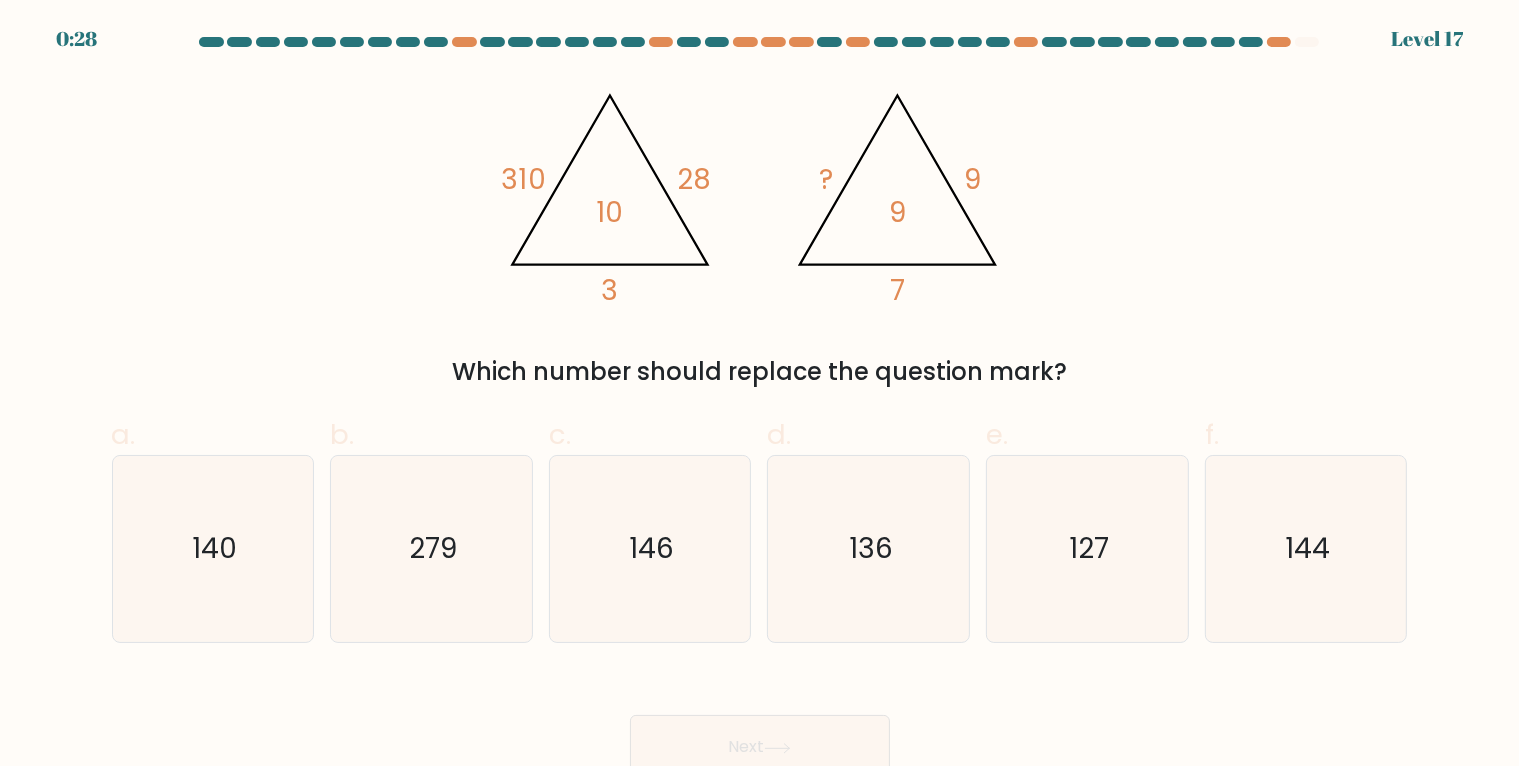 click on "Next" at bounding box center [760, 723] 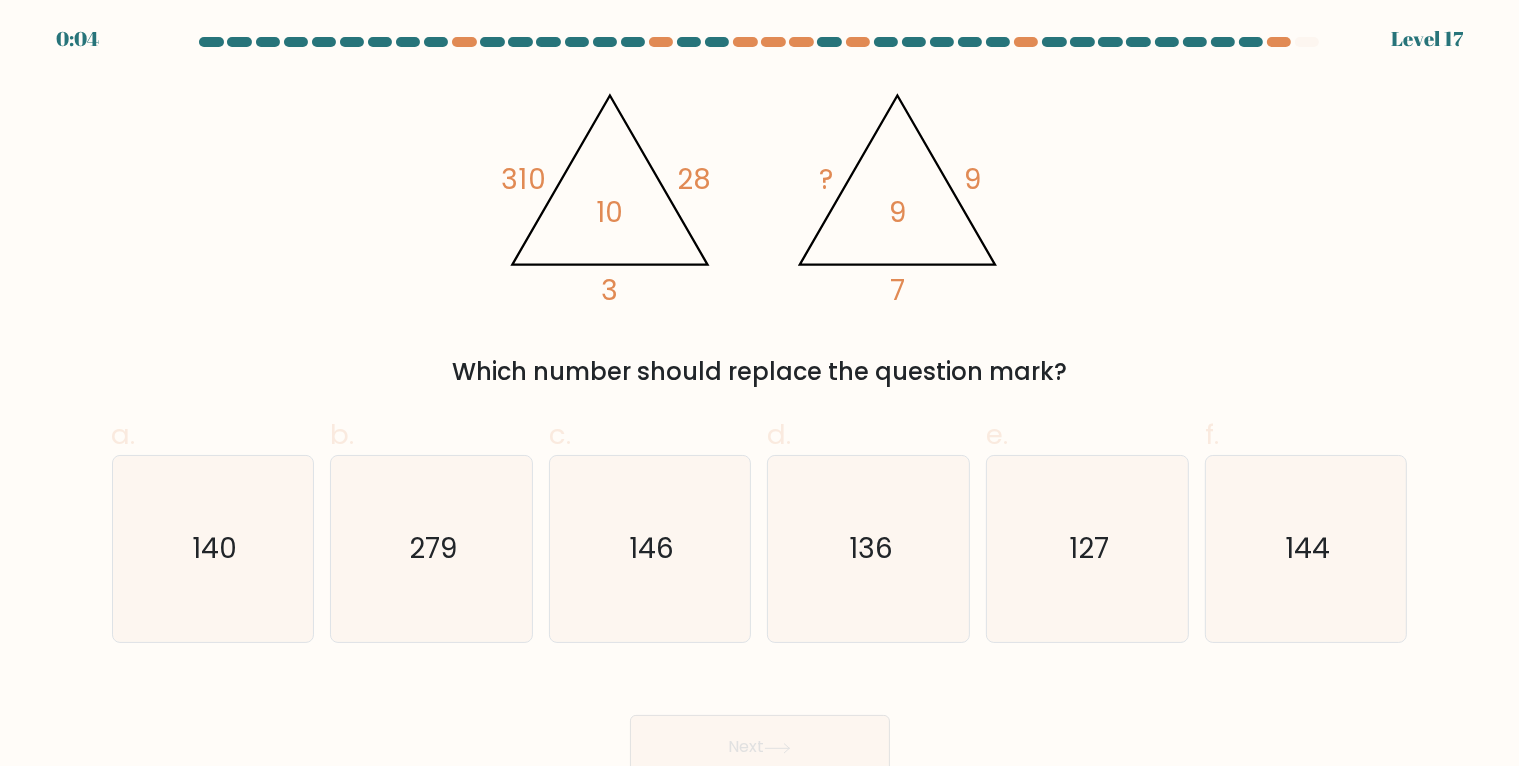 click on "127" 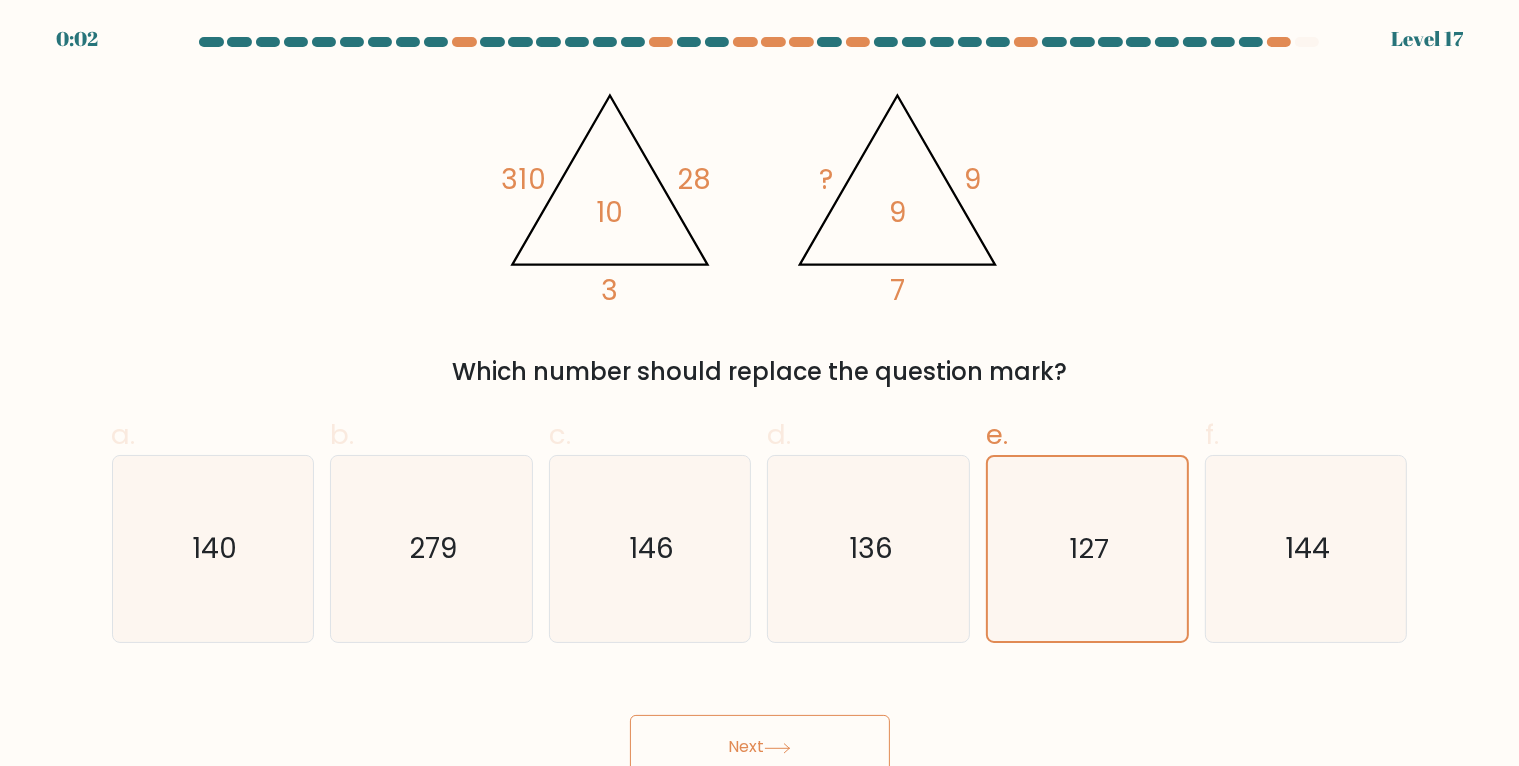 click on "Next" at bounding box center [760, 747] 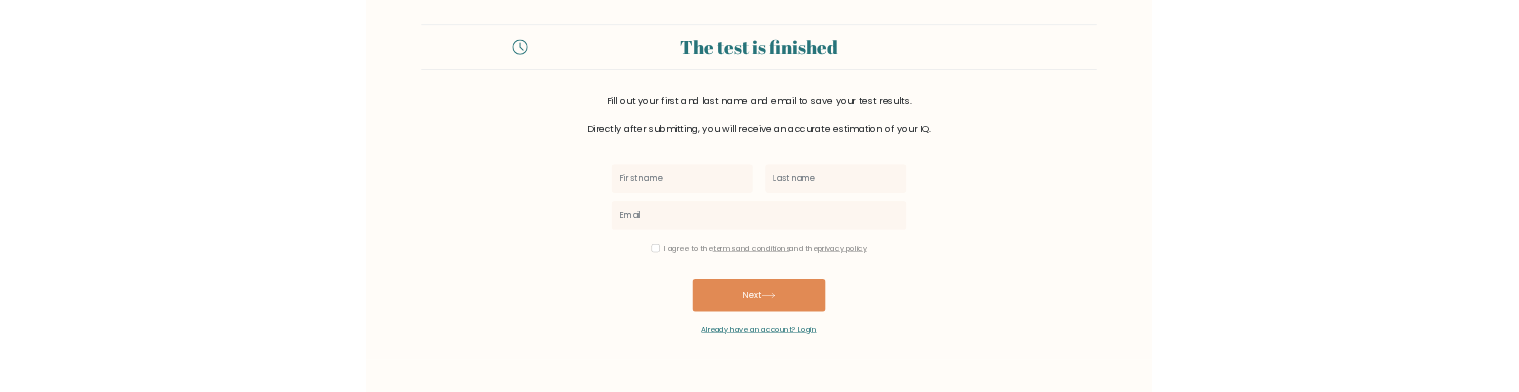 scroll, scrollTop: 0, scrollLeft: 0, axis: both 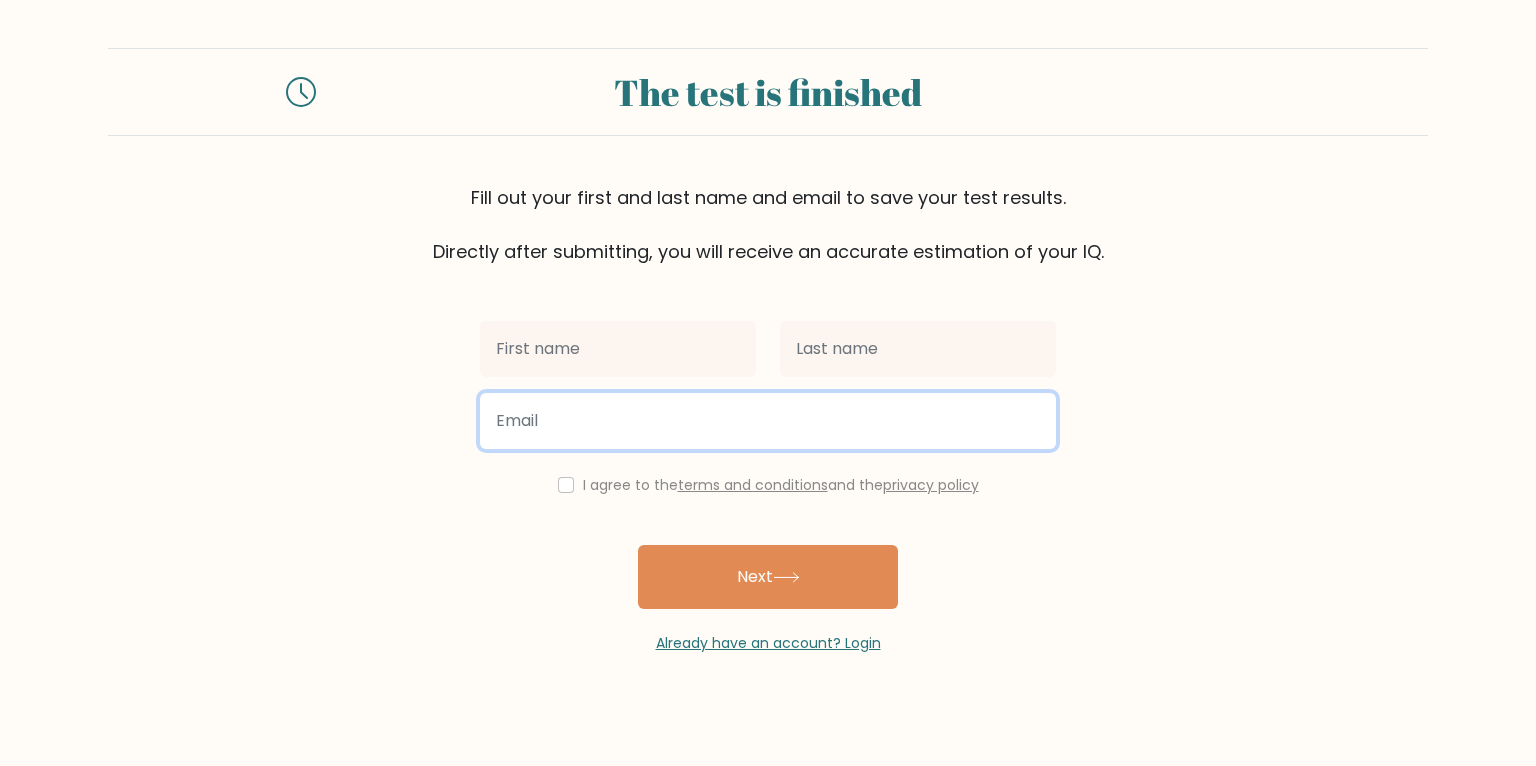 click at bounding box center (768, 421) 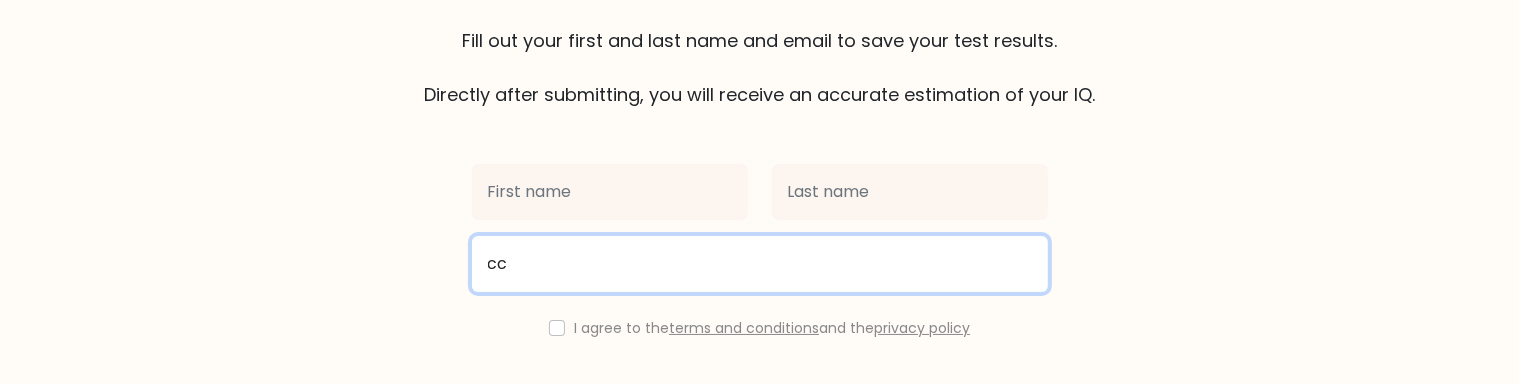 scroll, scrollTop: 220, scrollLeft: 0, axis: vertical 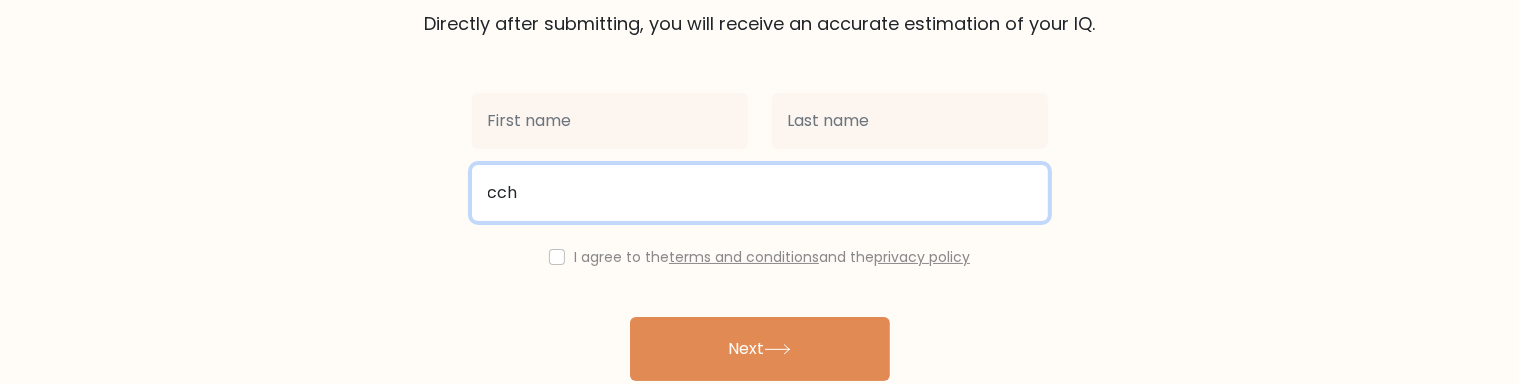 type on "[USERNAME]@[DOMAIN]" 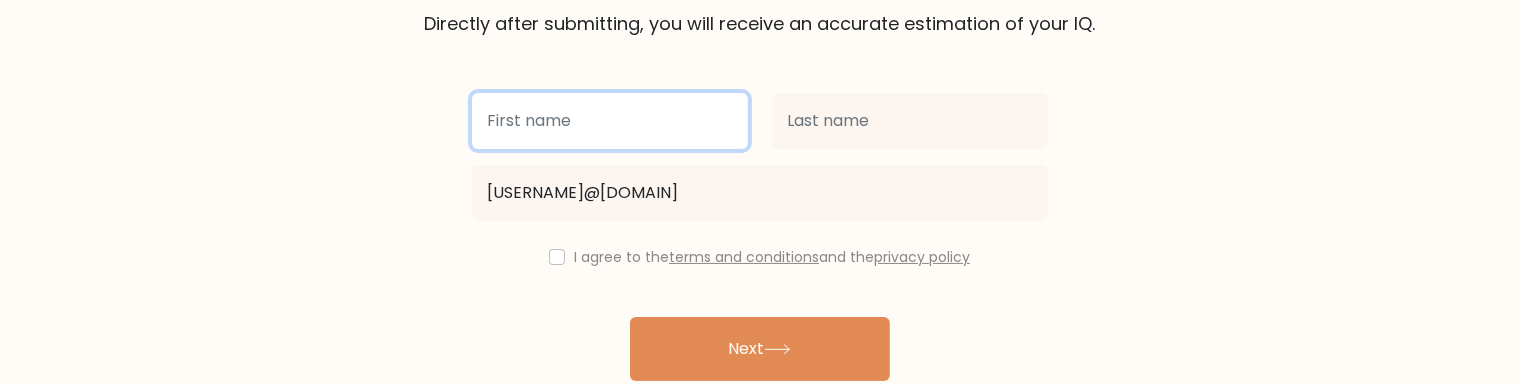click at bounding box center [610, 129] 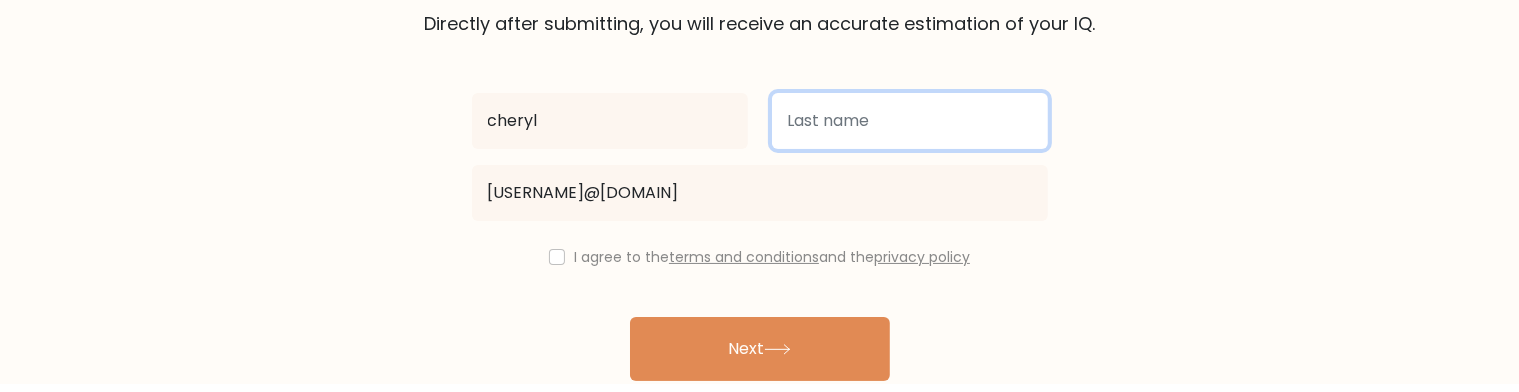 click at bounding box center (910, 129) 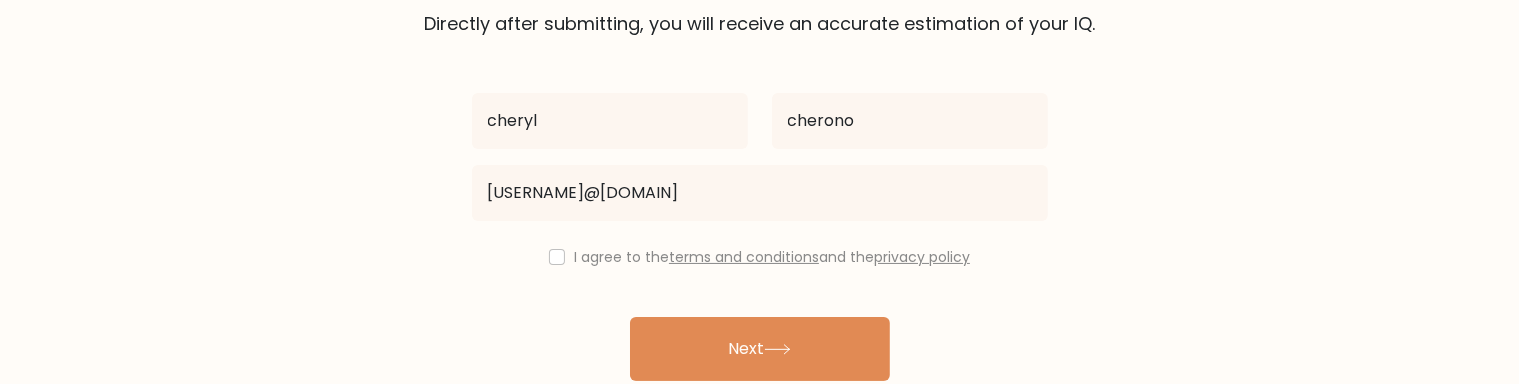 click on "Next" at bounding box center (760, 357) 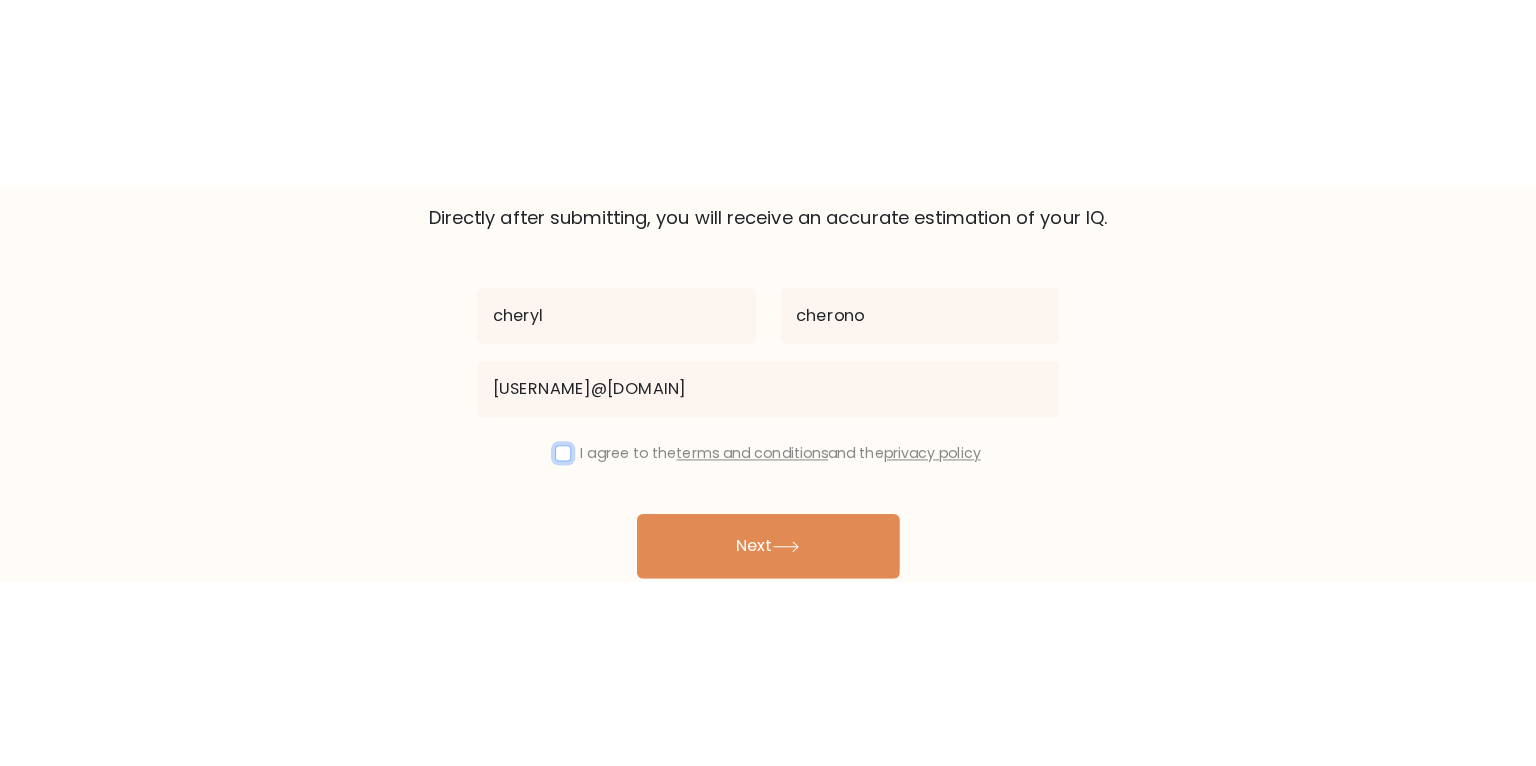 scroll, scrollTop: 0, scrollLeft: 0, axis: both 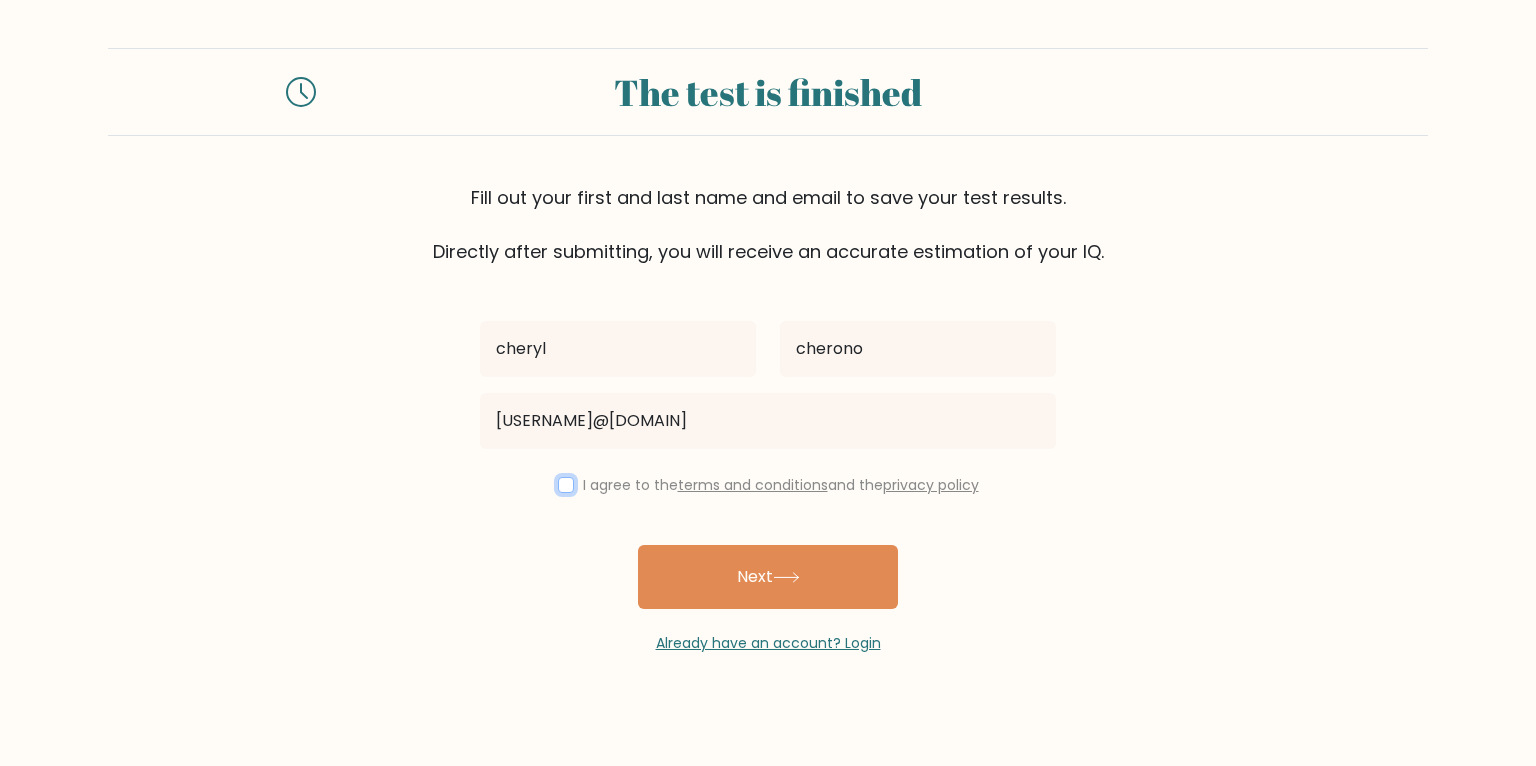 click at bounding box center [566, 485] 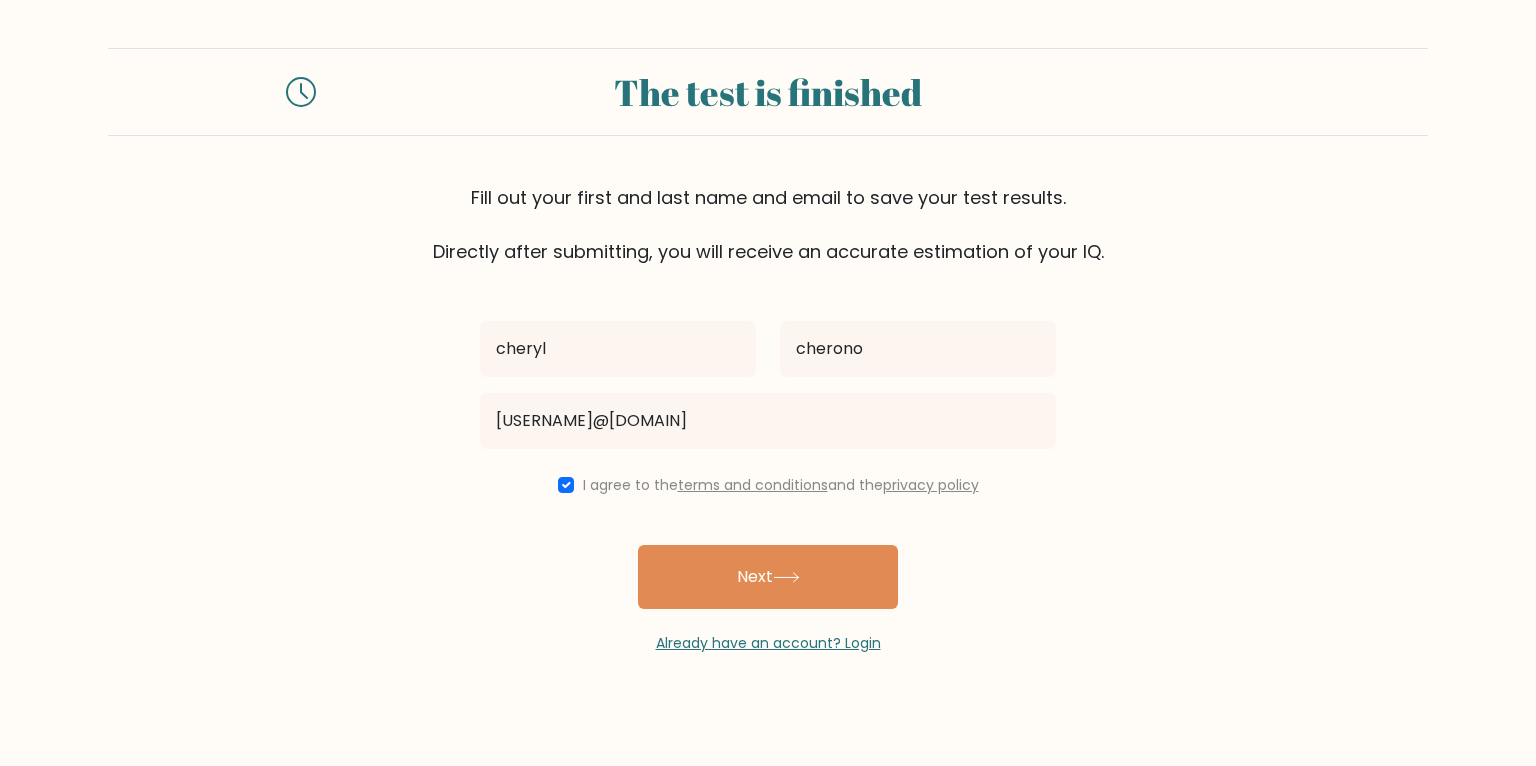 click on "Next" at bounding box center [768, 577] 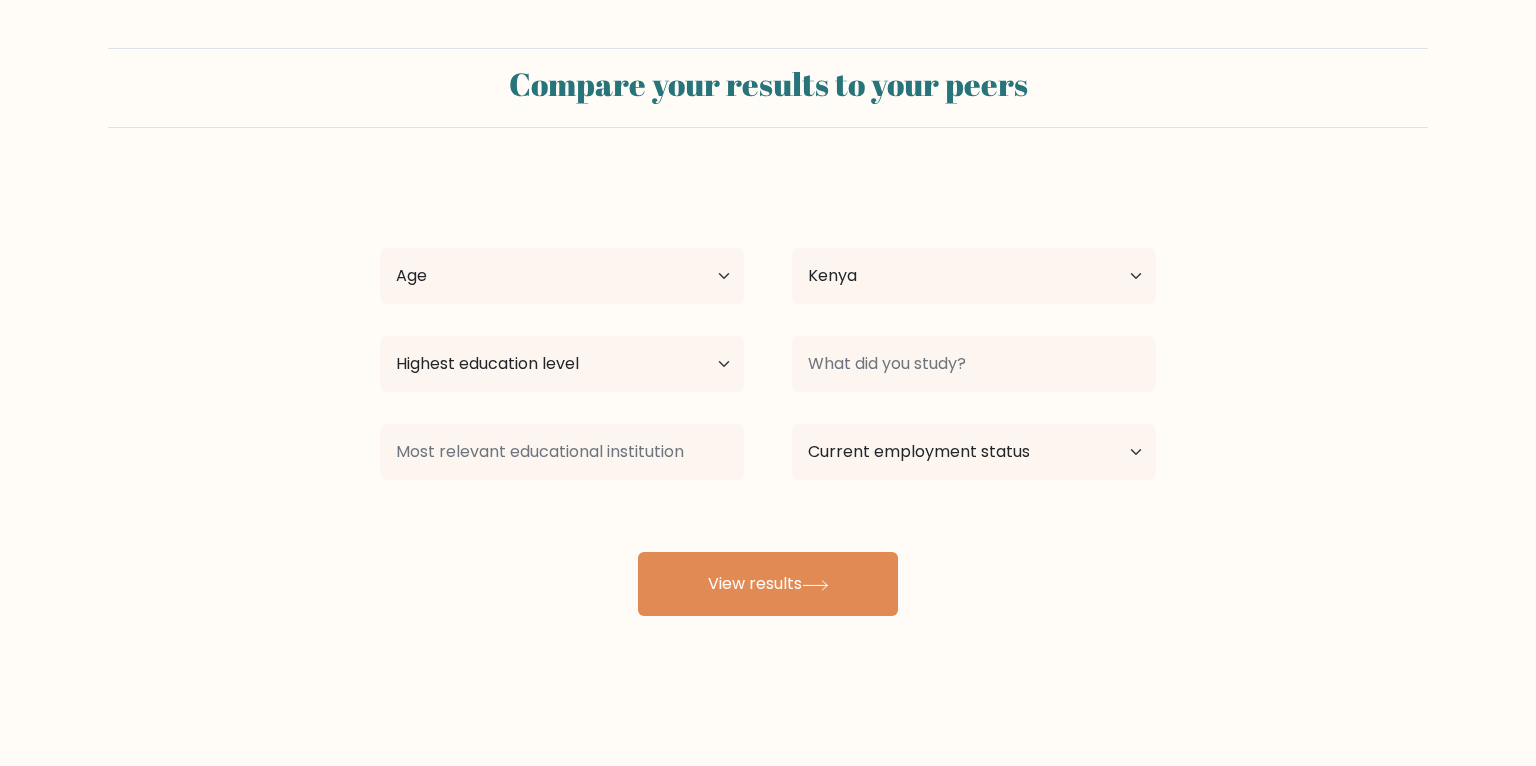 select on "KE" 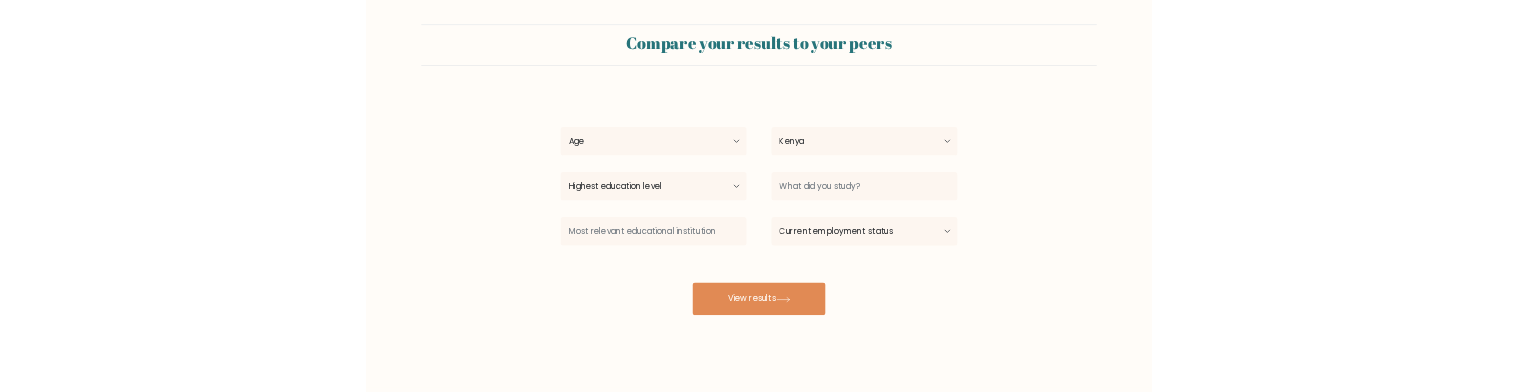 scroll, scrollTop: 0, scrollLeft: 0, axis: both 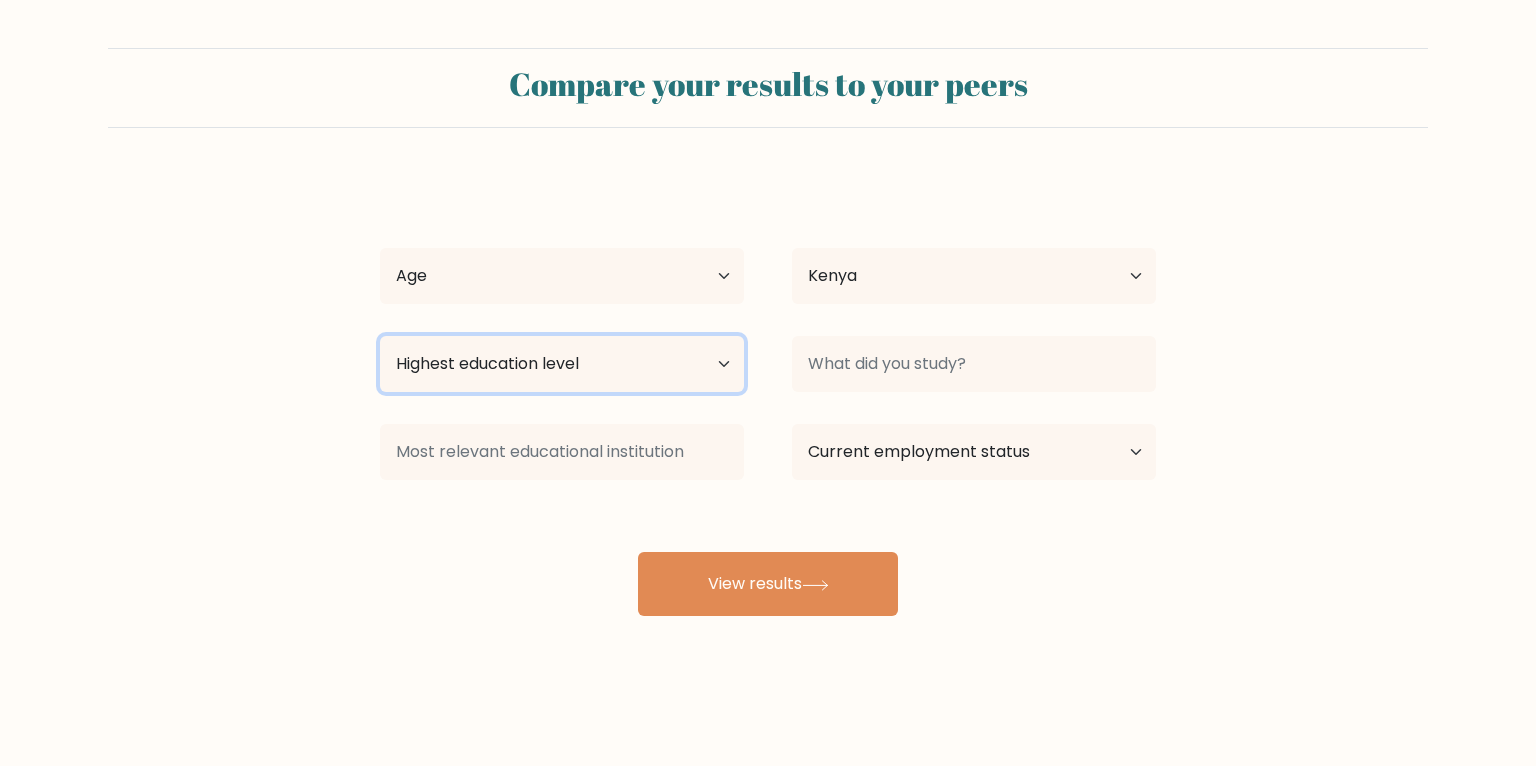 click on "Highest education level
No schooling
Primary
Lower Secondary
Upper Secondary
Occupation Specific
Bachelor's degree
Master's degree
Doctoral degree" at bounding box center [562, 364] 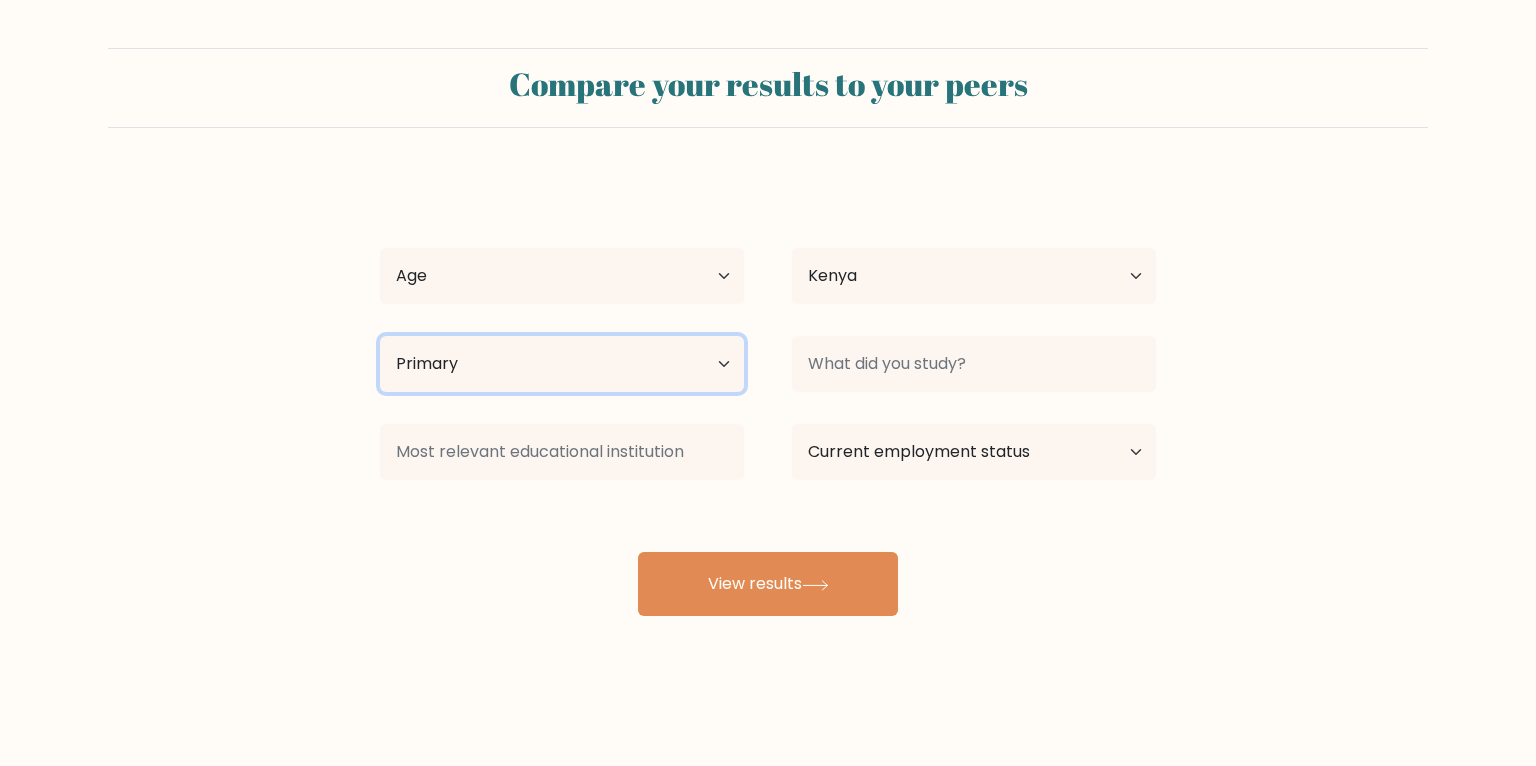 click on "Highest education level
No schooling
Primary
Lower Secondary
Upper Secondary
Occupation Specific
Bachelor's degree
Master's degree
Doctoral degree" at bounding box center [562, 364] 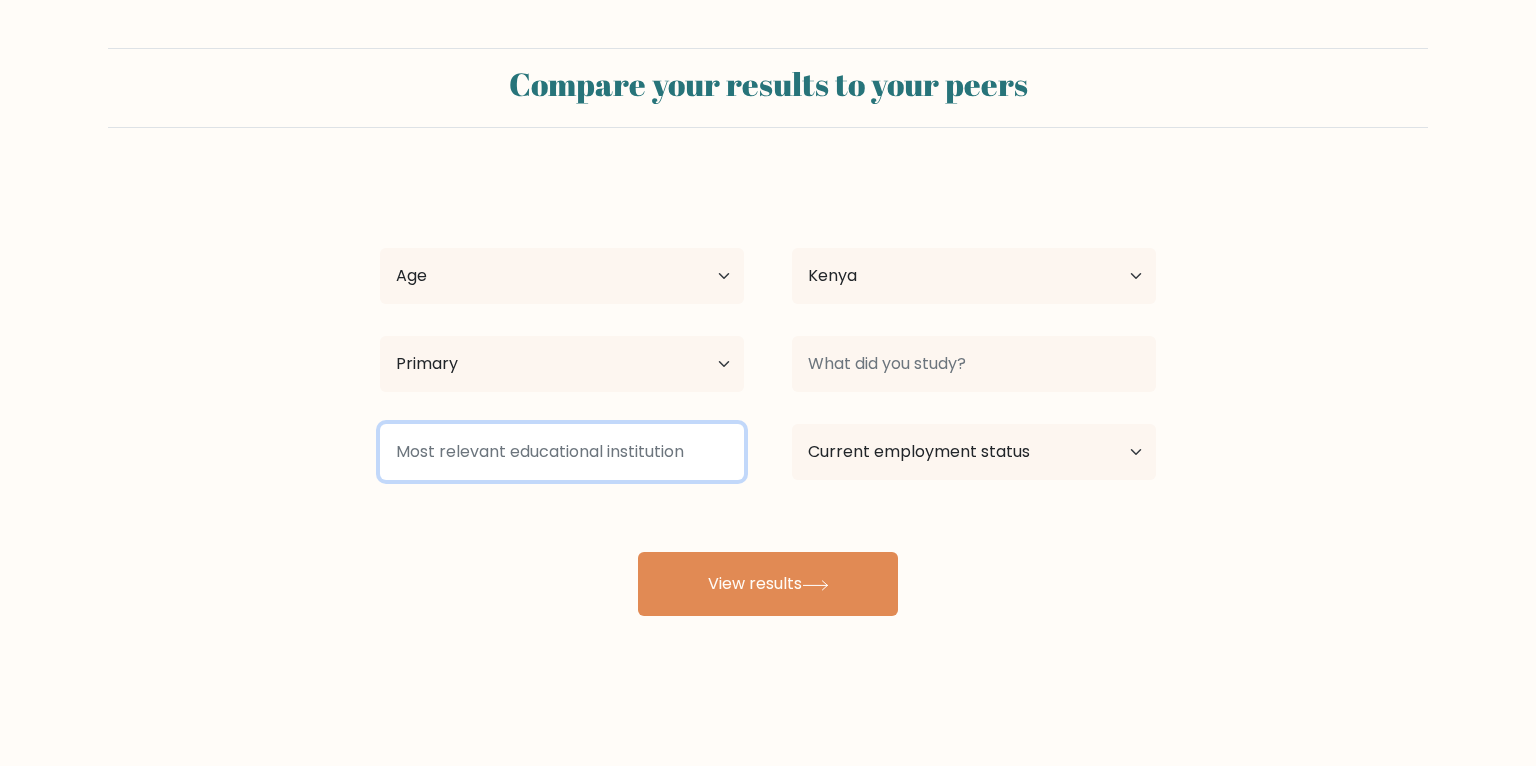 click at bounding box center (562, 452) 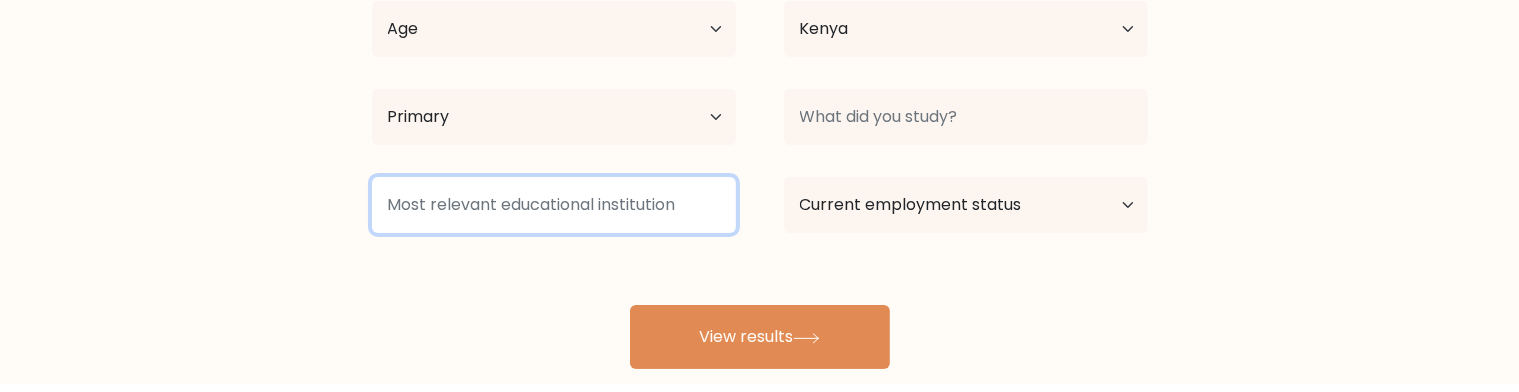 scroll, scrollTop: 252, scrollLeft: 0, axis: vertical 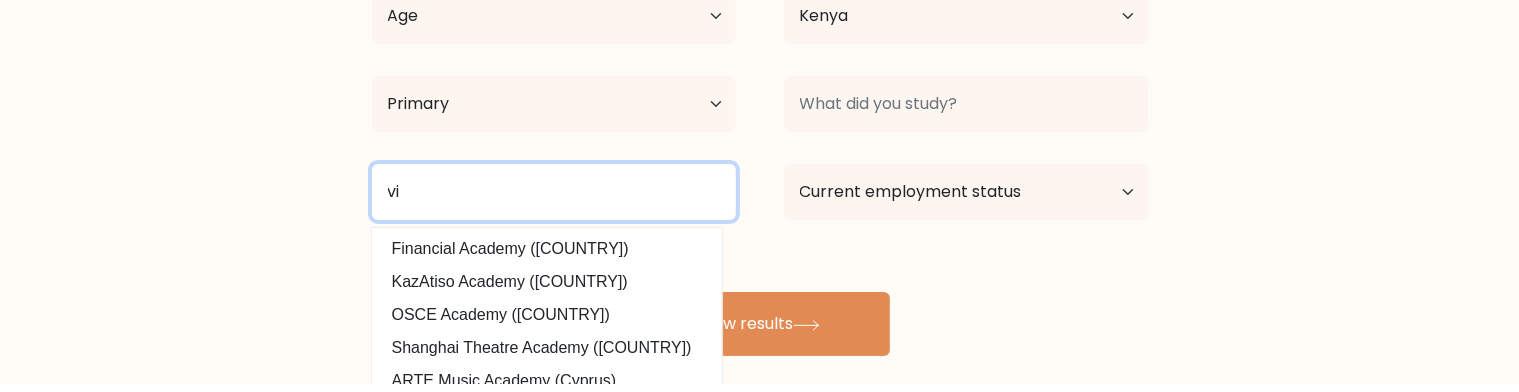 type on "v" 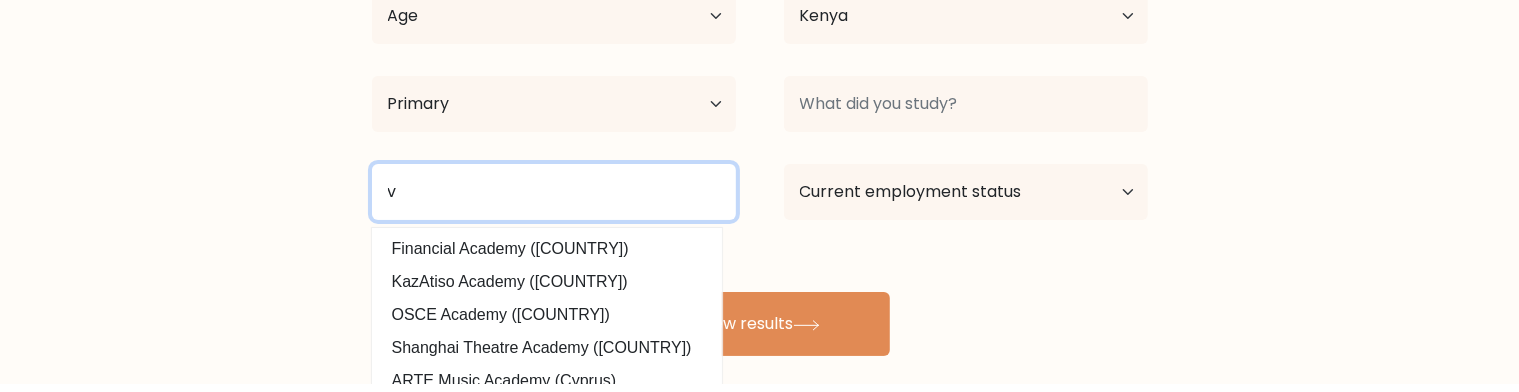 type 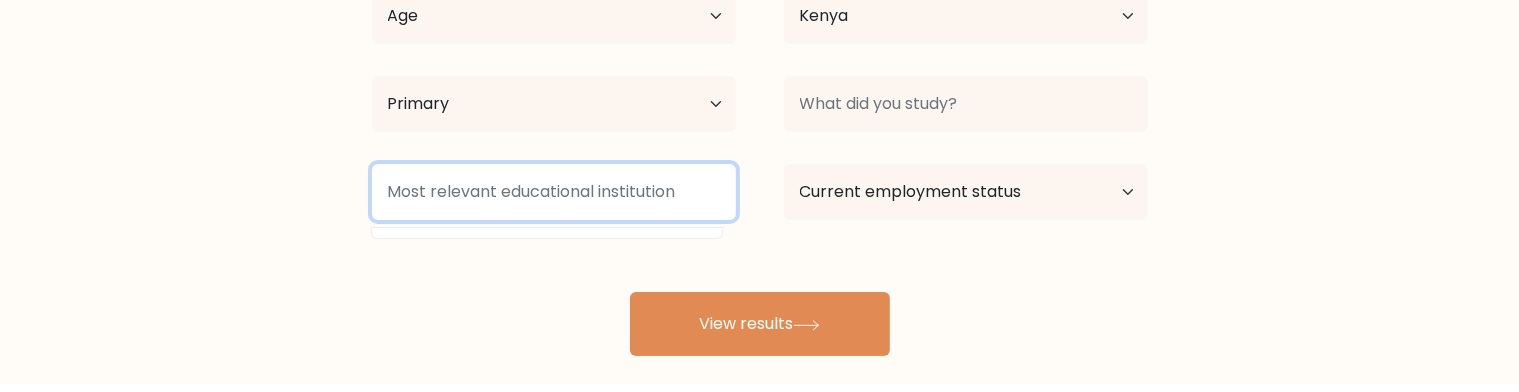 scroll, scrollTop: 0, scrollLeft: 0, axis: both 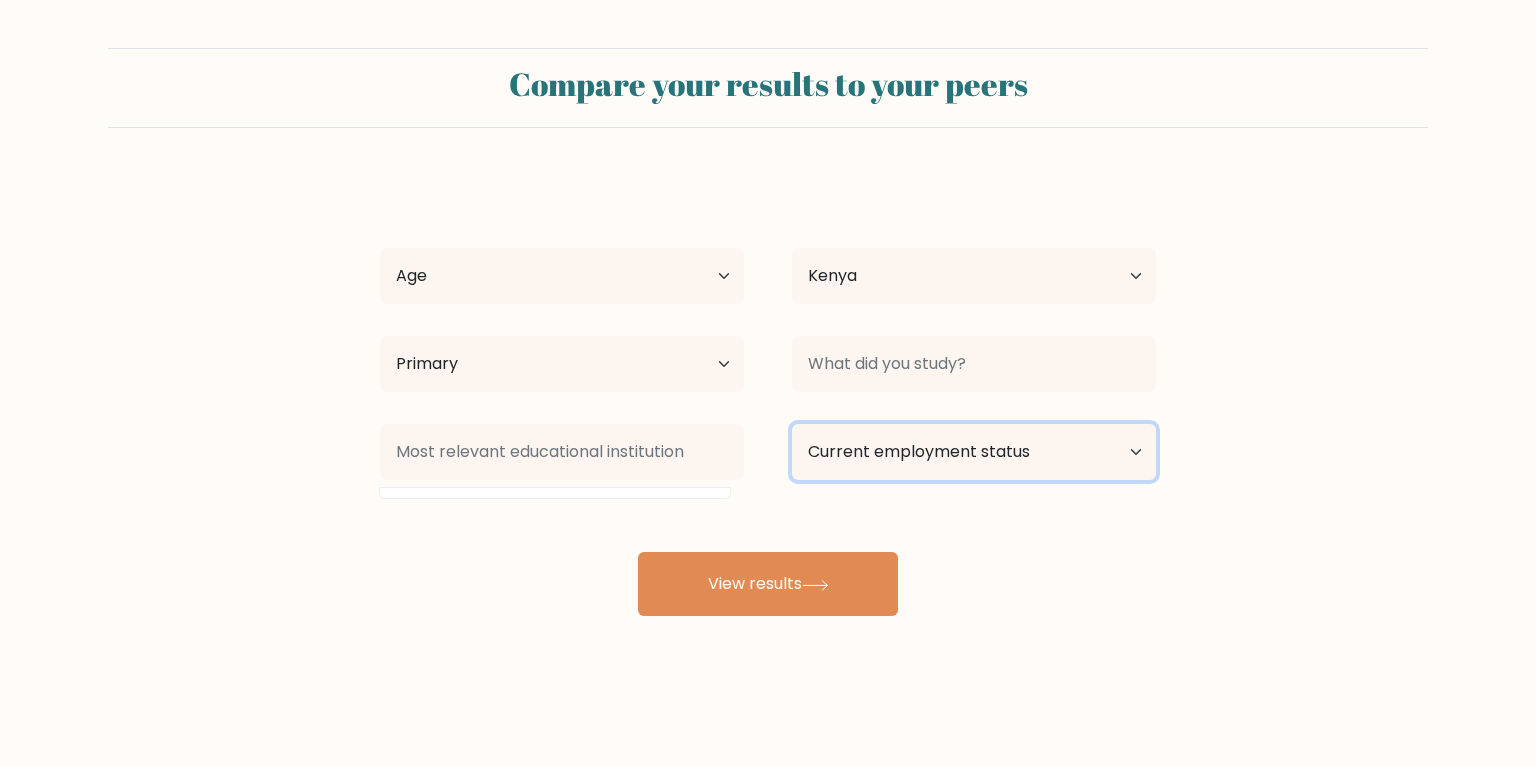 click on "Current employment status
Employed
Student
Retired
Other / prefer not to answer" at bounding box center (974, 452) 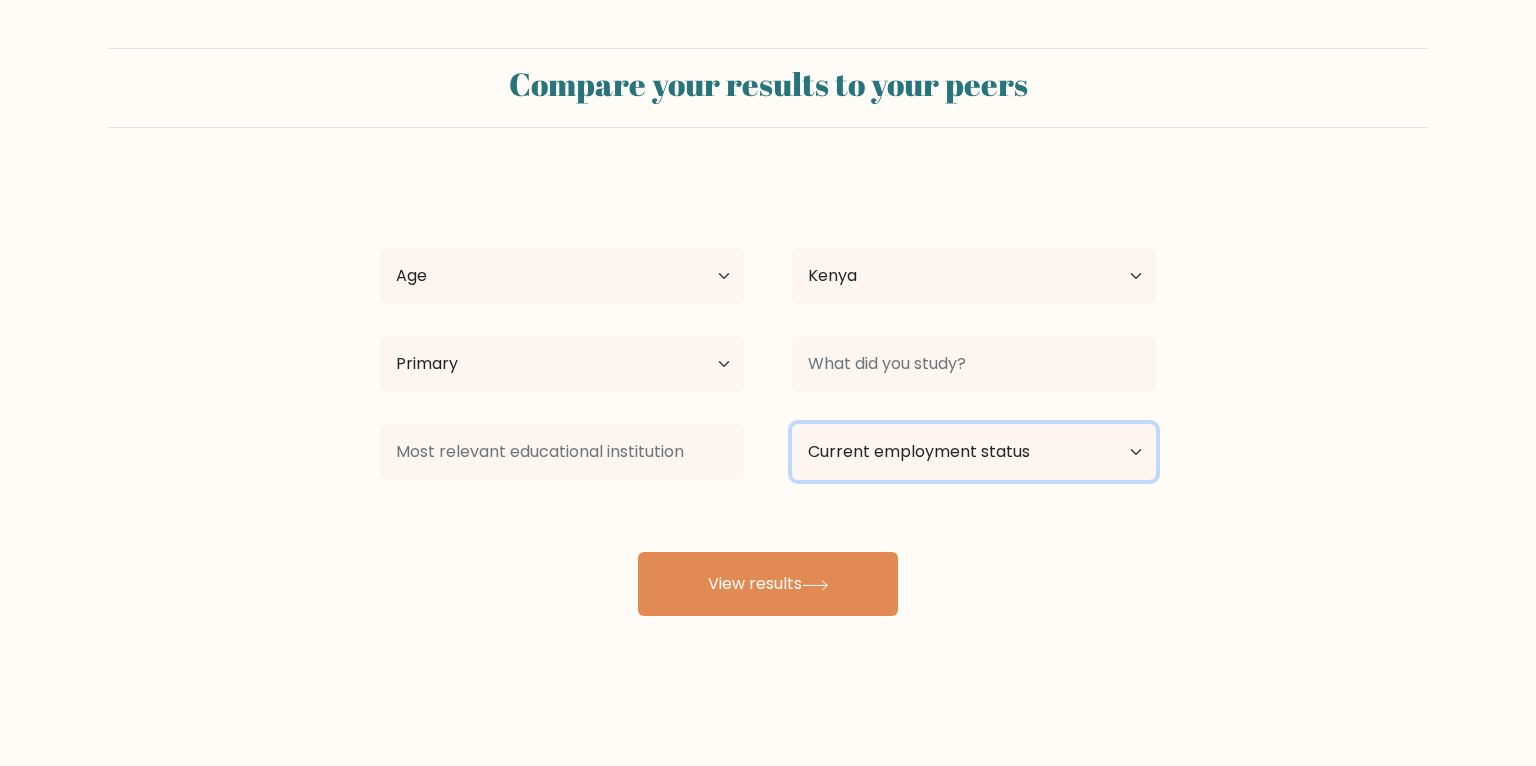 select on "student" 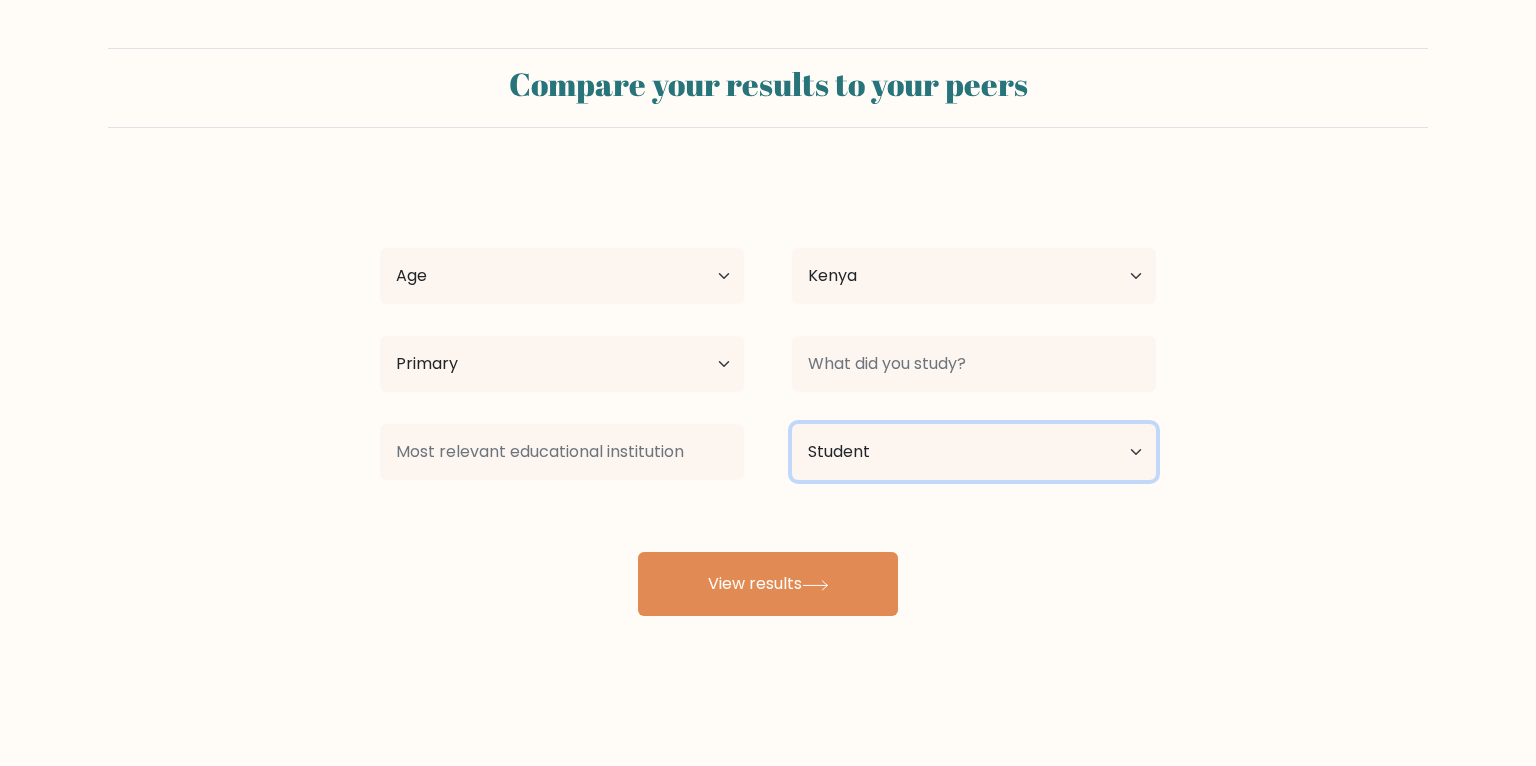 click on "Current employment status
Employed
Student
Retired
Other / prefer not to answer" at bounding box center (974, 452) 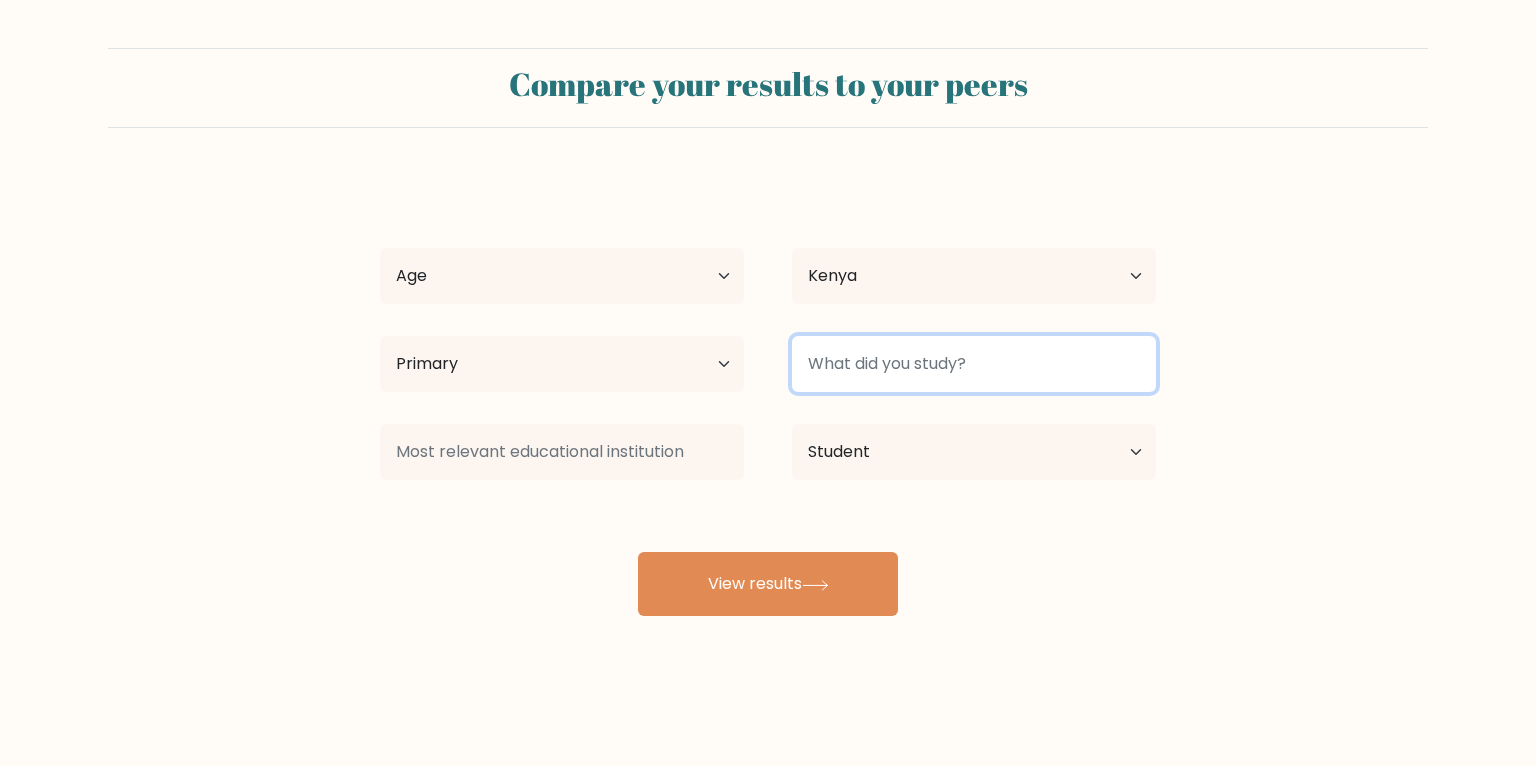 click at bounding box center [974, 364] 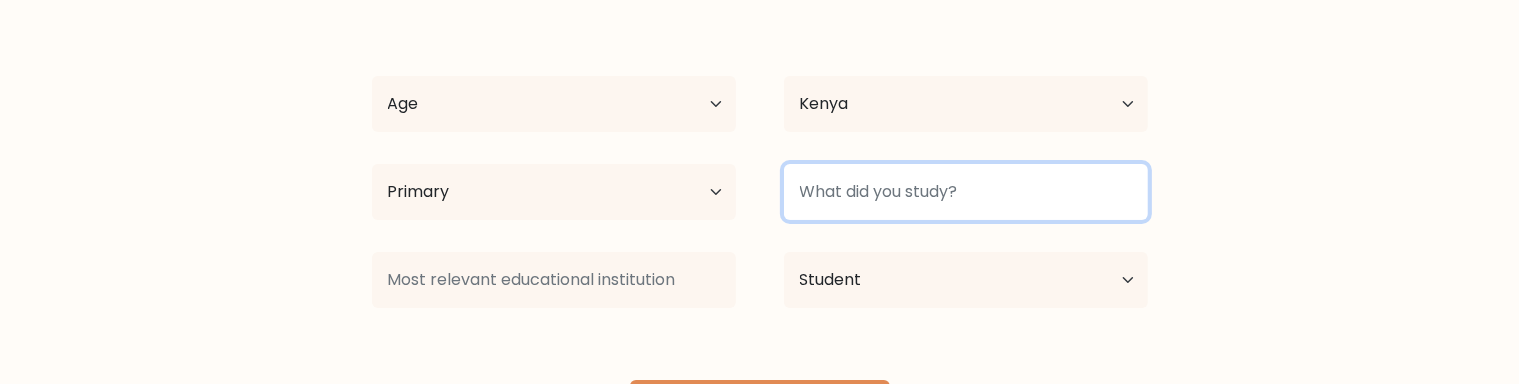 scroll, scrollTop: 0, scrollLeft: 0, axis: both 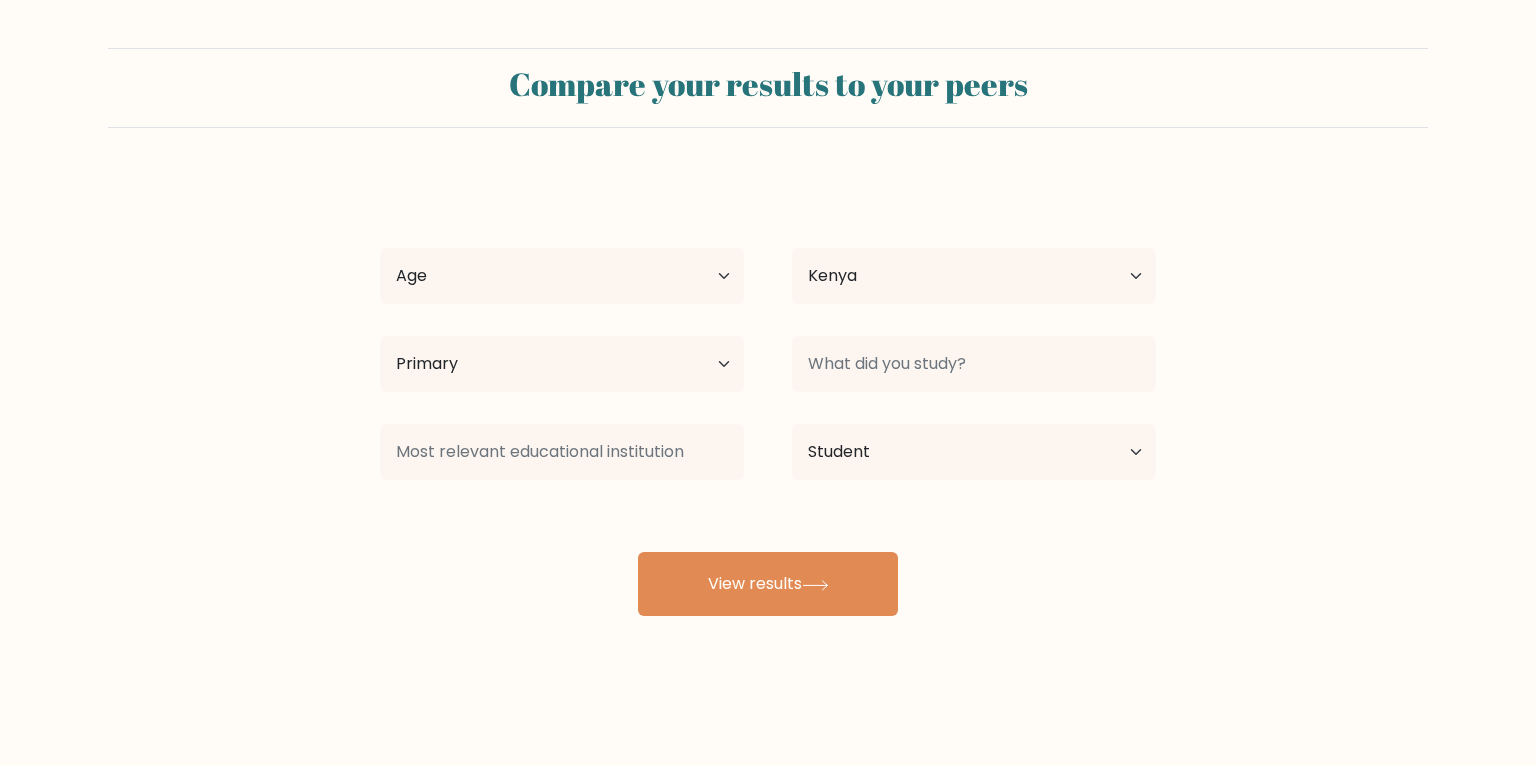 click on "View results" at bounding box center [768, 584] 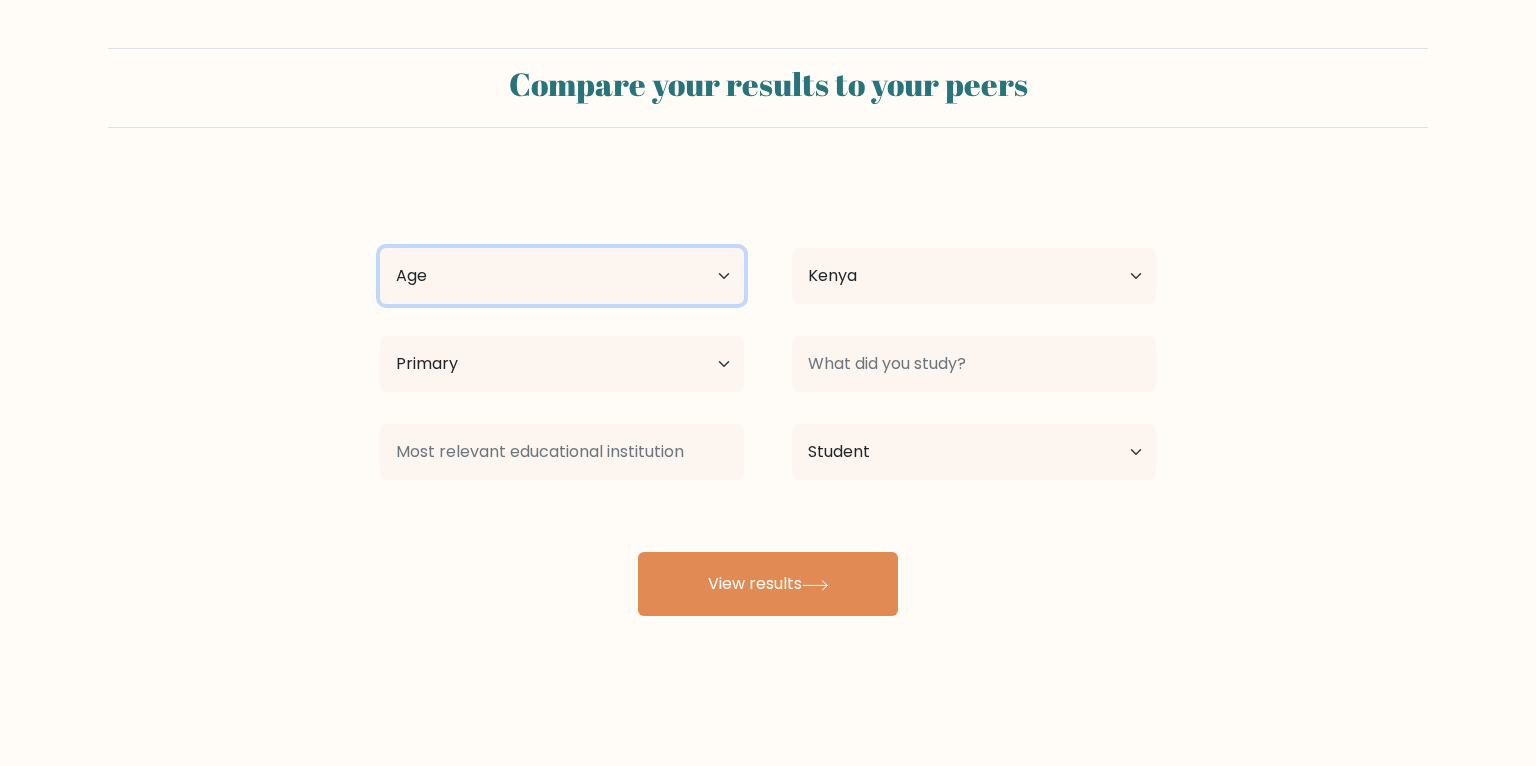 click on "Age
Under 18 years old
18-24 years old
25-34 years old
35-44 years old
45-54 years old
55-64 years old
65 years old and above" at bounding box center (562, 276) 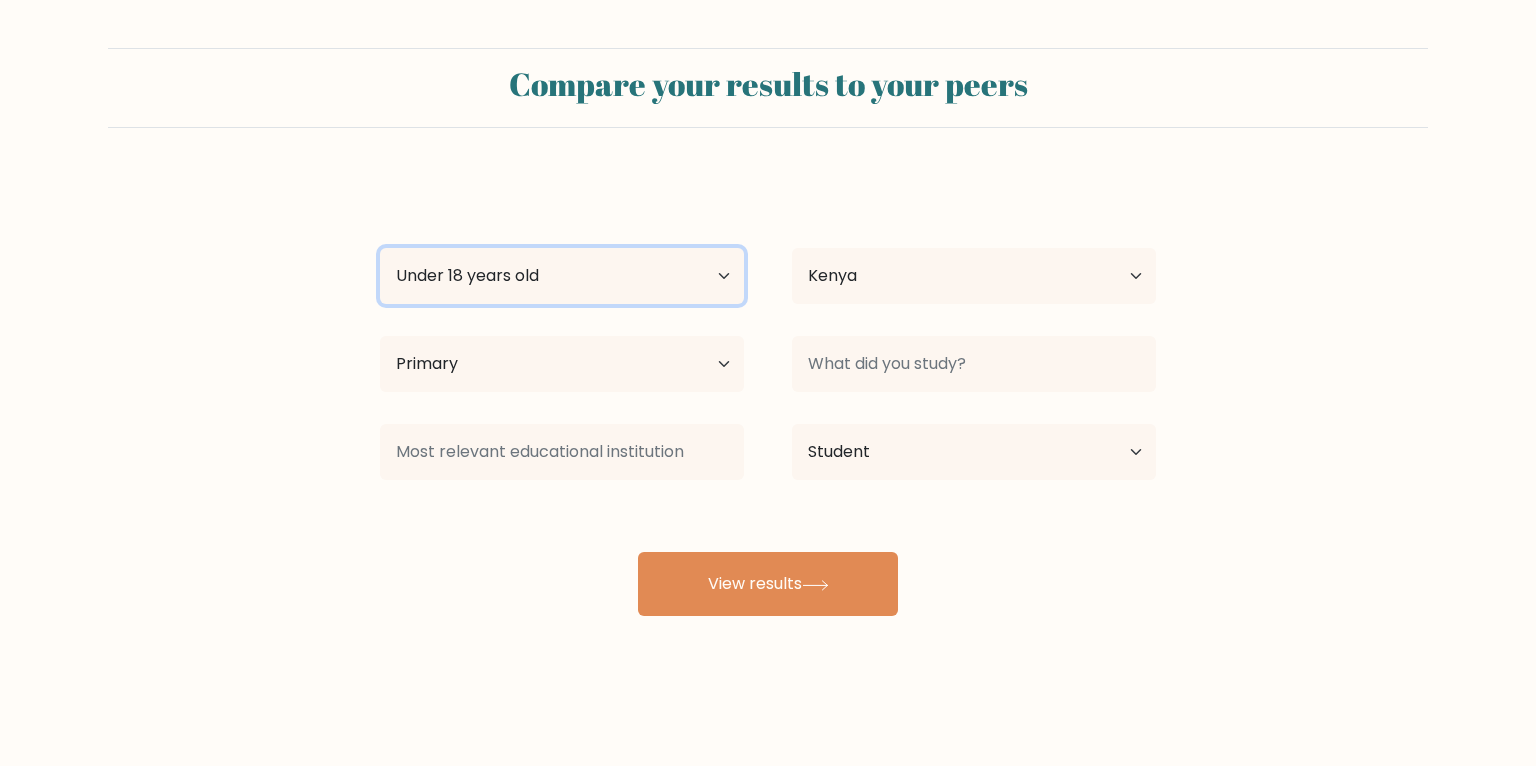 click on "Age
Under 18 years old
18-24 years old
25-34 years old
35-44 years old
45-54 years old
55-64 years old
65 years old and above" at bounding box center [562, 276] 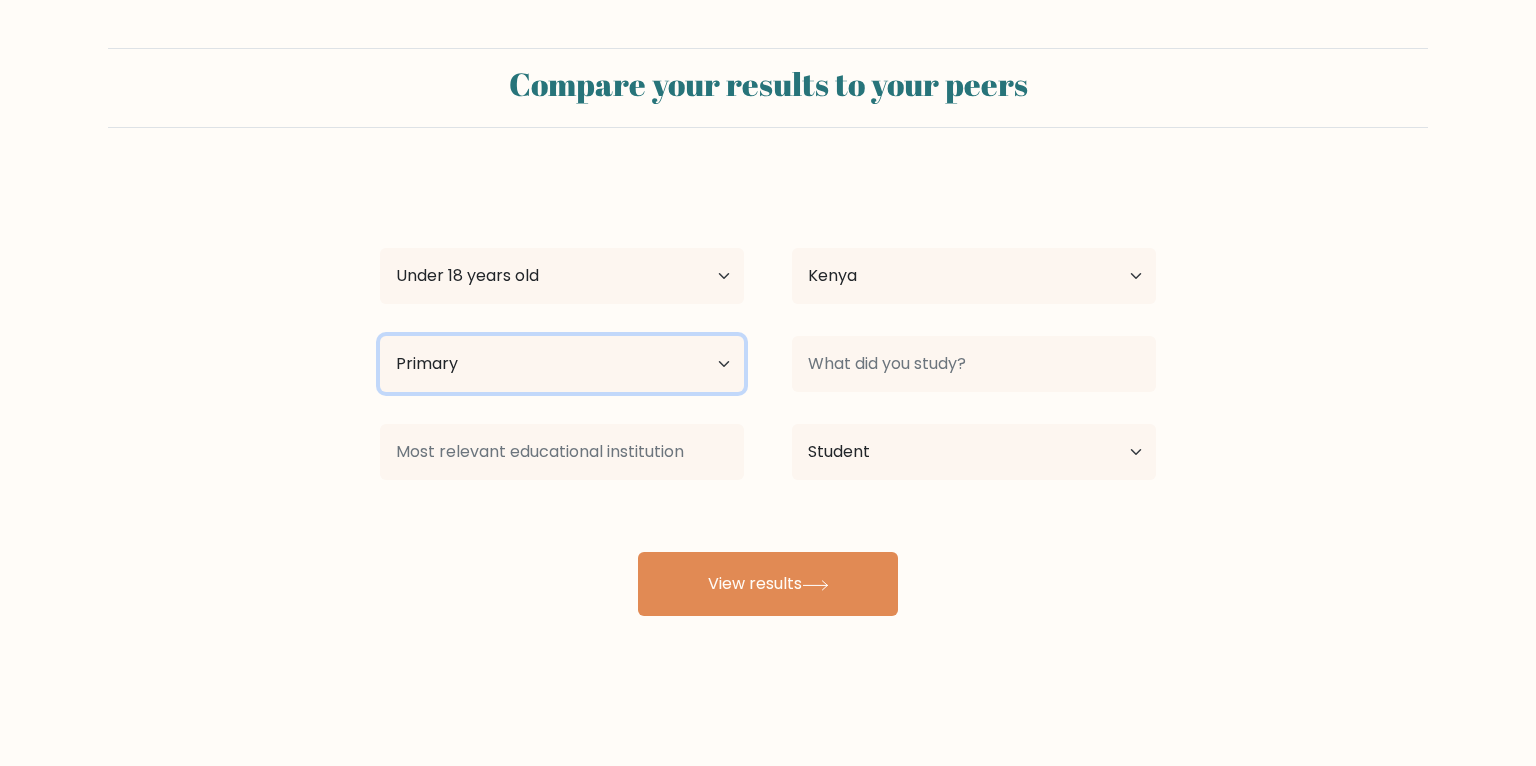 click on "Highest education level
No schooling
Primary
Lower Secondary
Upper Secondary
Occupation Specific
Bachelor's degree
Master's degree
Doctoral degree" at bounding box center (562, 364) 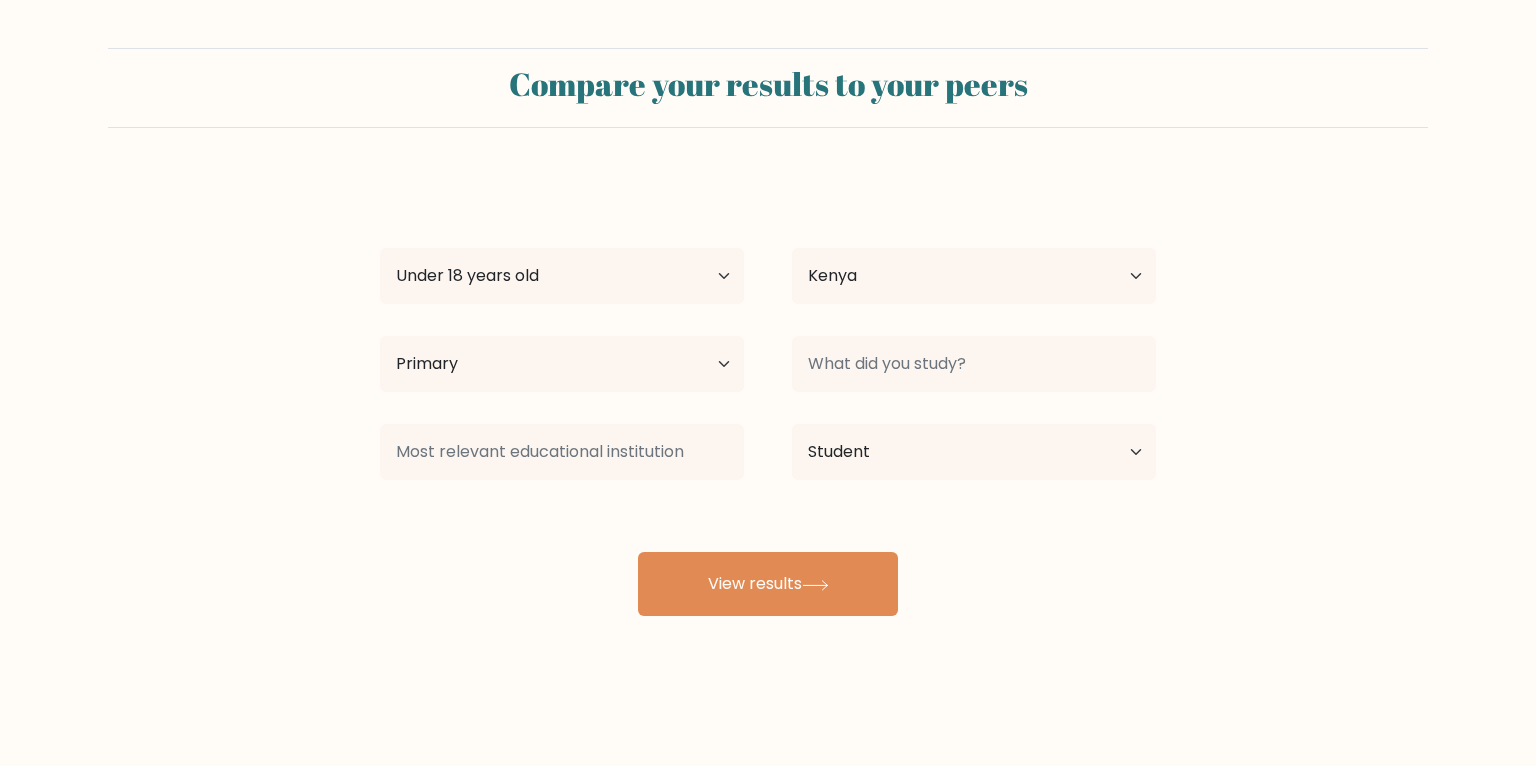 click on "View results" at bounding box center (768, 584) 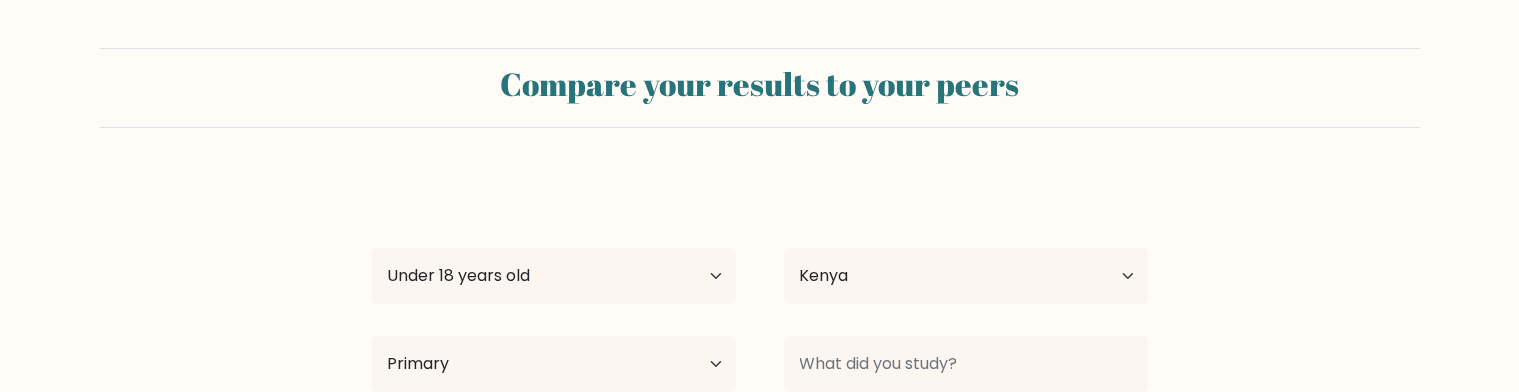 click on "Current employment status
Employed
Student
Retired
Other / prefer not to answer" at bounding box center (966, 452) 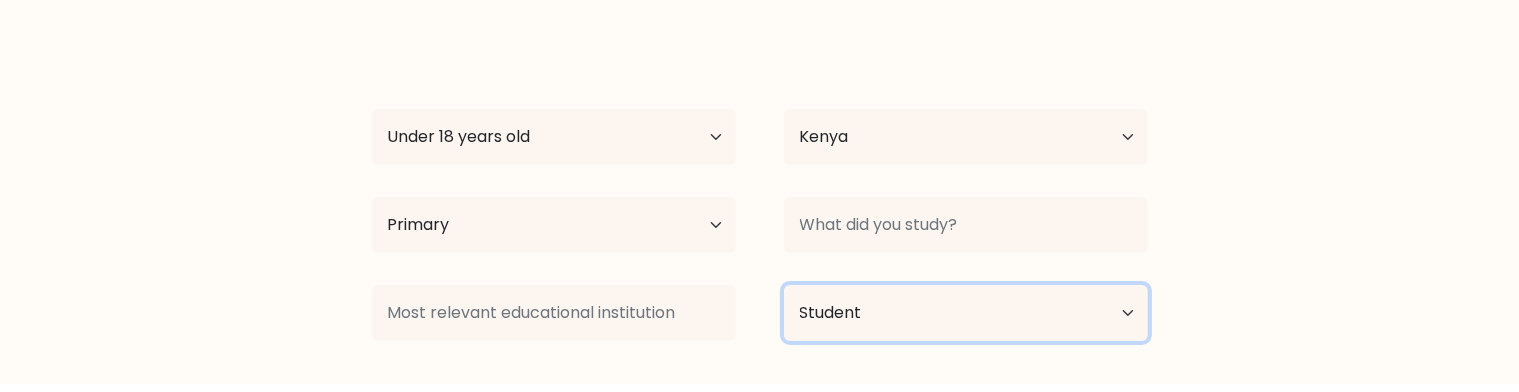 scroll, scrollTop: 0, scrollLeft: 0, axis: both 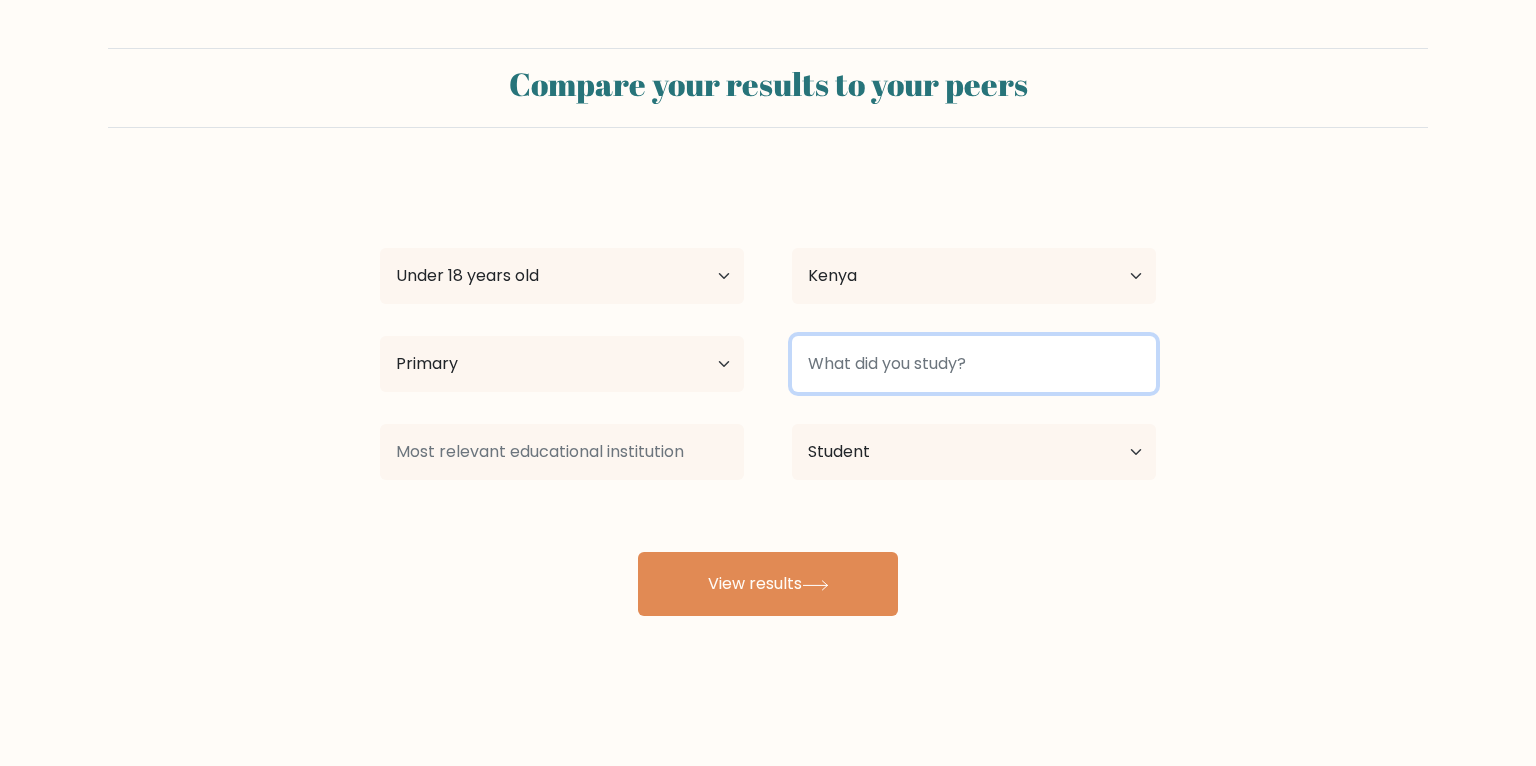 click at bounding box center (974, 364) 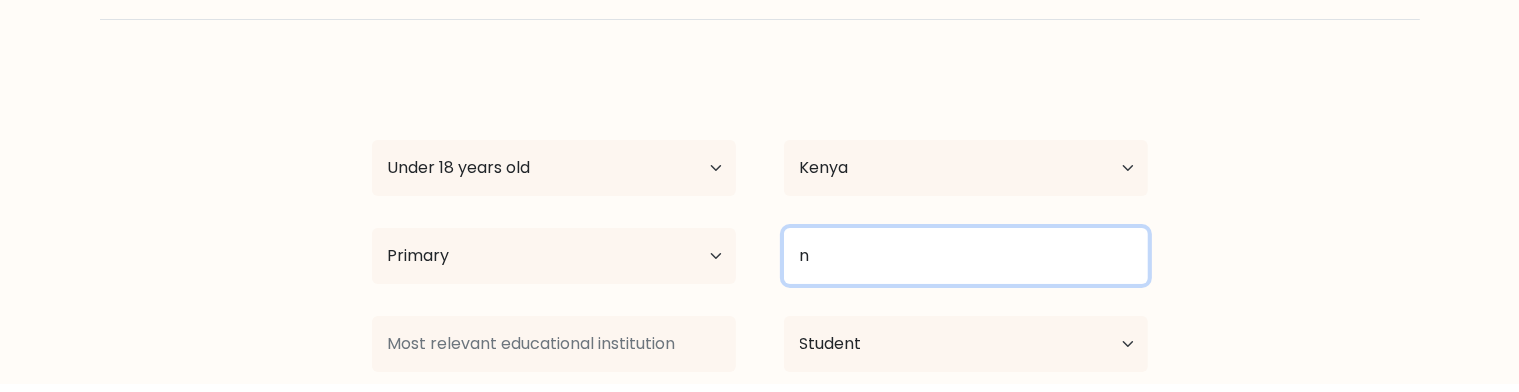 scroll, scrollTop: 164, scrollLeft: 0, axis: vertical 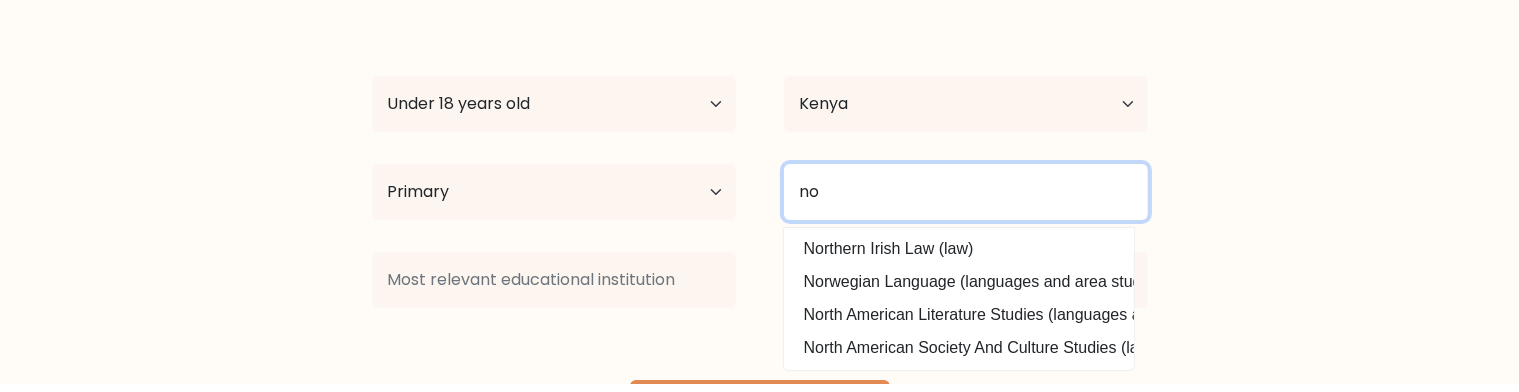 type on "n" 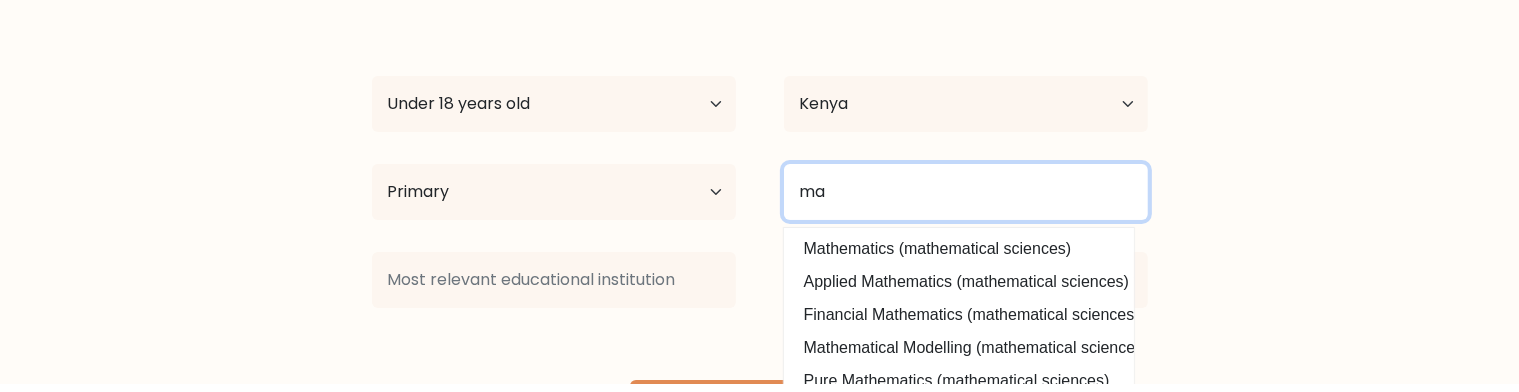 type on "m" 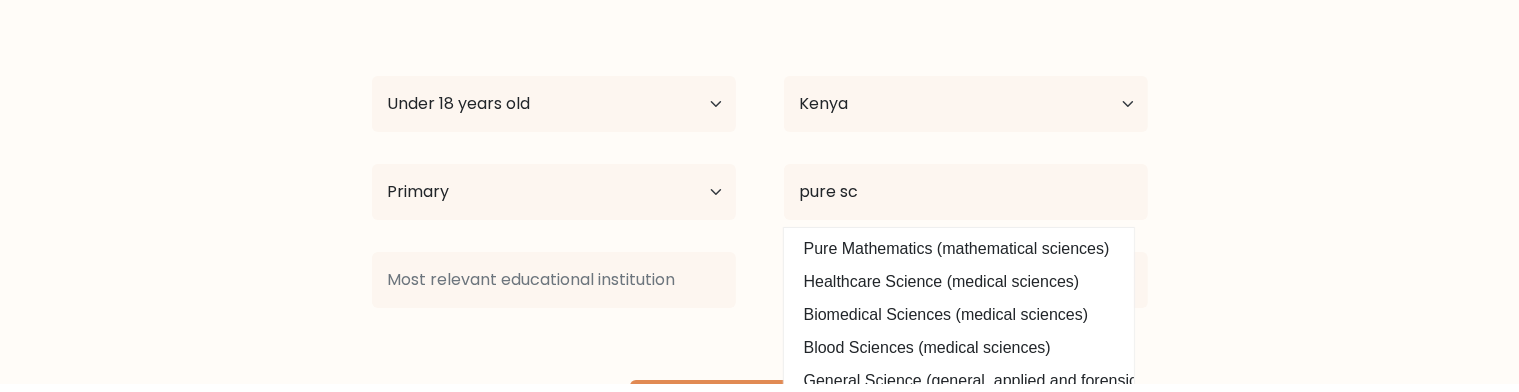 click on "Pure Mathematics (mathematical sciences)" at bounding box center (959, 257) 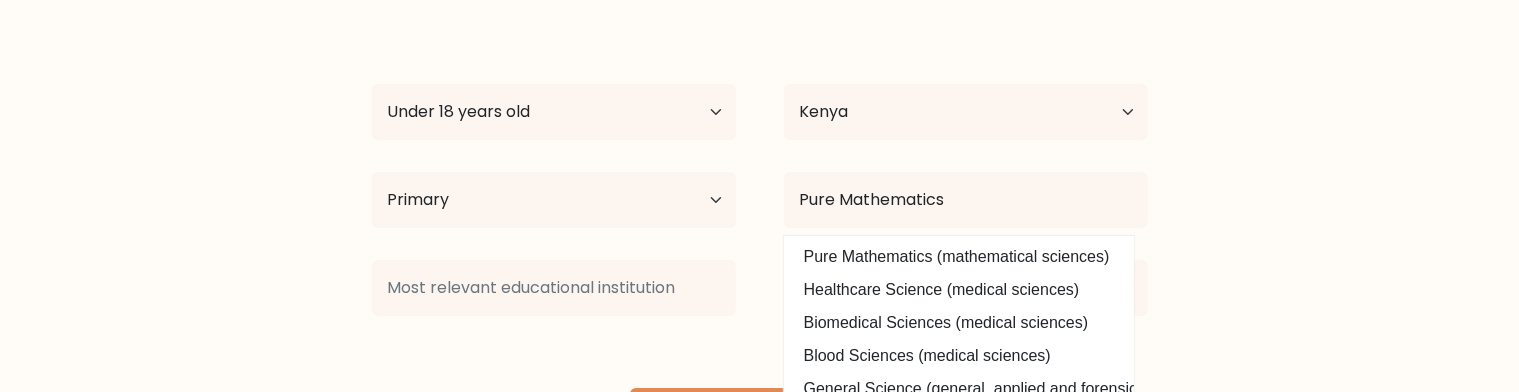 scroll, scrollTop: 0, scrollLeft: 0, axis: both 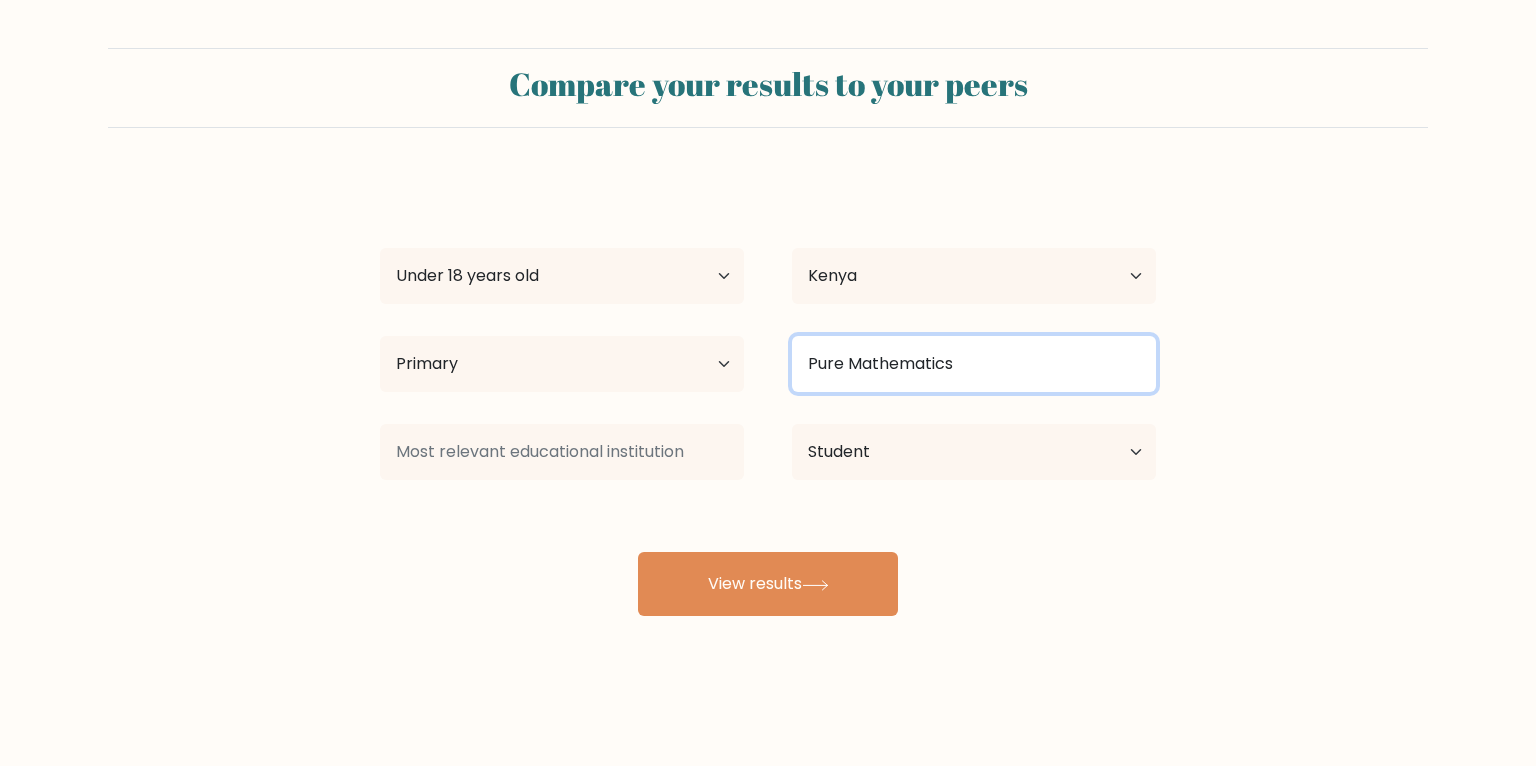 click on "Pure Mathematics" at bounding box center (974, 364) 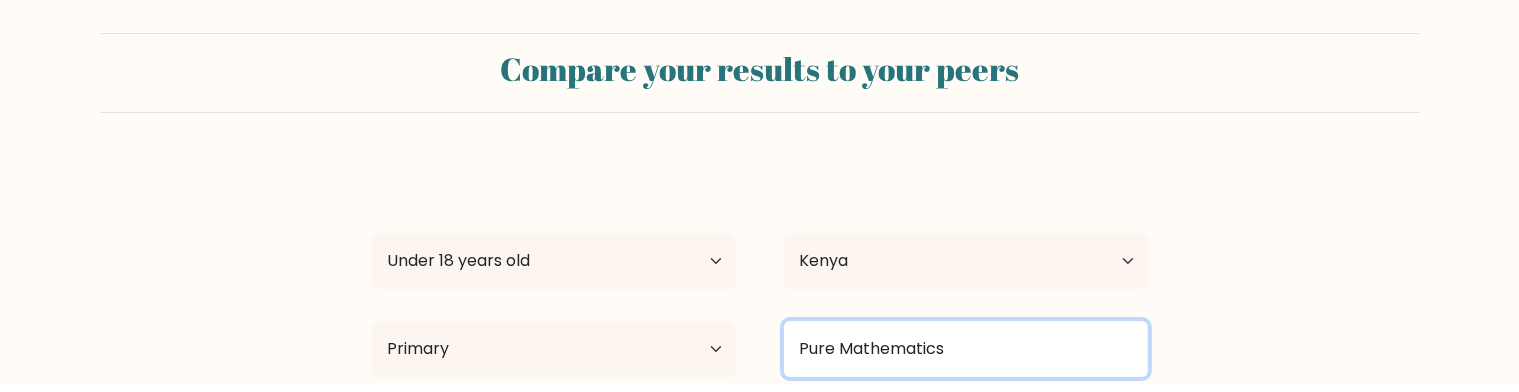 scroll, scrollTop: 0, scrollLeft: 0, axis: both 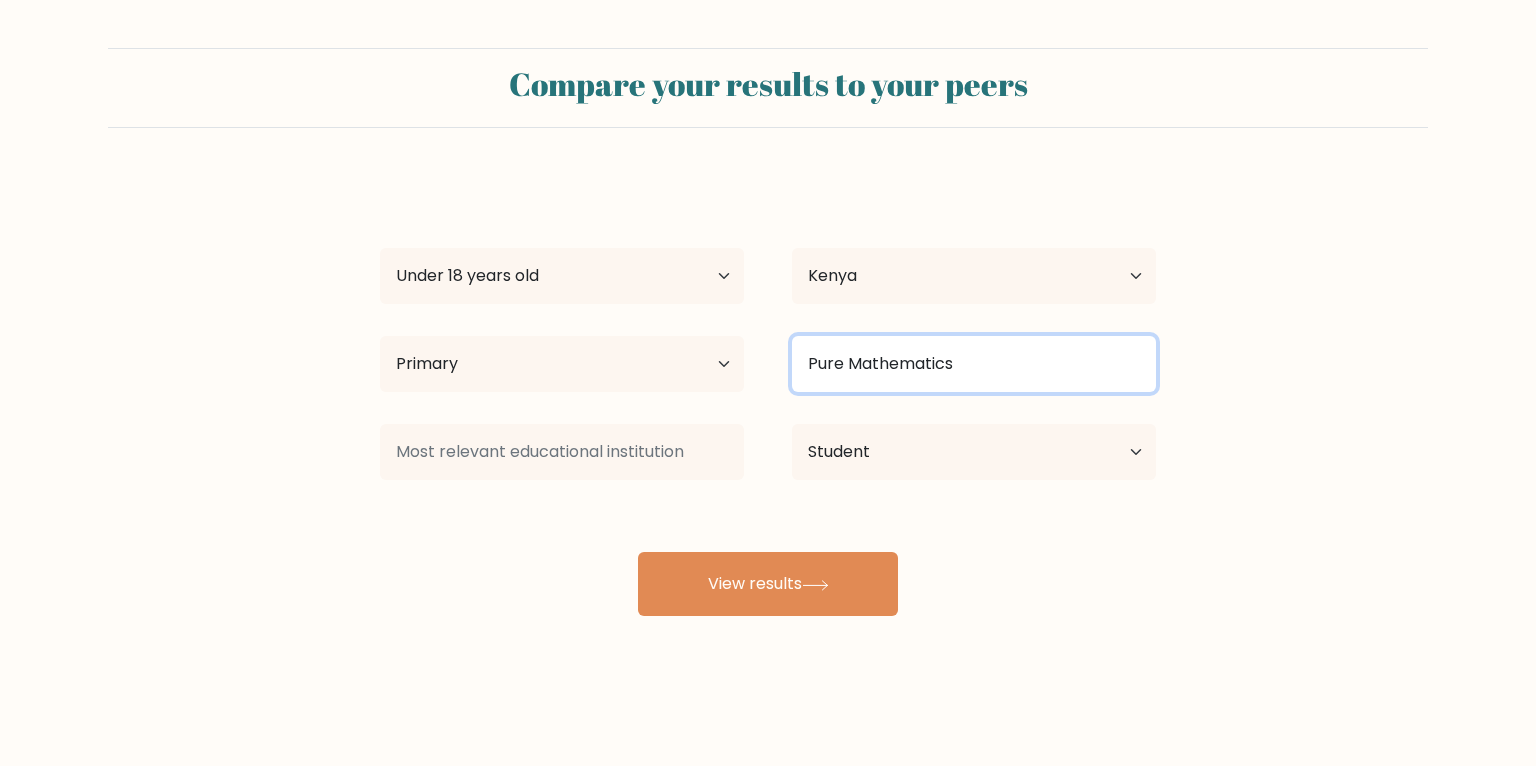 click on "Pure Mathematics" at bounding box center (974, 364) 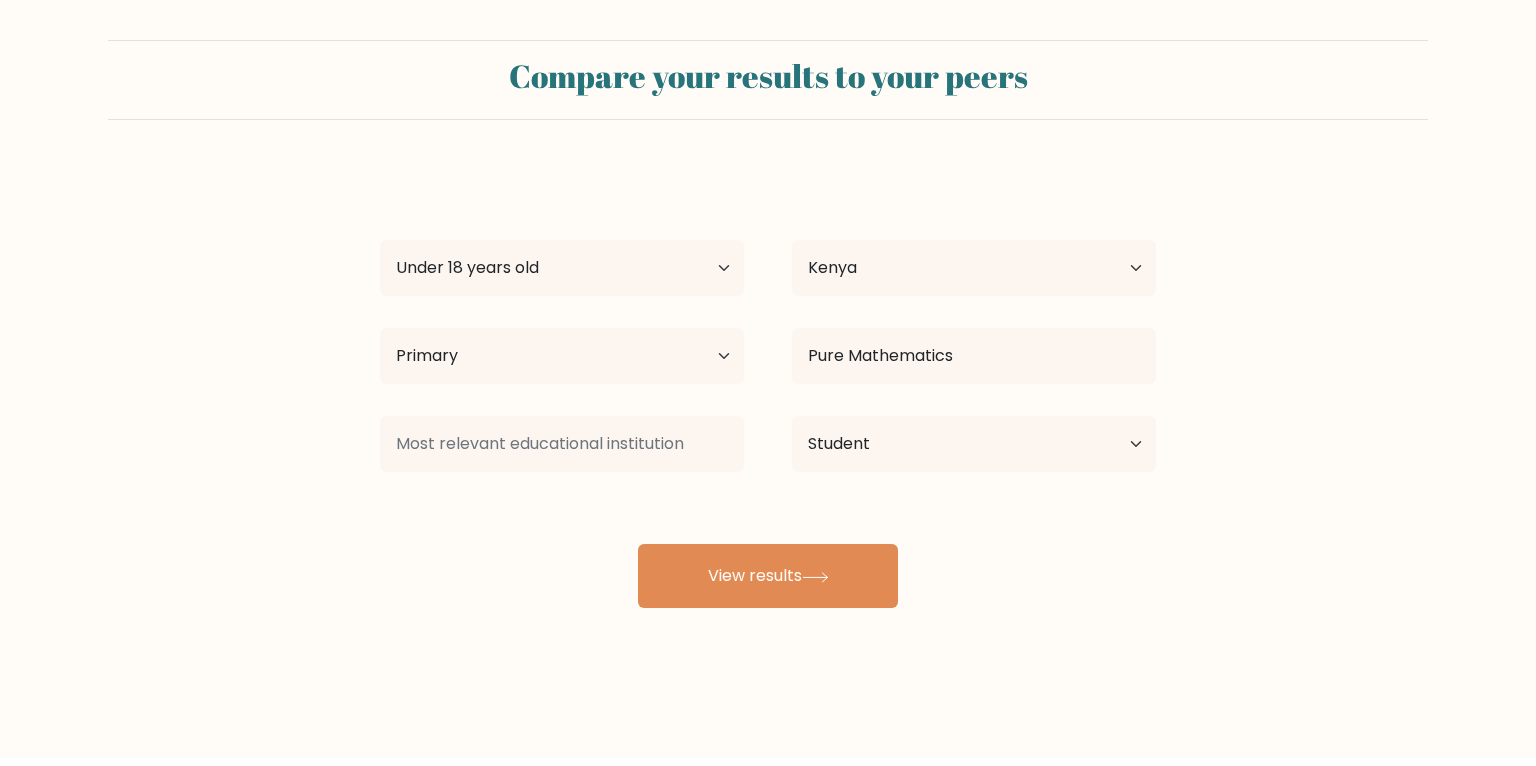 click on "View results" at bounding box center (768, 584) 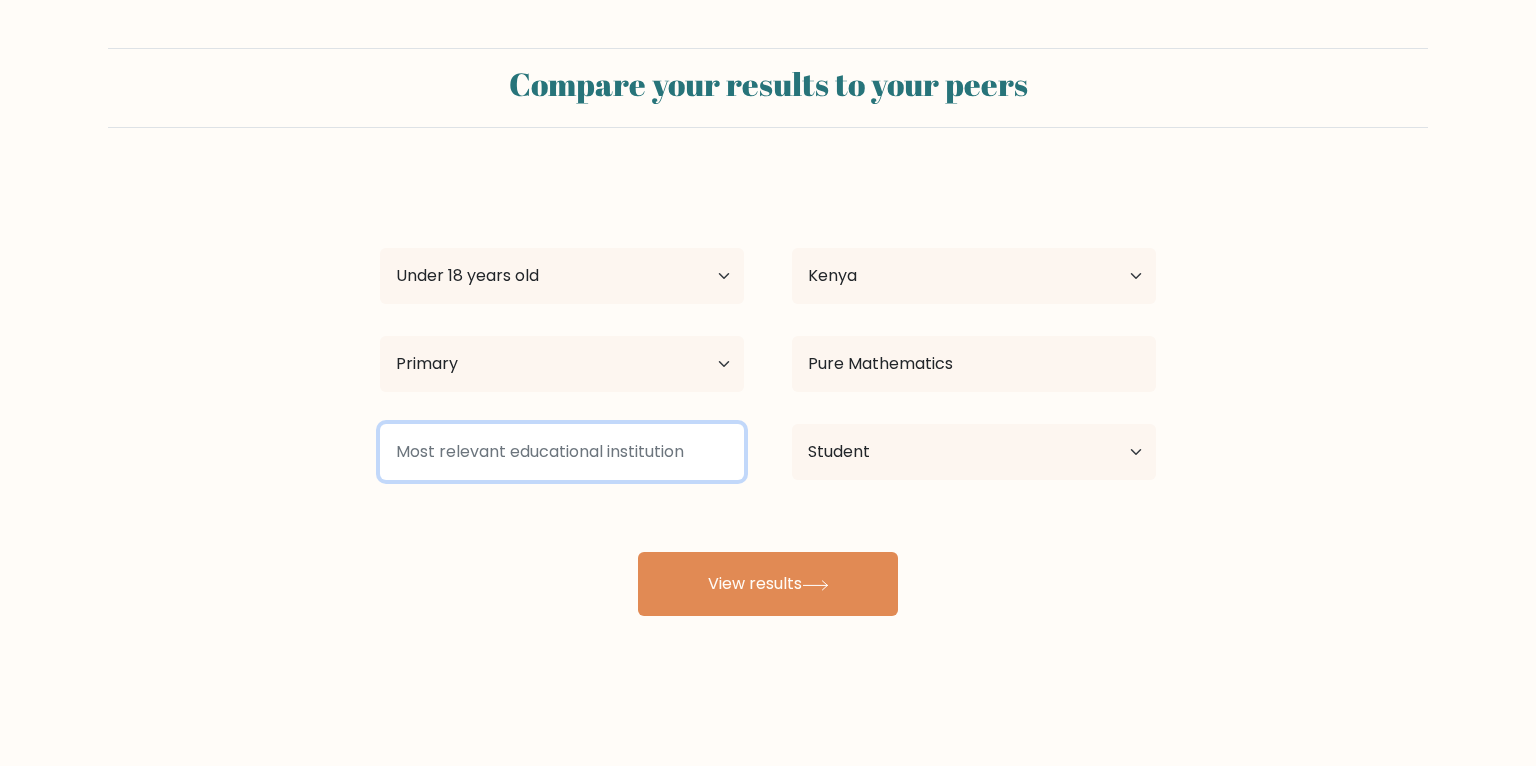 click at bounding box center (562, 452) 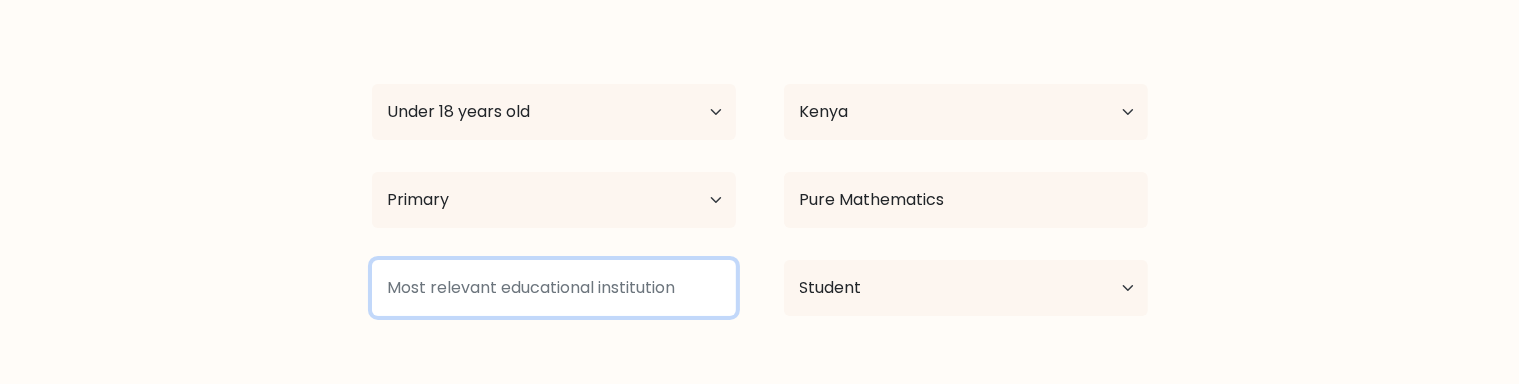 scroll, scrollTop: 252, scrollLeft: 0, axis: vertical 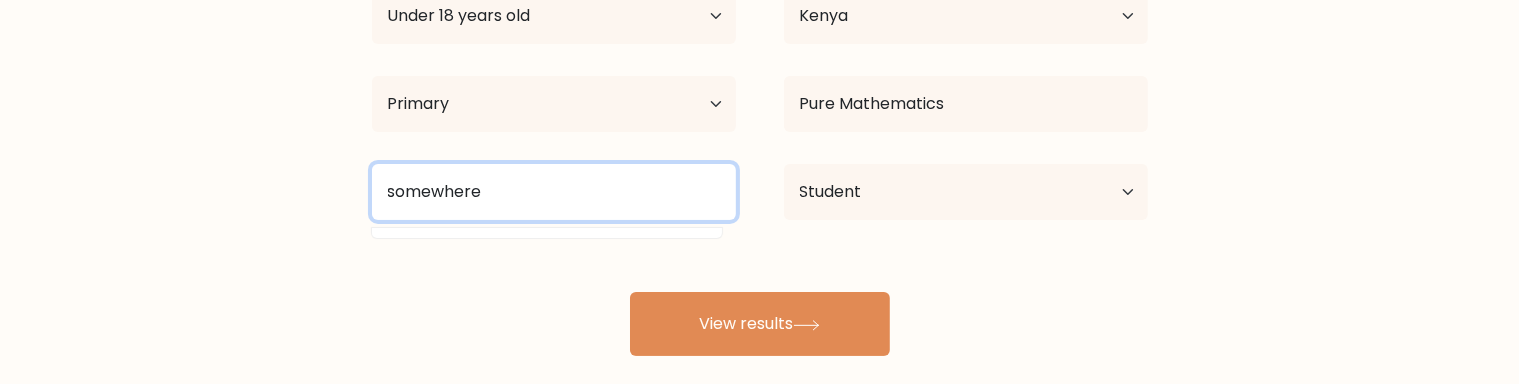 type on "somewhere" 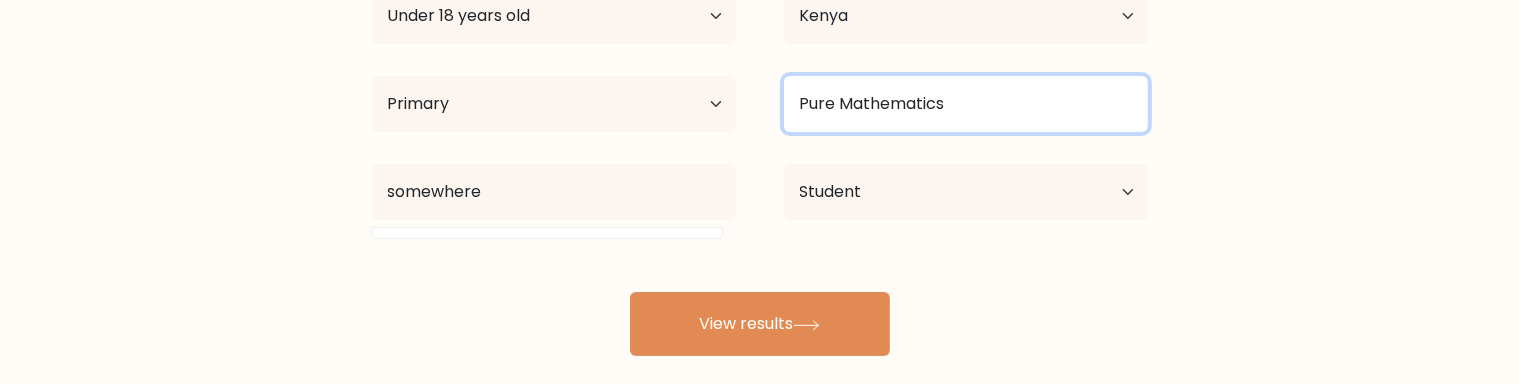 click on "Pure Mathematics" at bounding box center (966, 112) 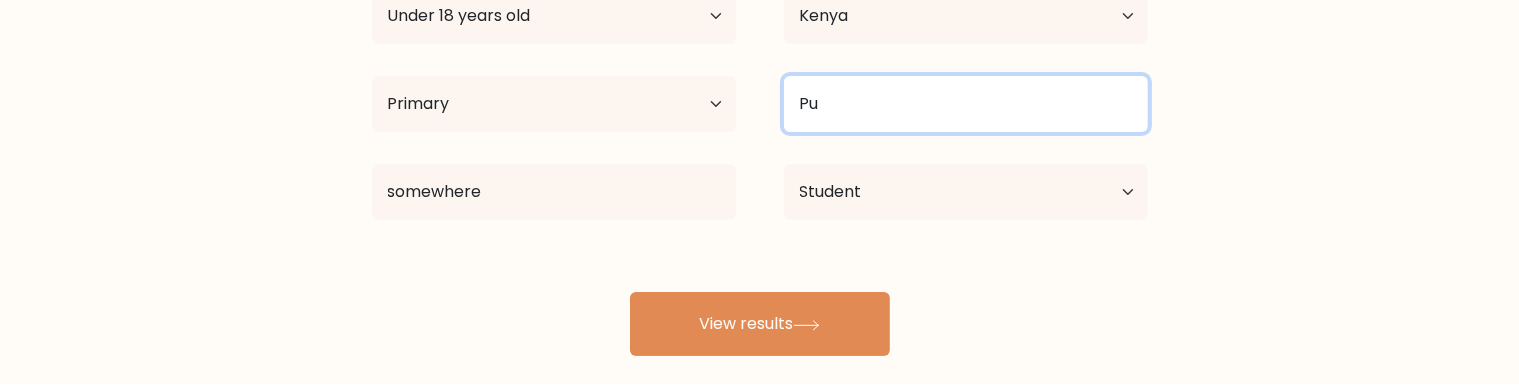type on "P" 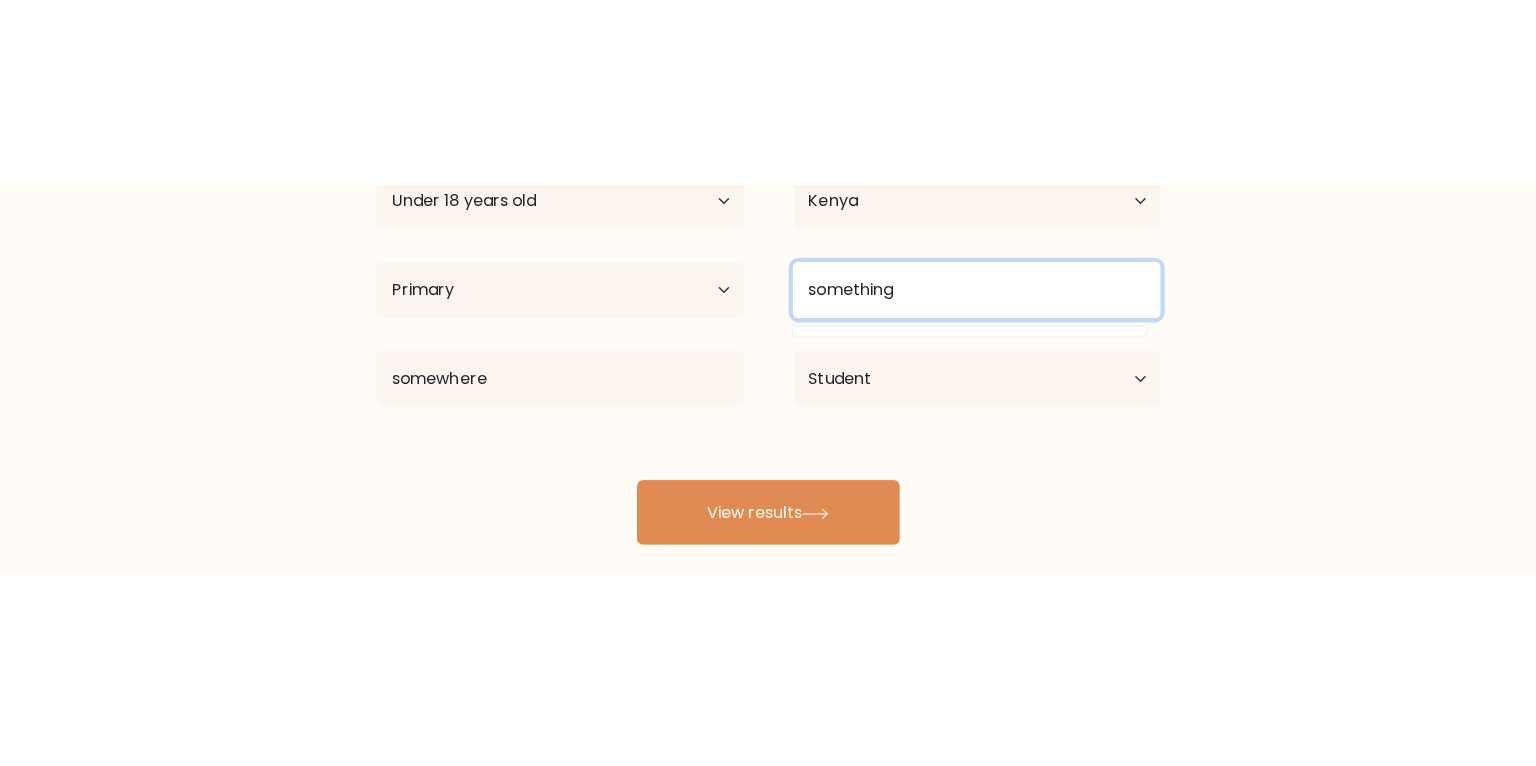 scroll, scrollTop: 0, scrollLeft: 0, axis: both 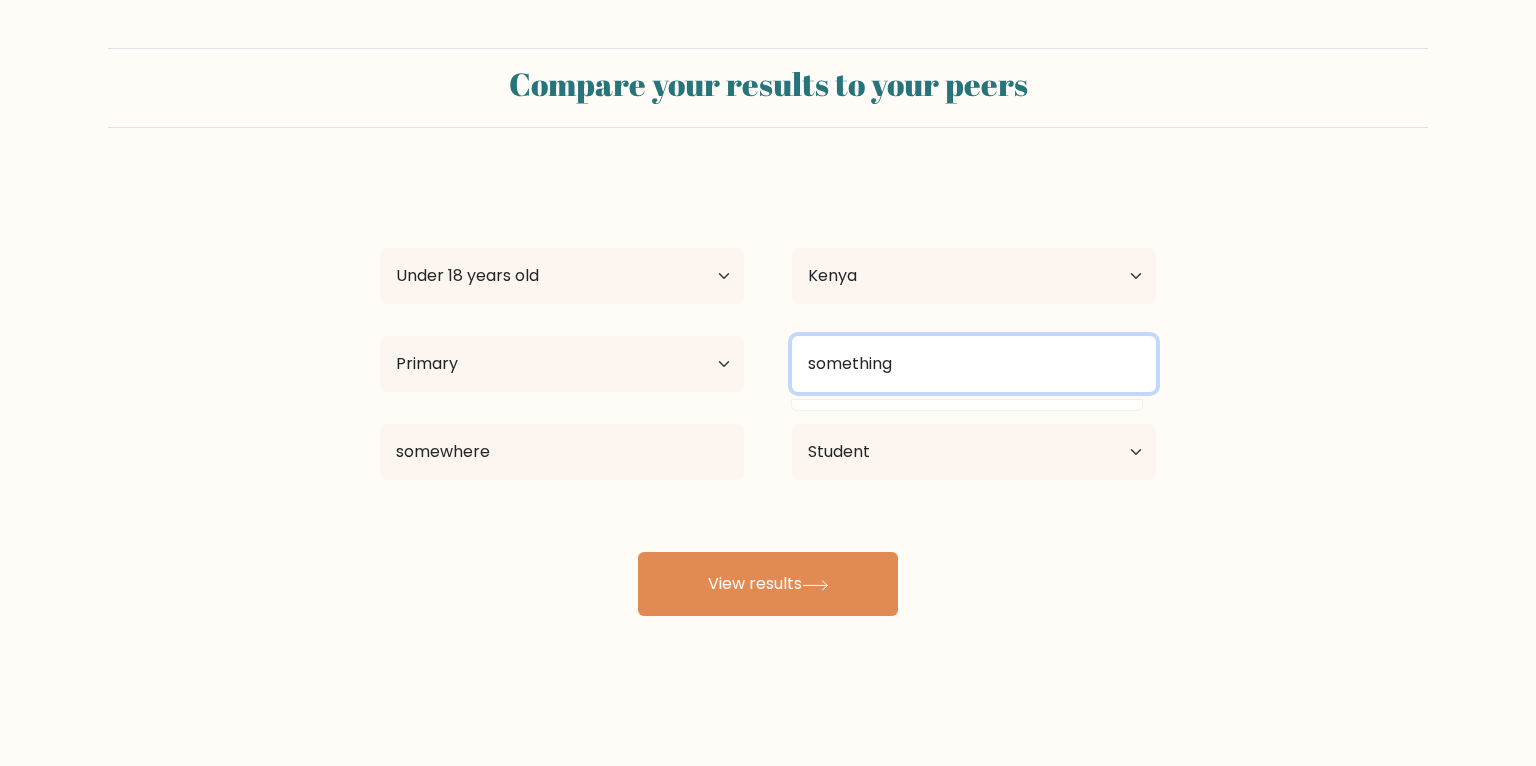 type on "something" 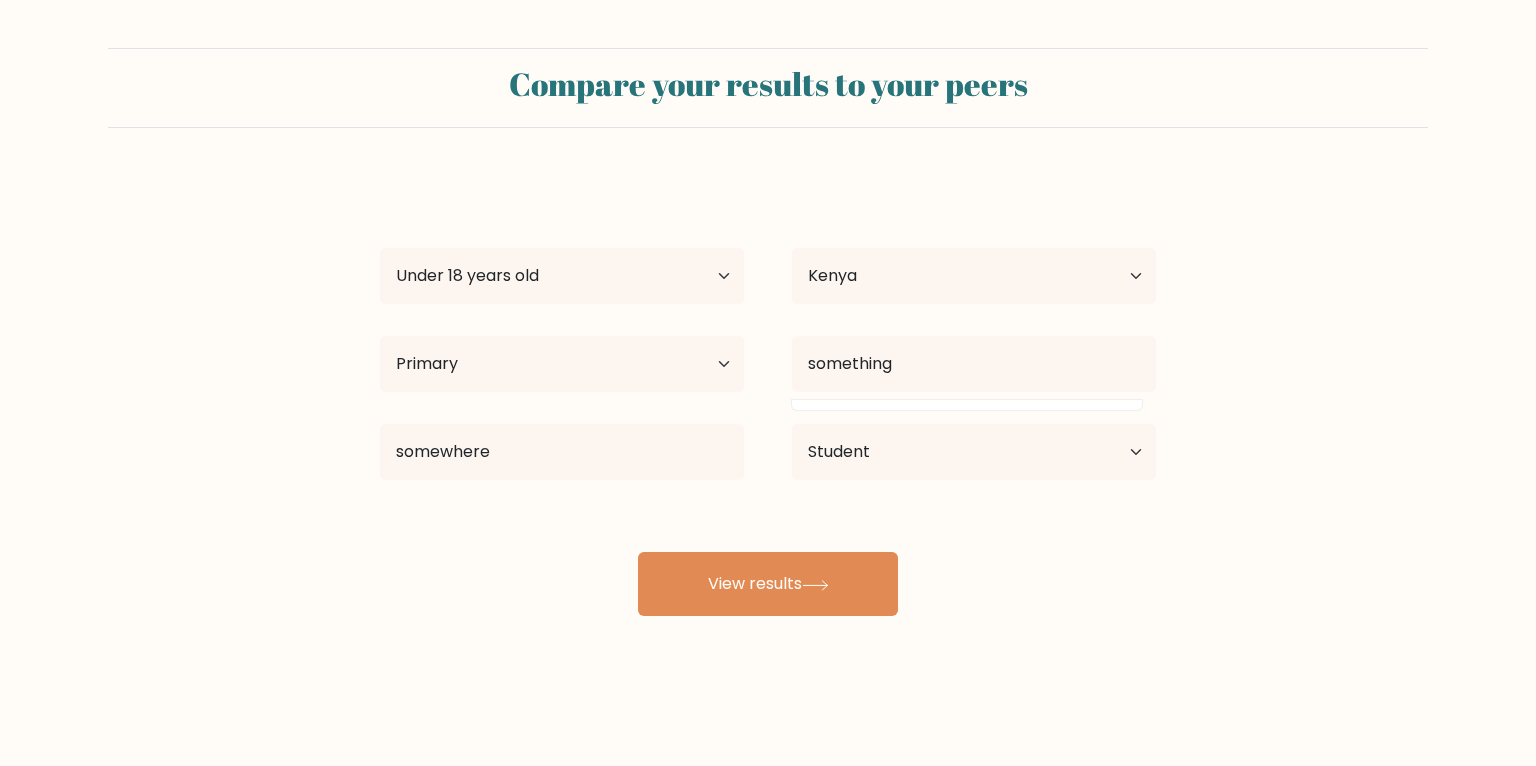 click on "View results" at bounding box center [768, 584] 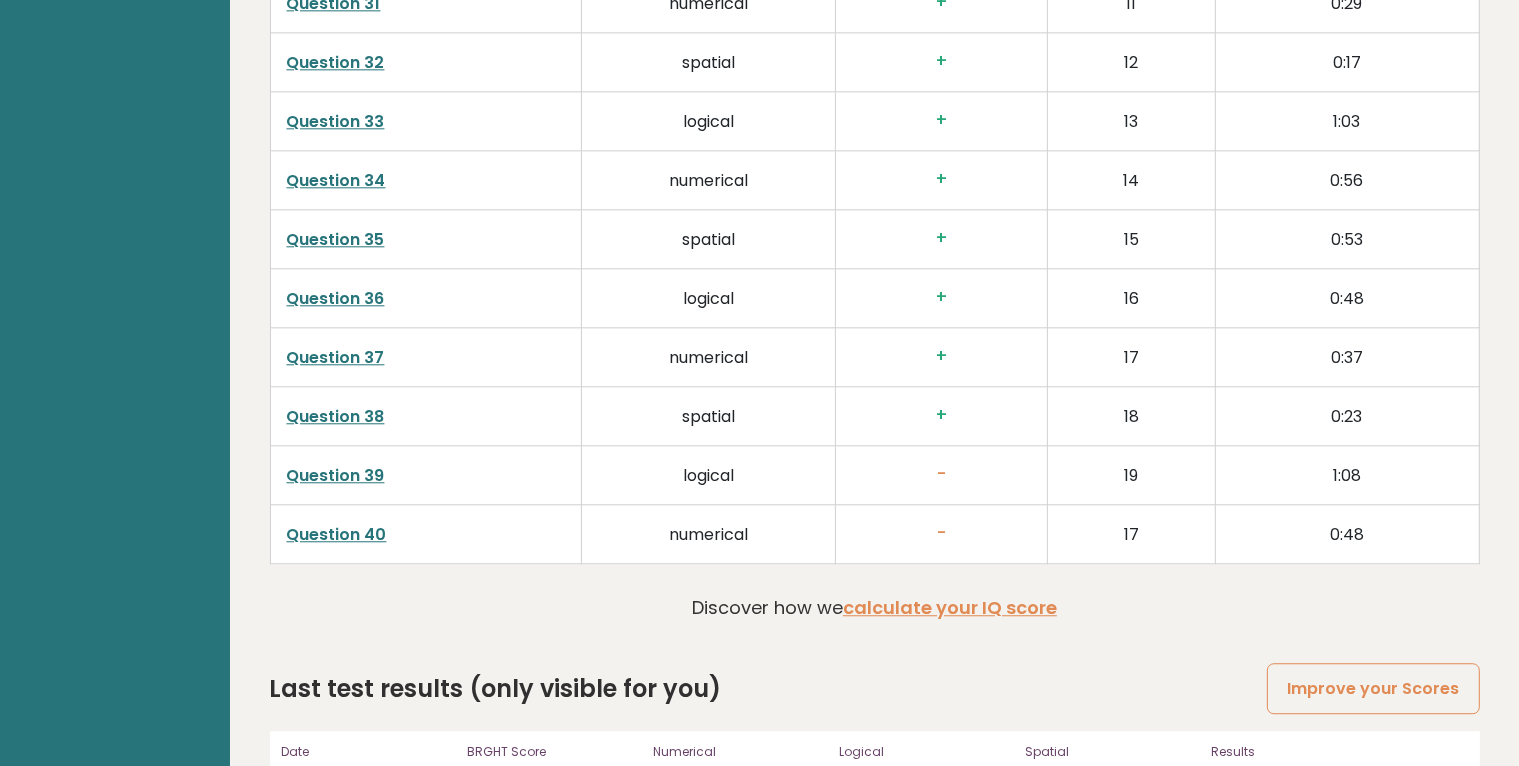 scroll, scrollTop: 5069, scrollLeft: 0, axis: vertical 